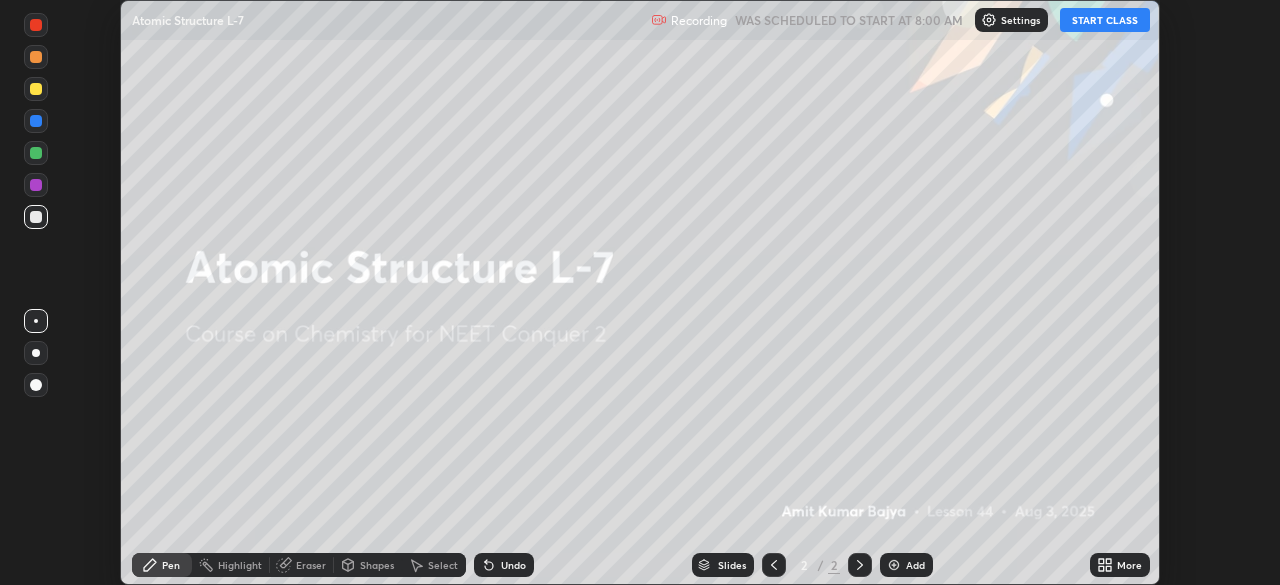 scroll, scrollTop: 0, scrollLeft: 0, axis: both 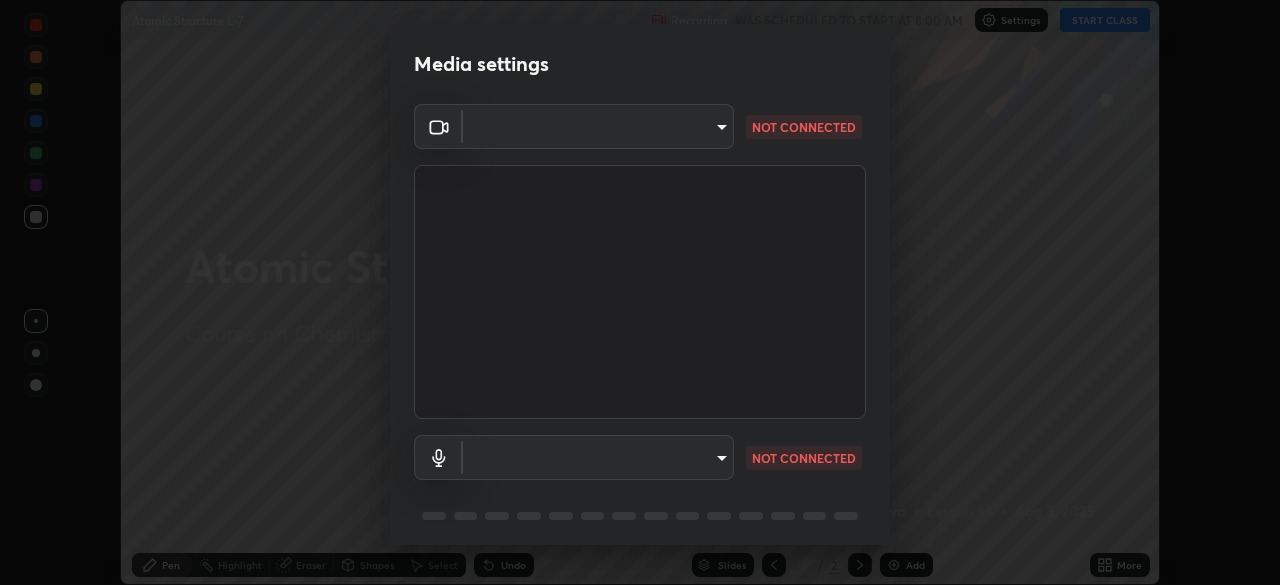 type on "e68af464f7f9ec2662c8dd58f0462b2d9bd4a3adfc91c634b4d9ed550f7d79d6" 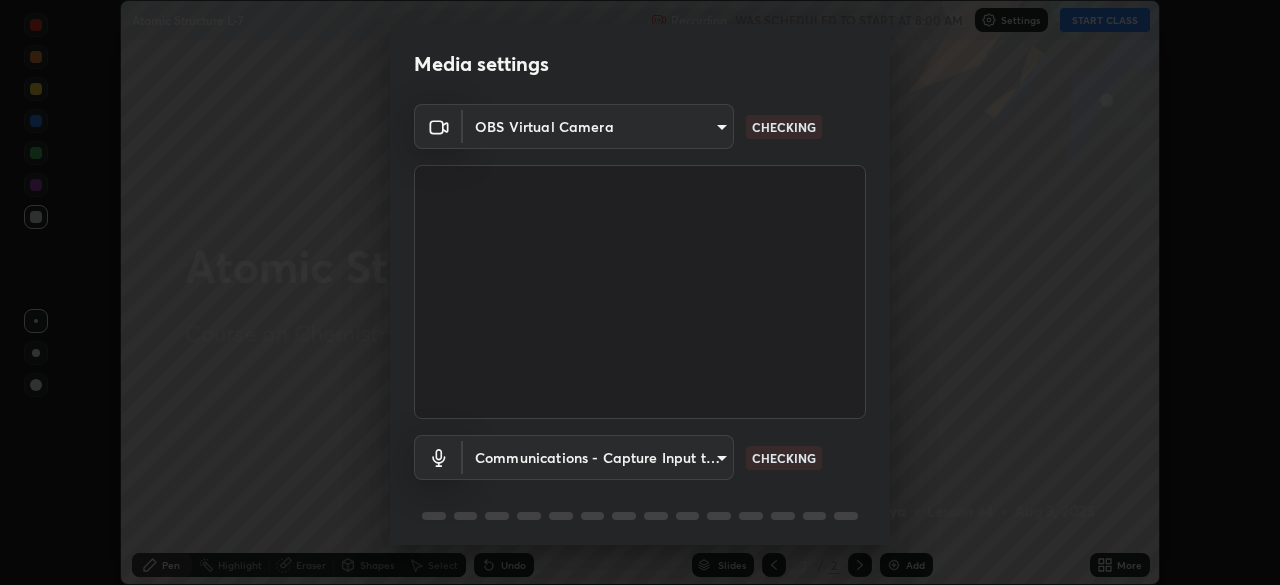 scroll, scrollTop: 71, scrollLeft: 0, axis: vertical 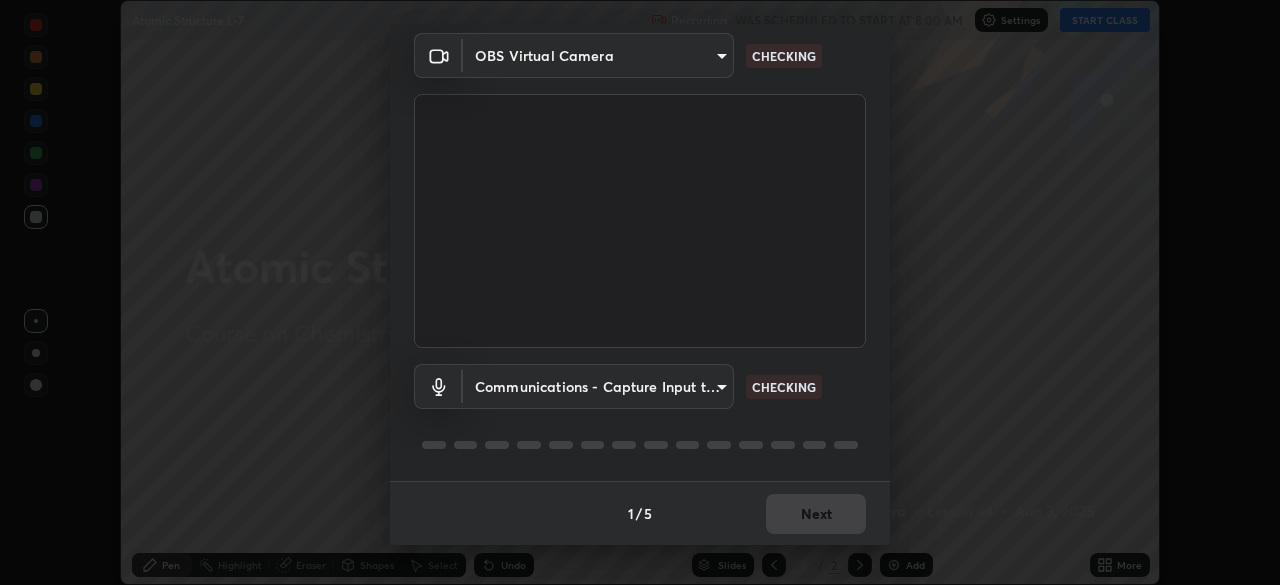 click on "Erase all Atomic Structure L-7 Recording WAS SCHEDULED TO START AT  8:00 AM Settings START CLASS Setting up your live class Atomic Structure L-7 • L44 of Course on Chemistry for NEET Conquer 2 [FIRST] [LAST] Pen Highlight Eraser Shapes Select Undo Slides 2 / 2 Add More No doubts shared Encourage your learners to ask a doubt for better clarity Report an issue Reason for reporting Buffering Chat not working Audio - Video sync issue Educator video quality low ​ Attach an image Report Media settings OBS Virtual Camera [HASH] CHECKING Communications - Capture Input terminal (Digital Array MIC) communications CHECKING 1 / 5 Next" at bounding box center [640, 292] 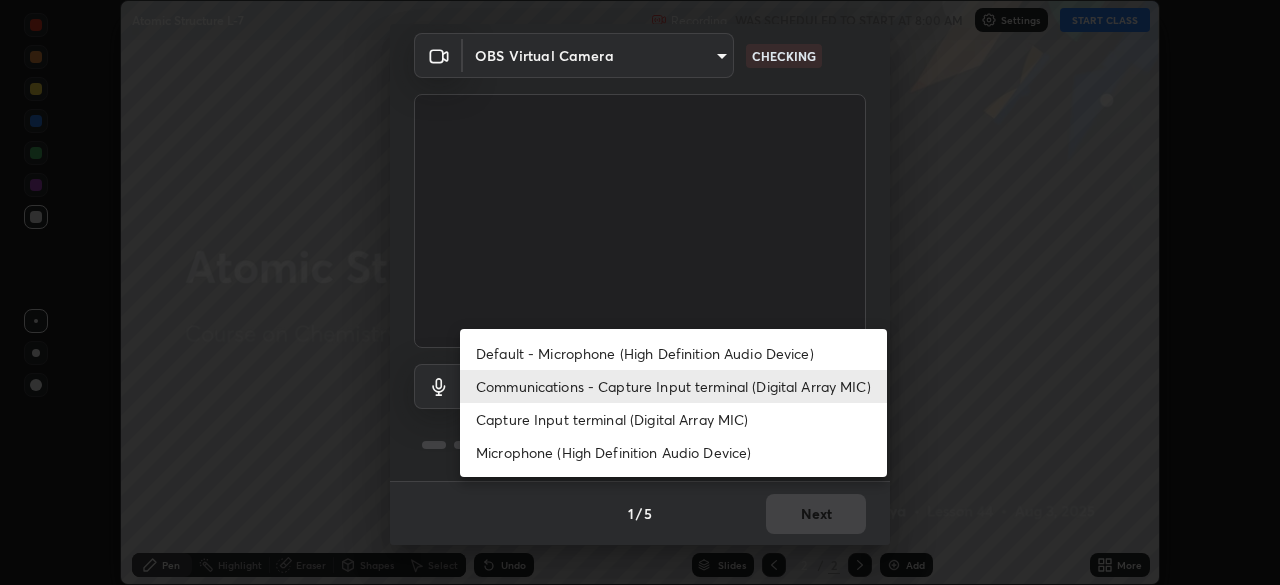 click on "Communications - Capture Input terminal (Digital Array MIC)" at bounding box center (673, 386) 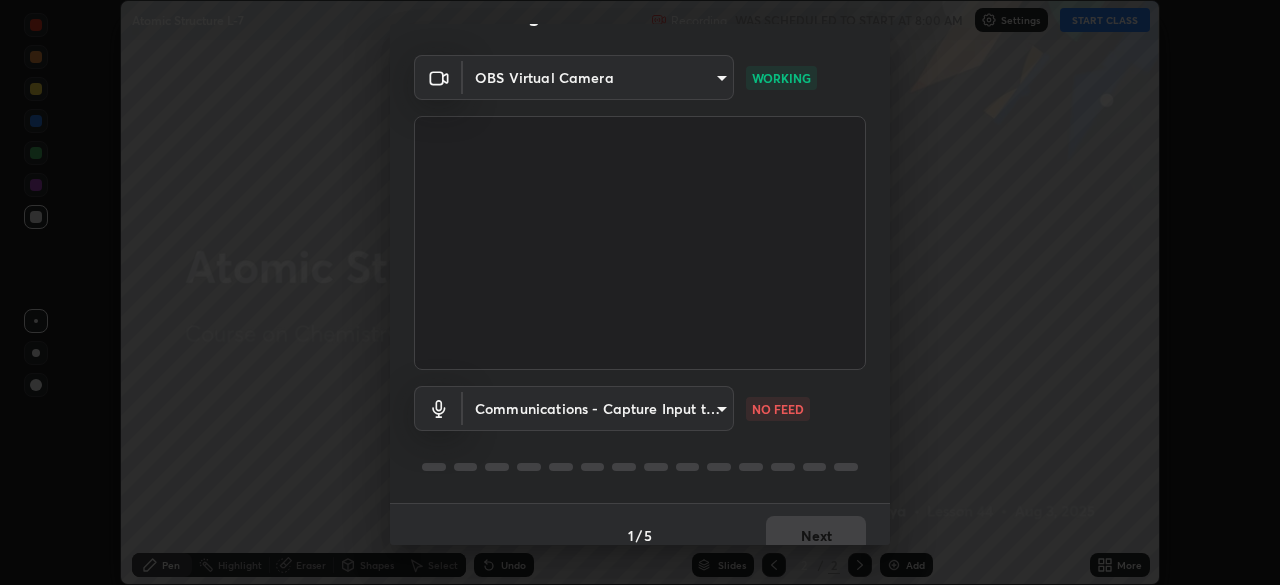 scroll, scrollTop: 54, scrollLeft: 0, axis: vertical 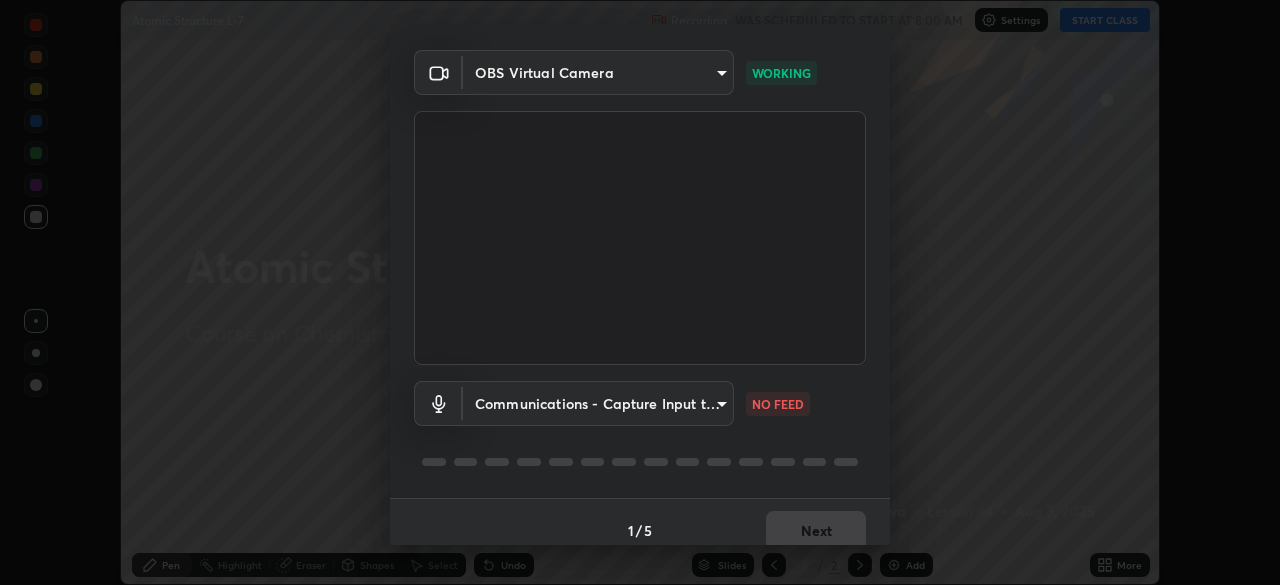 click on "Erase all Atomic Structure L-7 Recording WAS SCHEDULED TO START AT  8:00 AM Settings START CLASS Setting up your live class Atomic Structure L-7 • L44 of Course on Chemistry for NEET Conquer 2 [FIRST] [LAST] Pen Highlight Eraser Shapes Select Undo Slides 2 / 2 Add More No doubts shared Encourage your learners to ask a doubt for better clarity Report an issue Reason for reporting Buffering Chat not working Audio - Video sync issue Educator video quality low ​ Attach an image Report Media settings OBS Virtual Camera [HASH] WORKING Communications - Capture Input terminal (Digital Array MIC) communications NO FEED 1 / 5 Next" at bounding box center [640, 292] 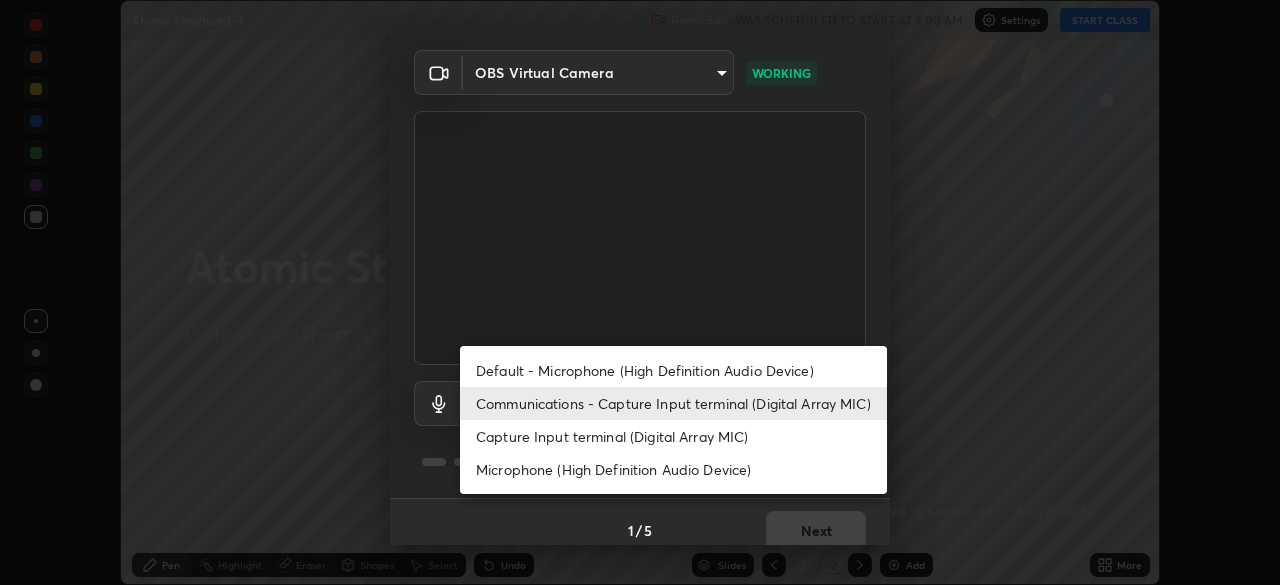click on "Capture Input terminal (Digital Array MIC)" at bounding box center (673, 436) 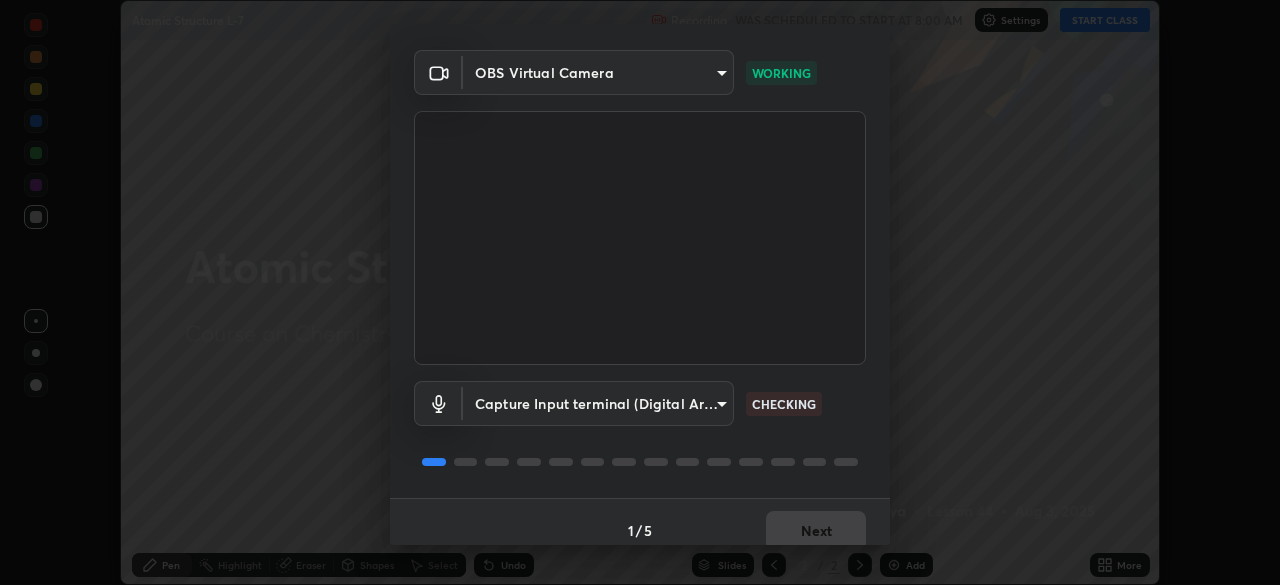 scroll, scrollTop: 71, scrollLeft: 0, axis: vertical 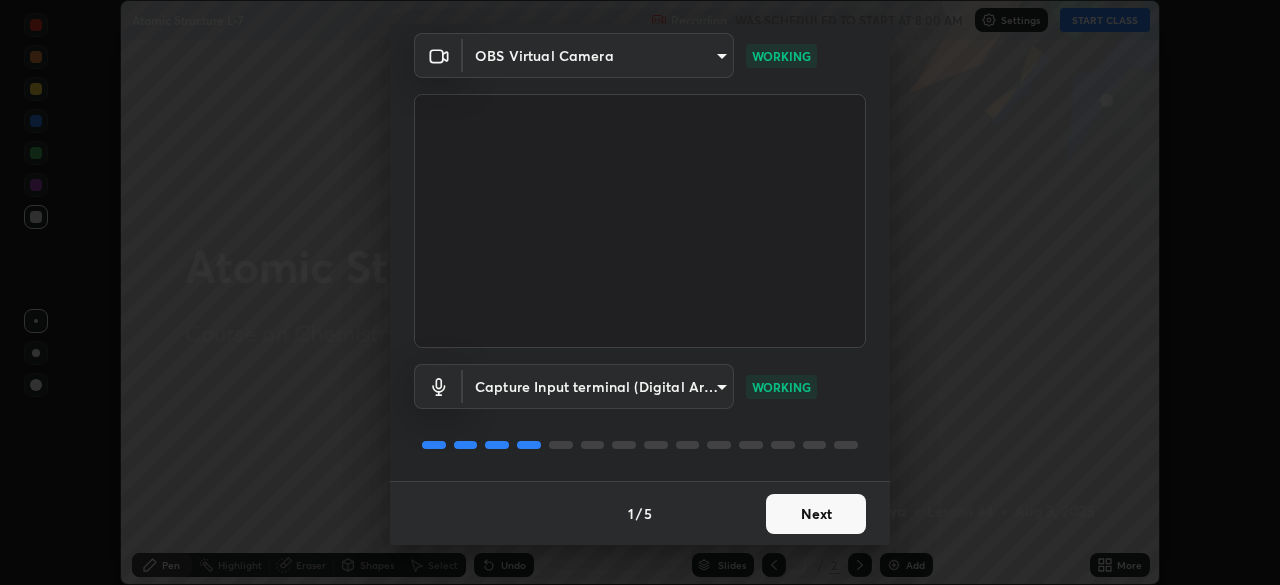 click on "Next" at bounding box center (816, 514) 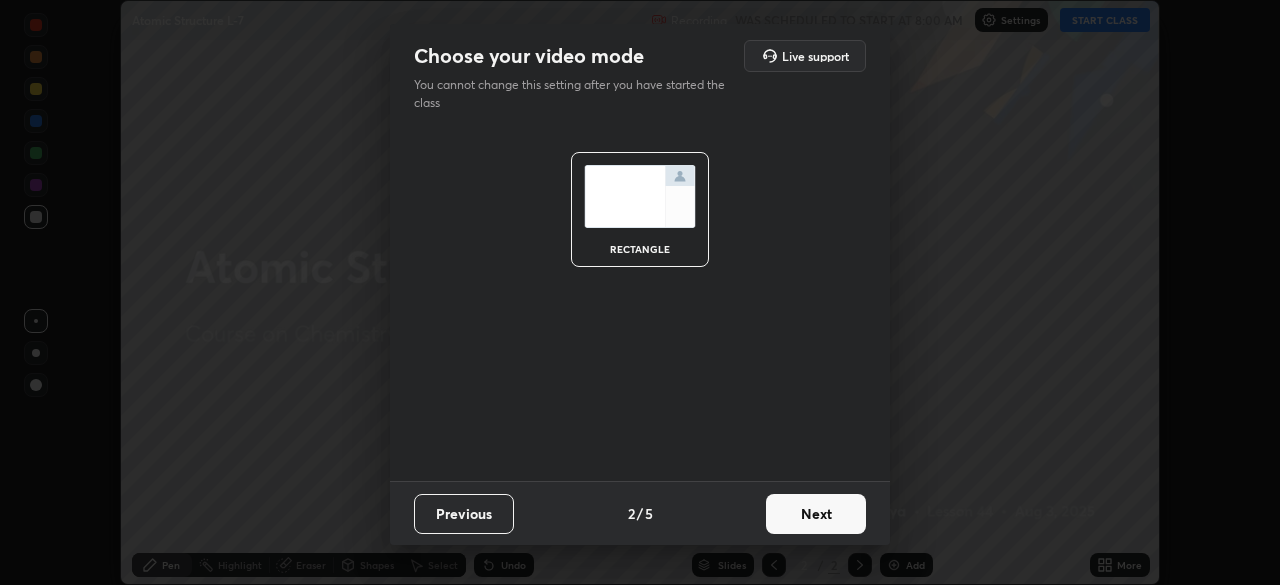 click on "Next" at bounding box center (816, 514) 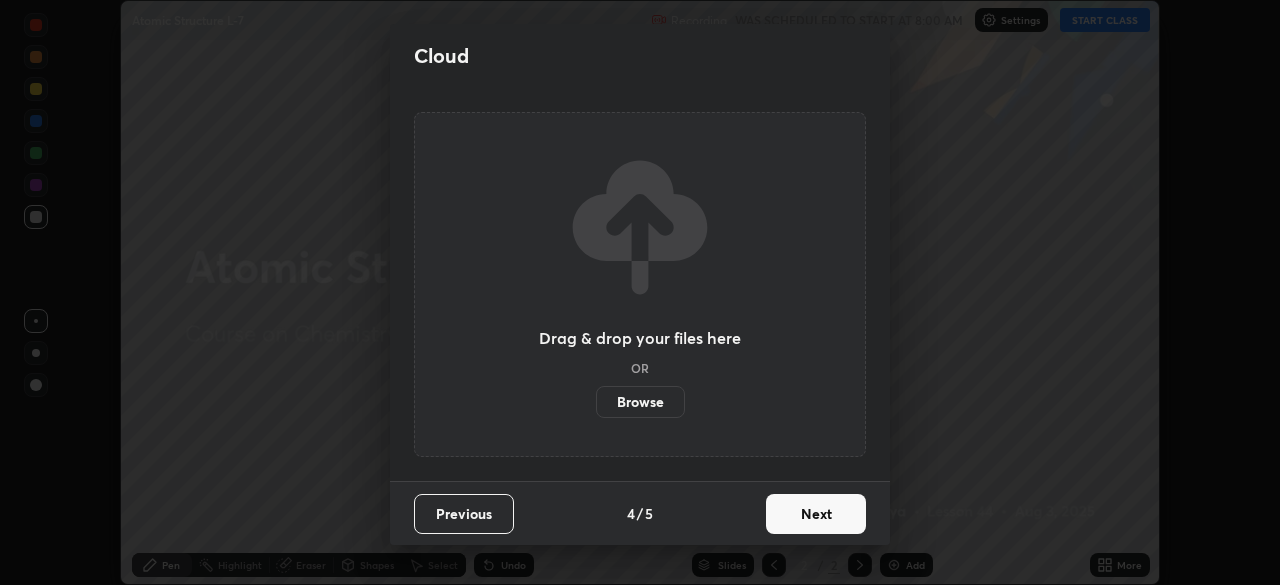 click on "Next" at bounding box center [816, 514] 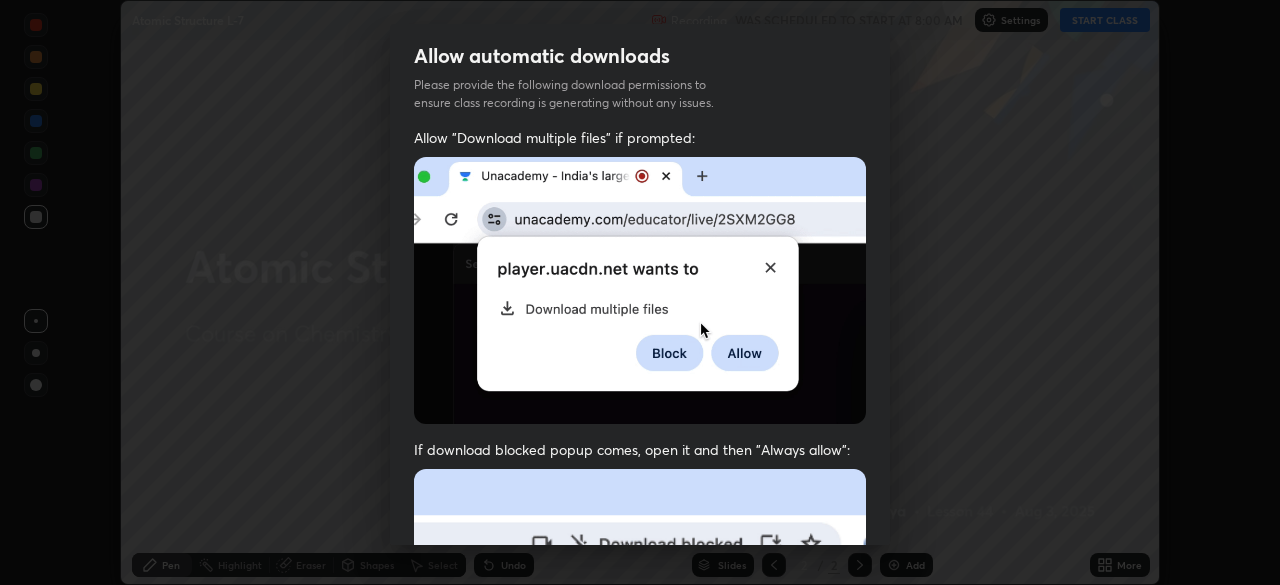 click on "Previous 5 / 5 Done" at bounding box center [640, 1002] 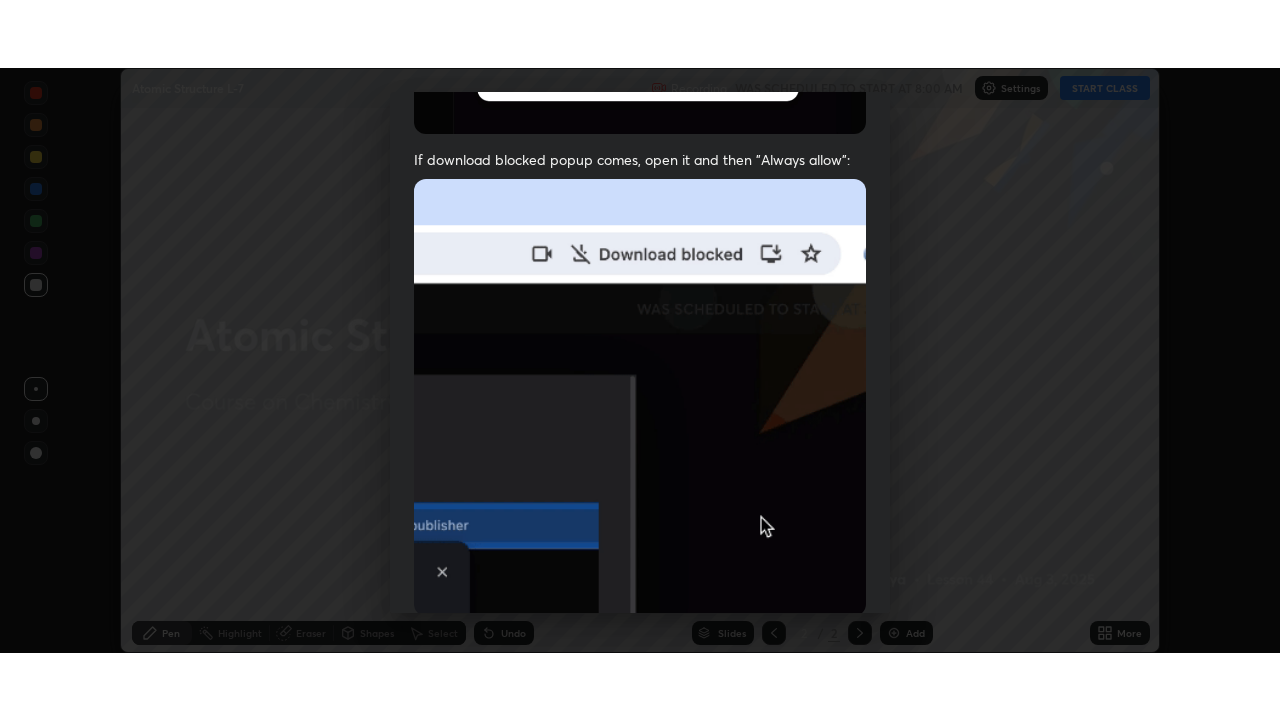 scroll, scrollTop: 479, scrollLeft: 0, axis: vertical 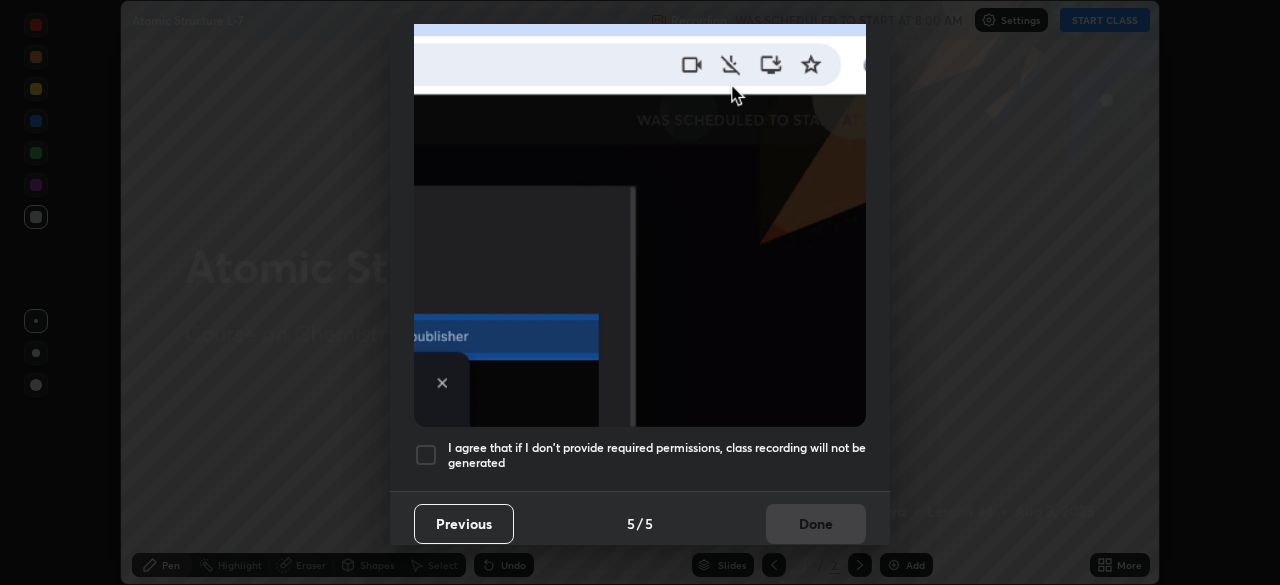 click at bounding box center (426, 455) 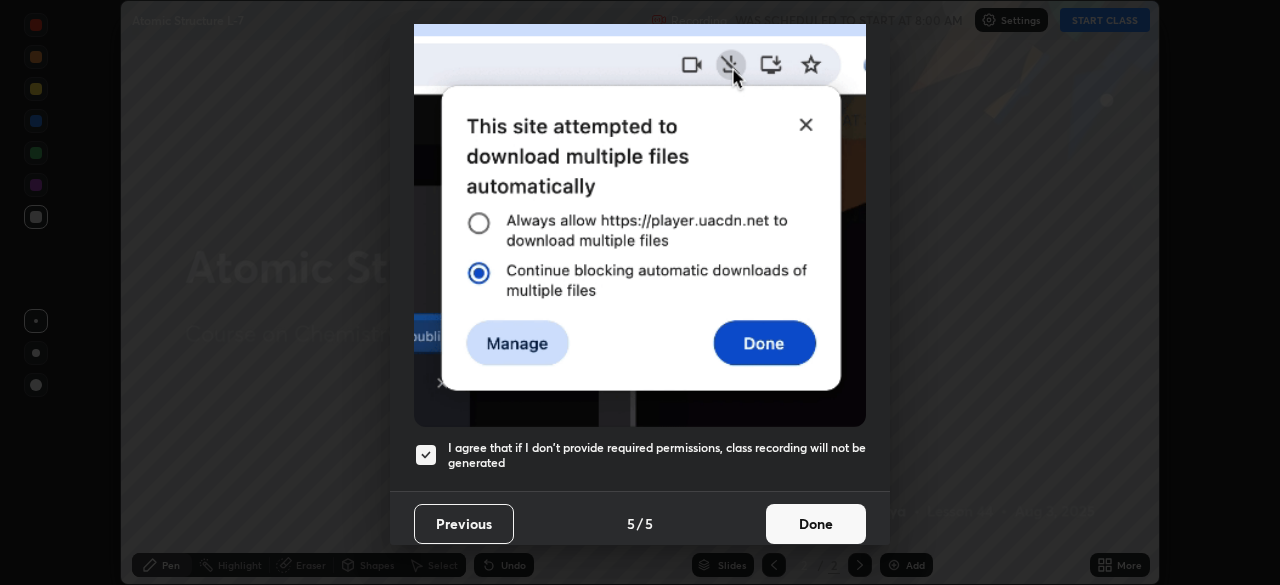 click on "Done" at bounding box center [816, 524] 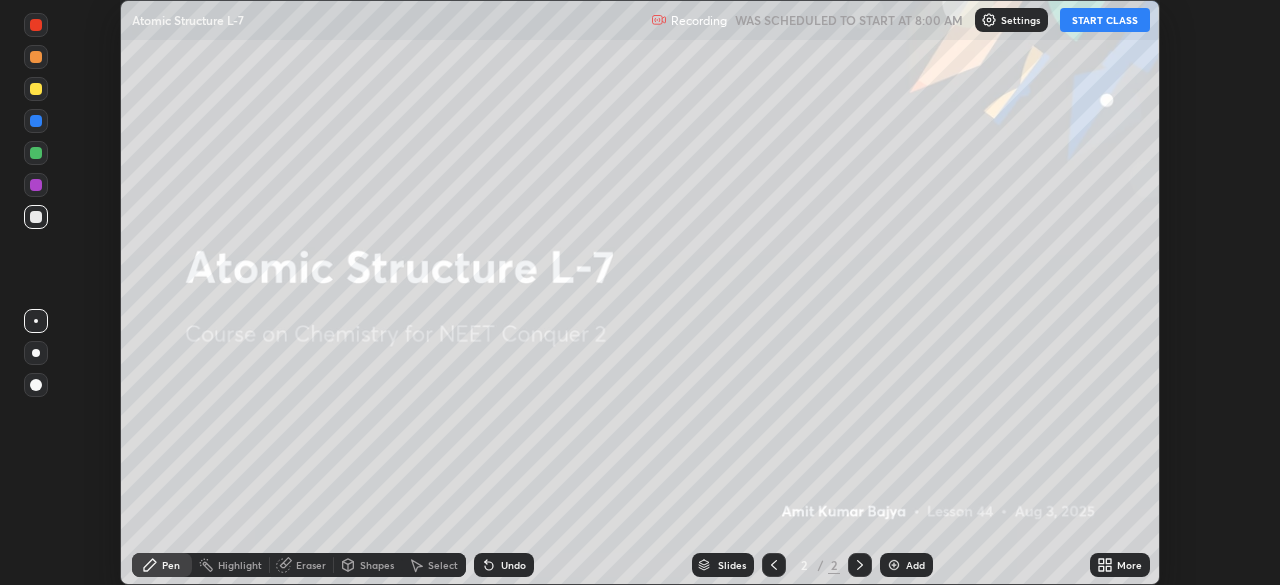 click at bounding box center [894, 565] 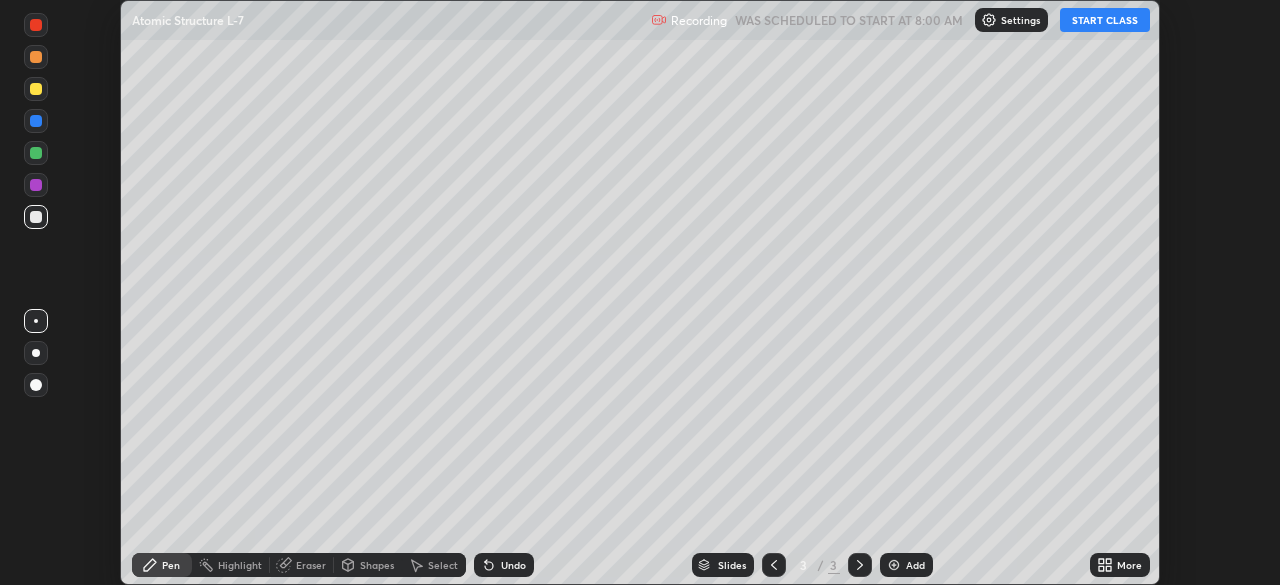 click 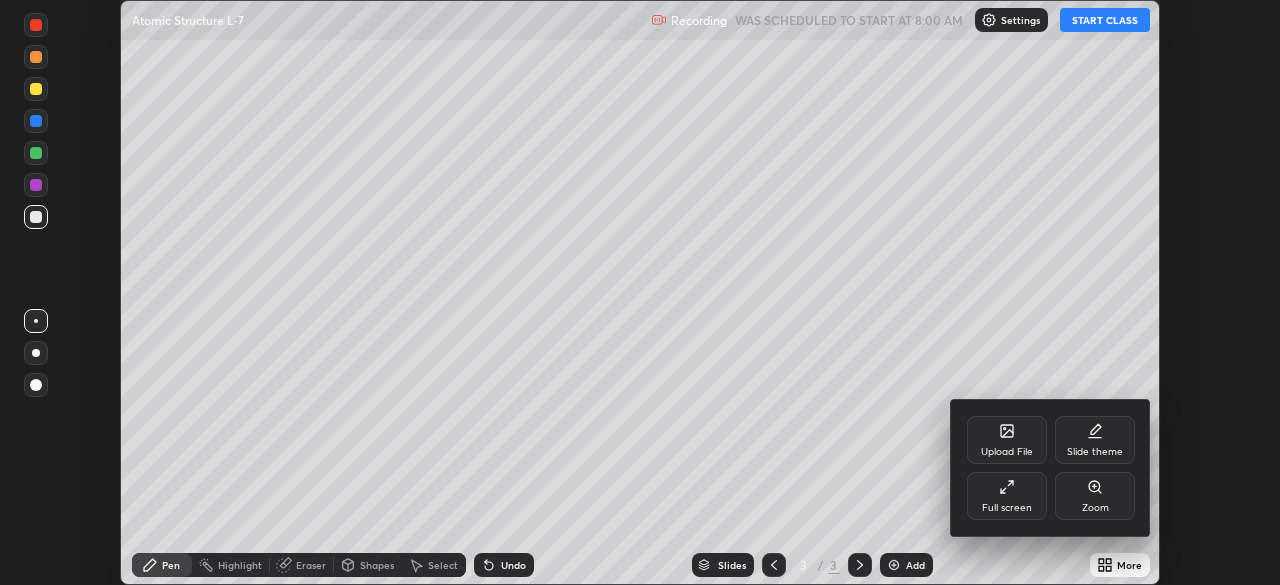 click on "Full screen" at bounding box center (1007, 496) 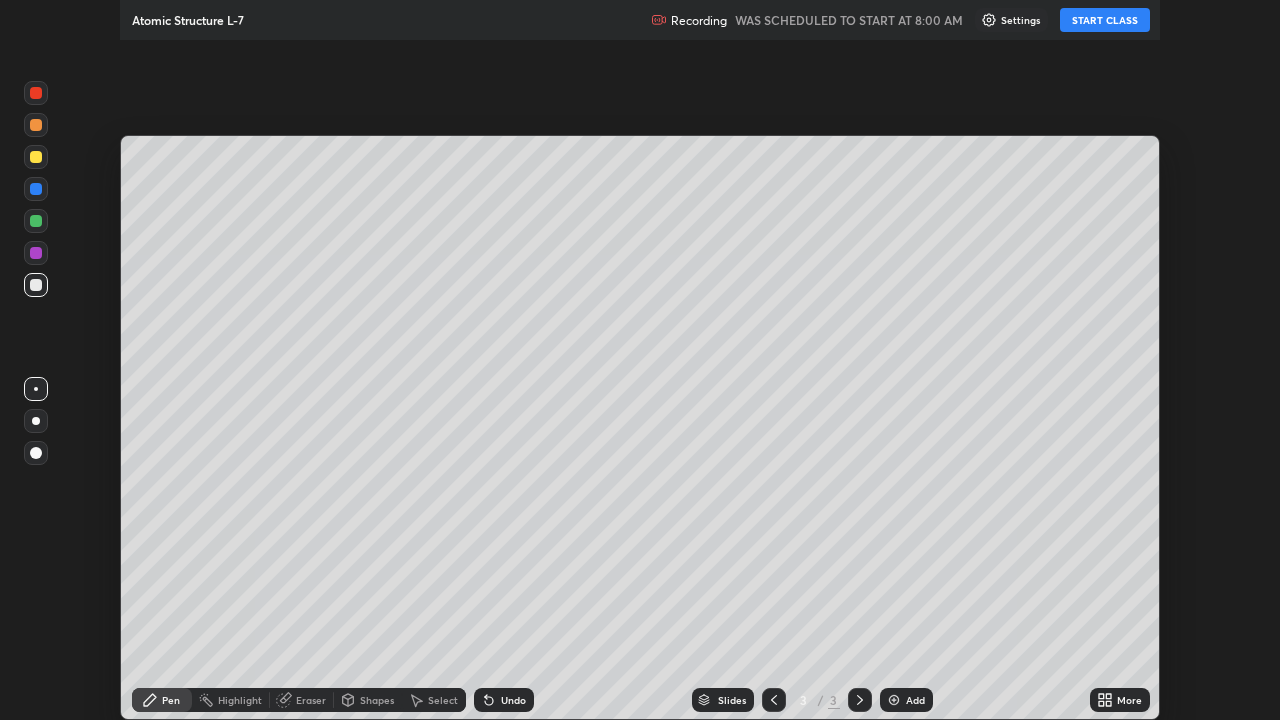 scroll, scrollTop: 99280, scrollLeft: 98720, axis: both 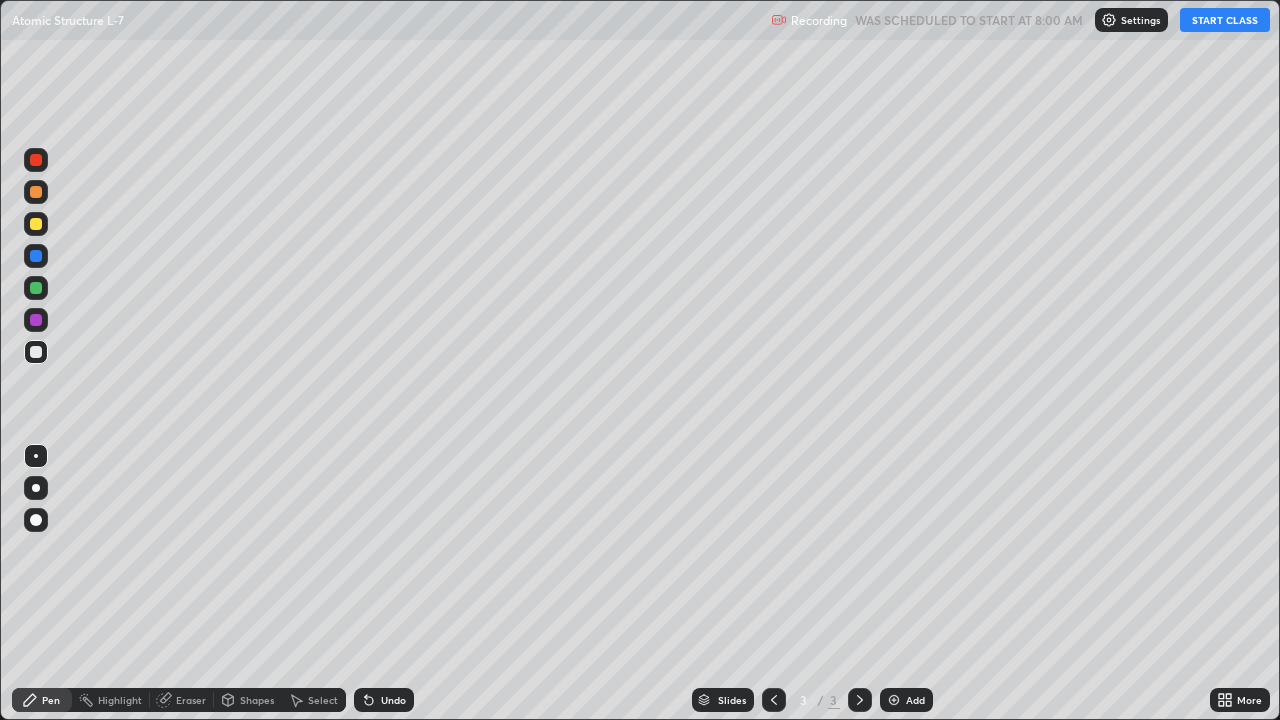 click on "START CLASS" at bounding box center (1225, 20) 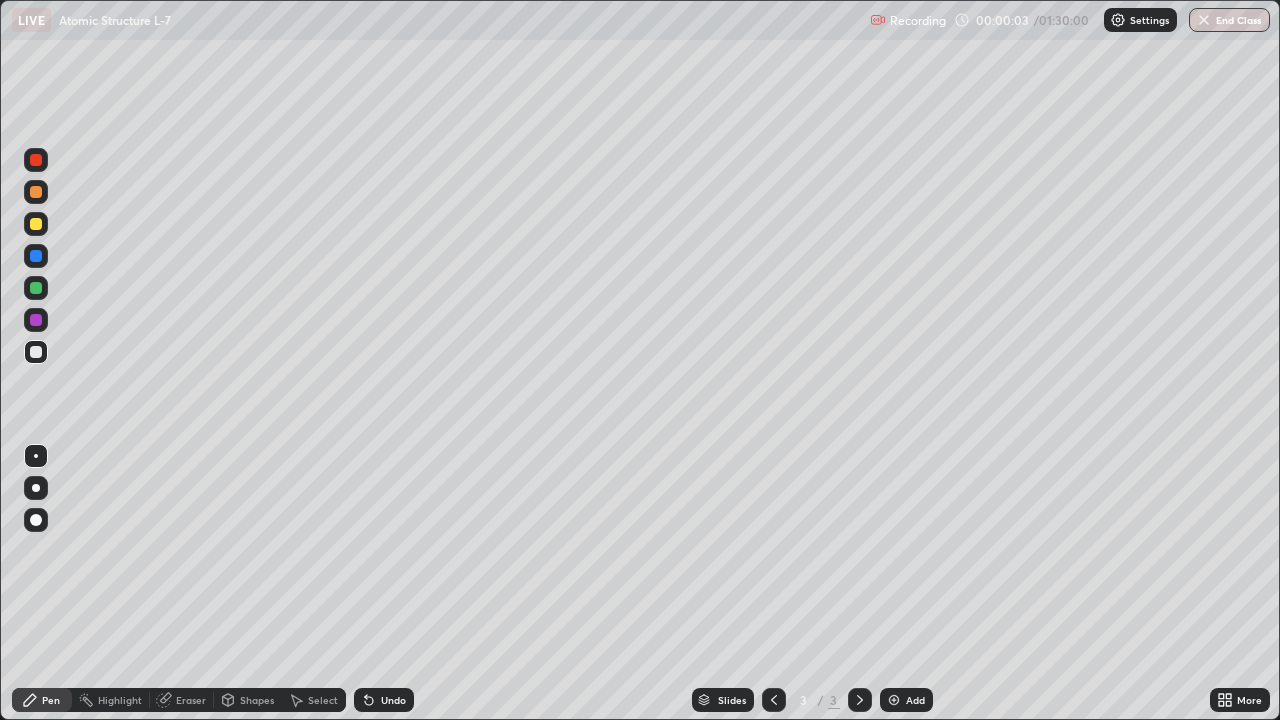 click at bounding box center [36, 320] 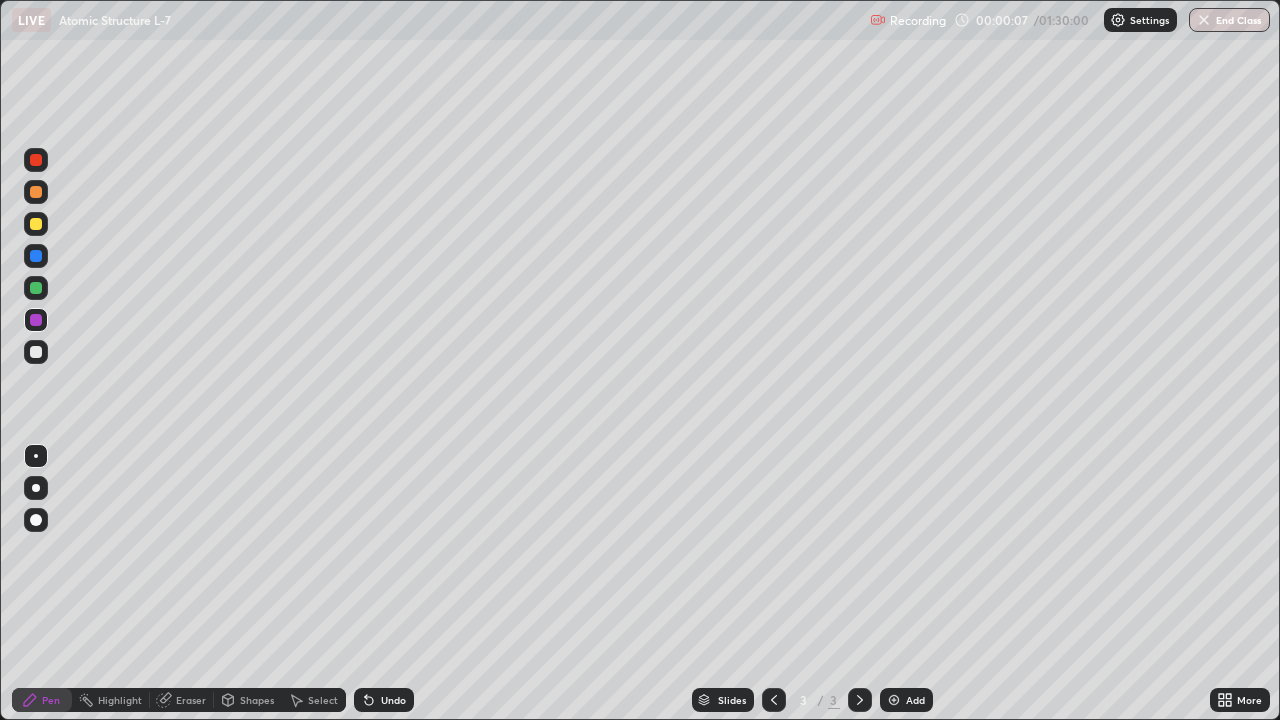 click at bounding box center (36, 160) 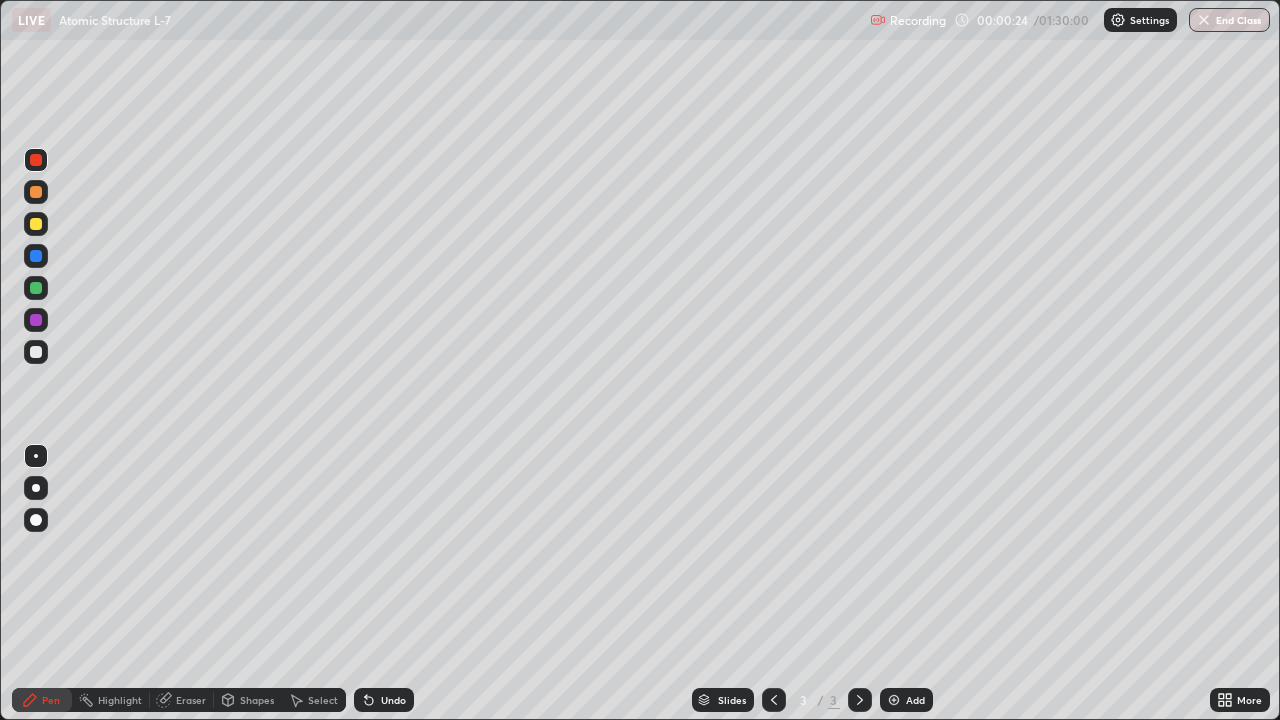 click at bounding box center (36, 288) 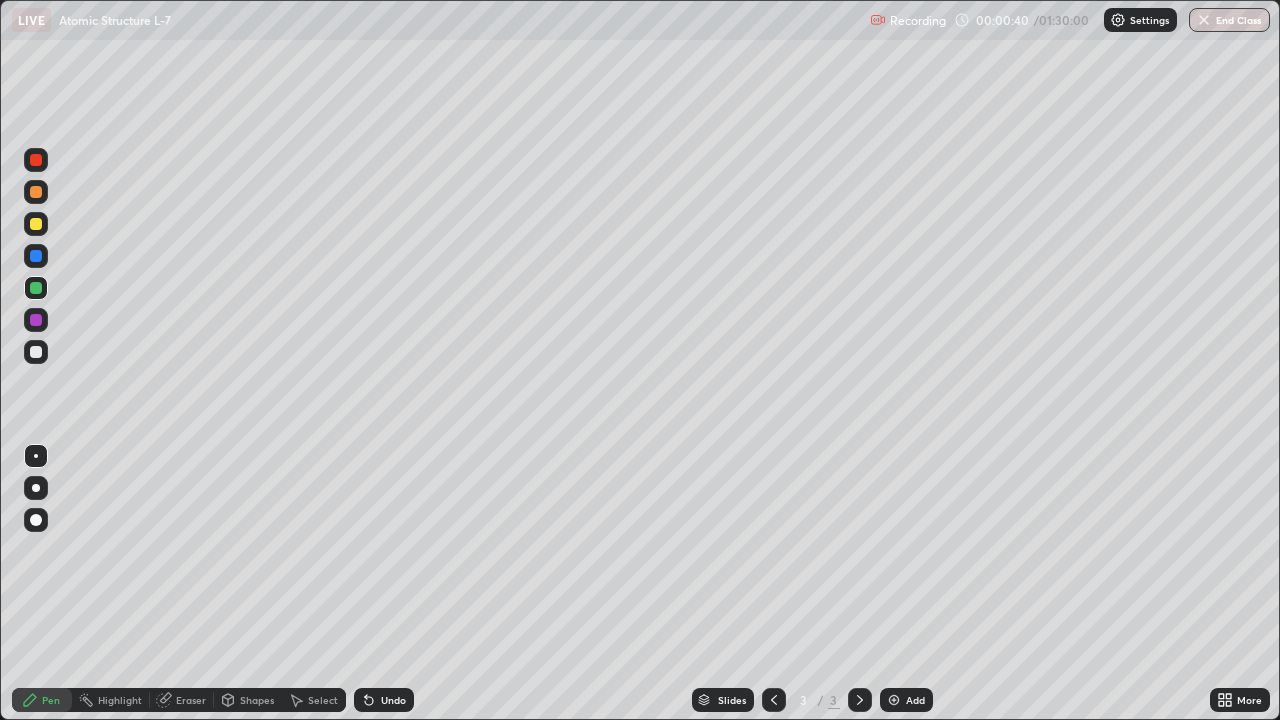 click at bounding box center (36, 352) 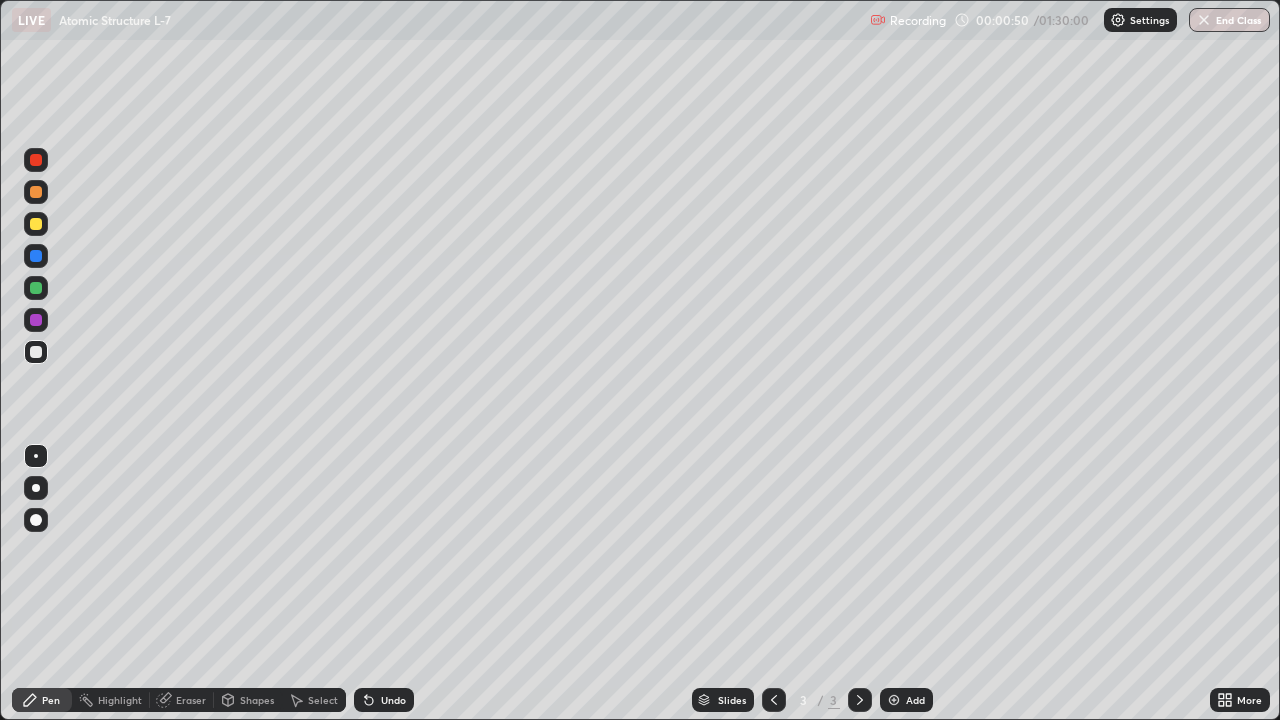 click at bounding box center (36, 320) 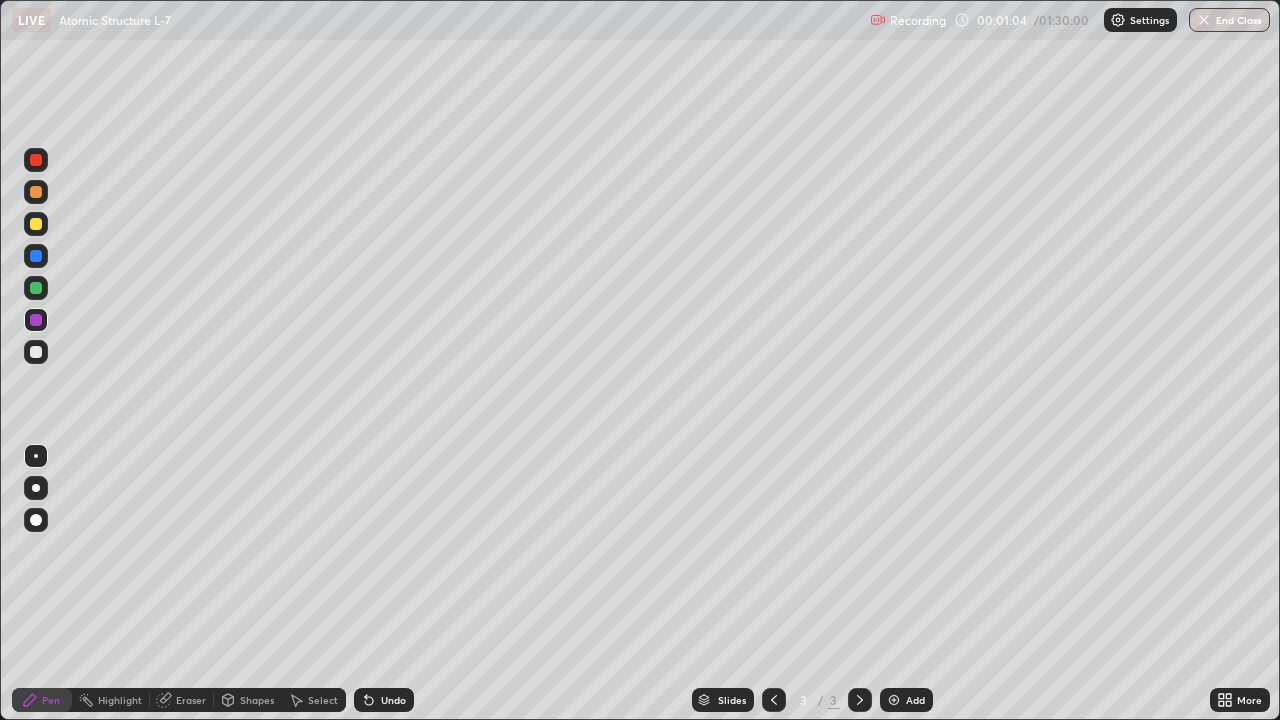 click at bounding box center [36, 288] 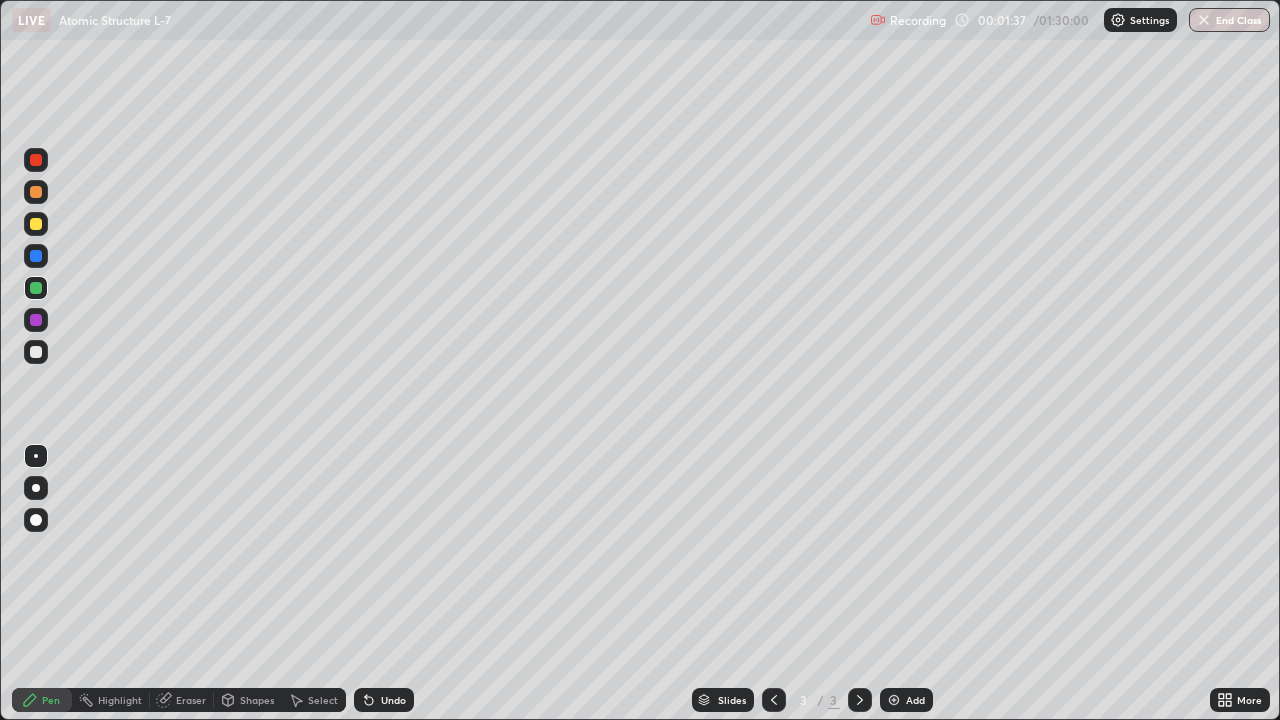 click at bounding box center [36, 256] 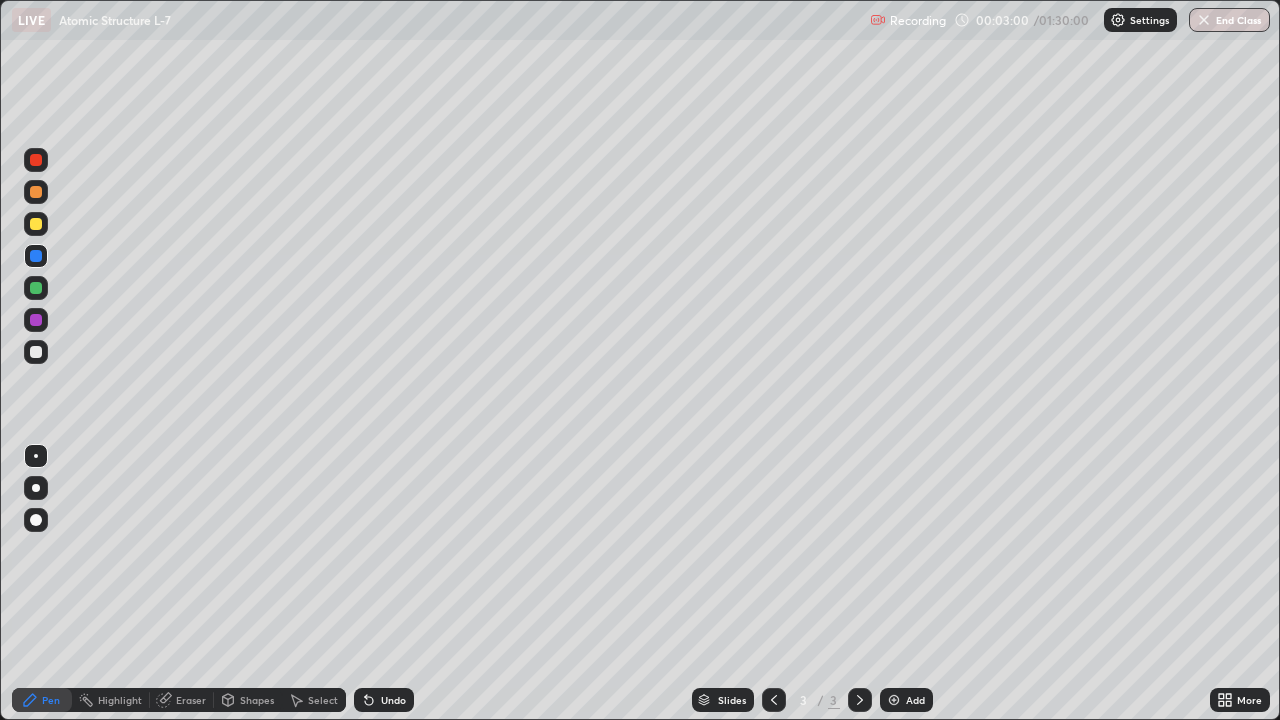 click at bounding box center [36, 320] 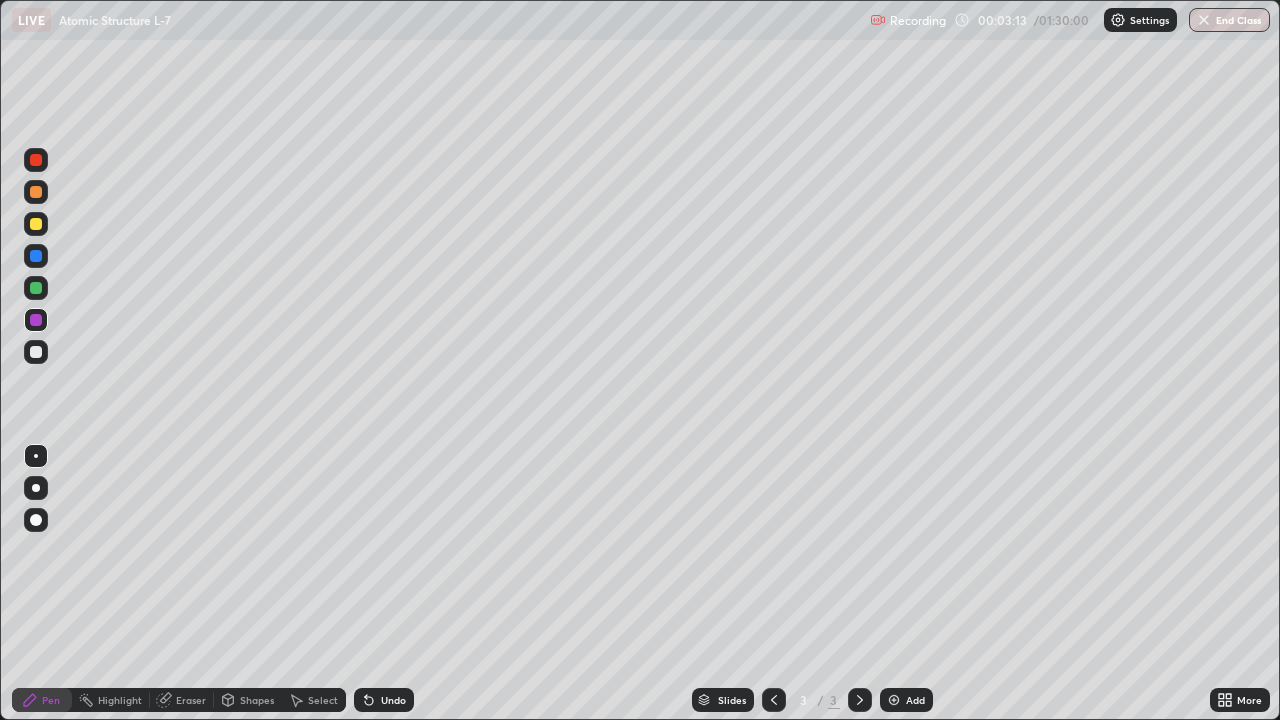 click at bounding box center [36, 256] 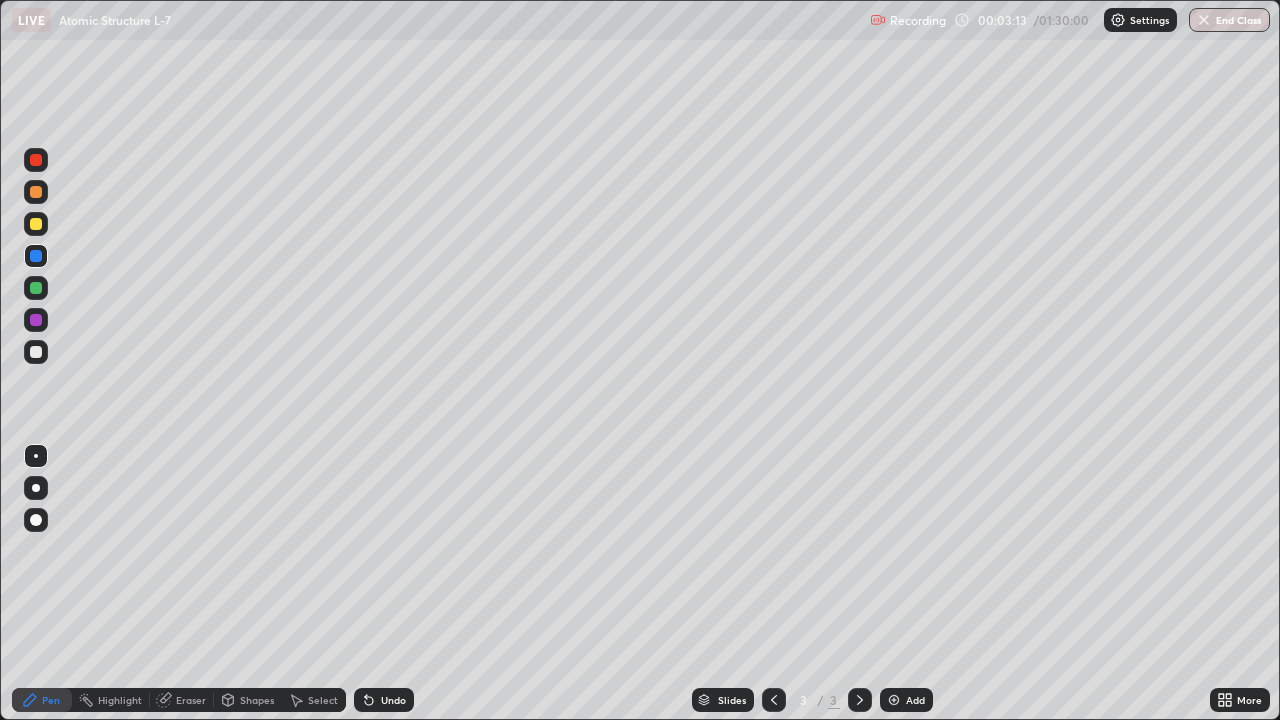 click at bounding box center [36, 160] 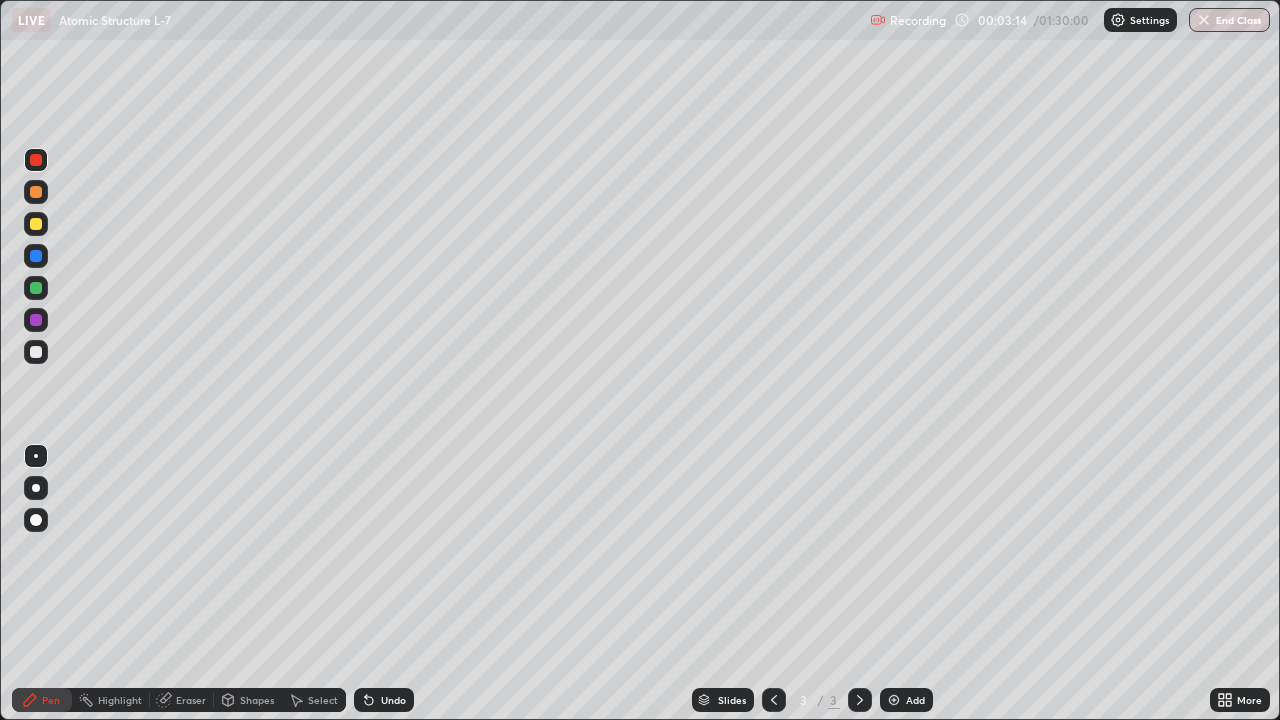 click at bounding box center (36, 192) 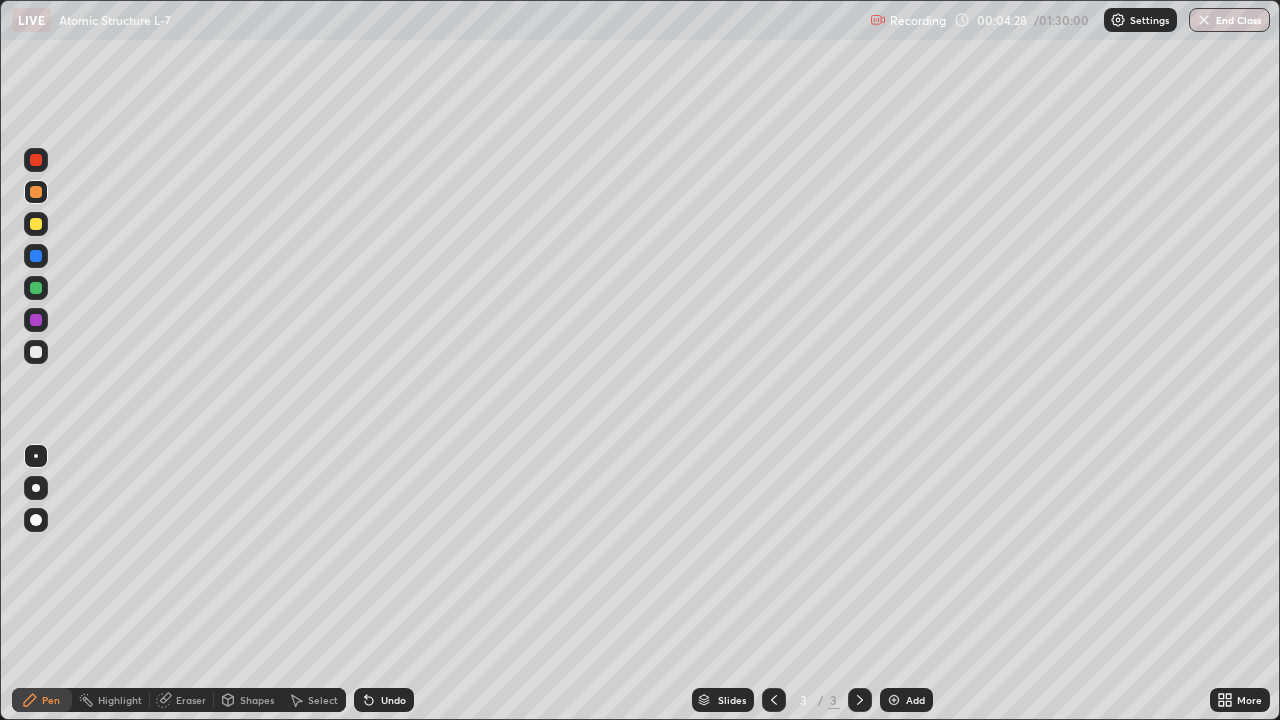 click at bounding box center (36, 320) 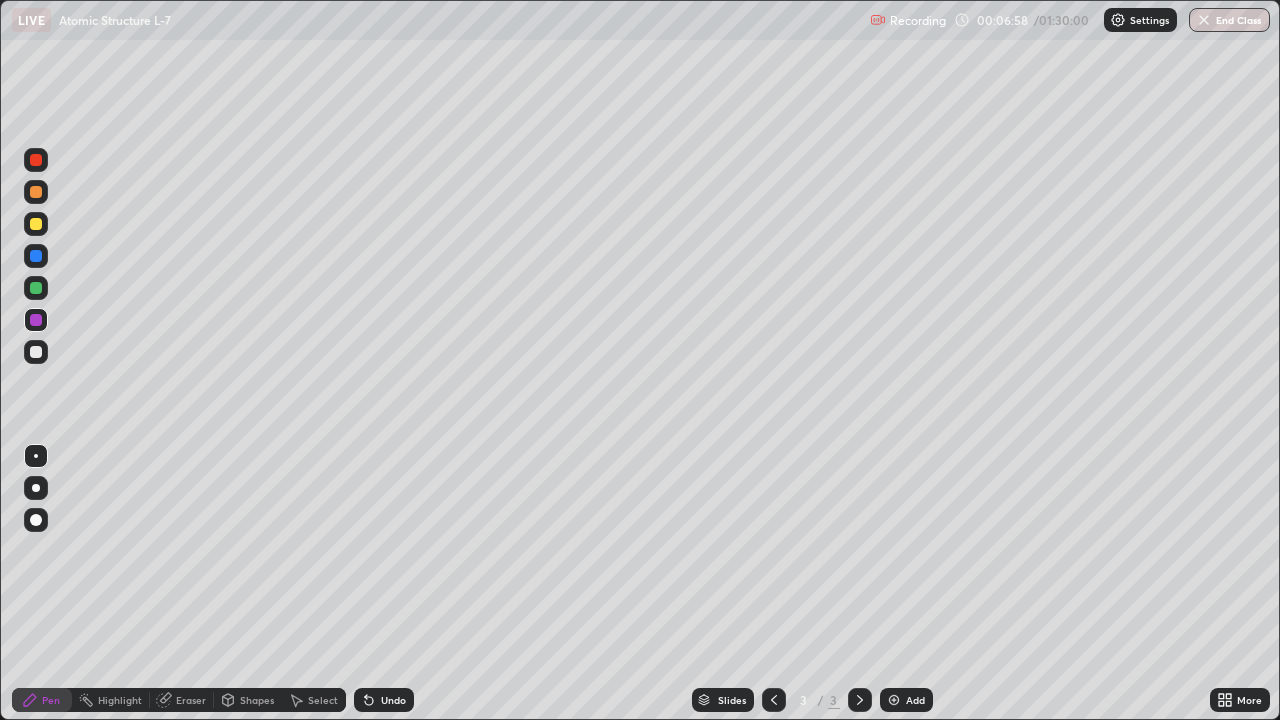 click at bounding box center [36, 224] 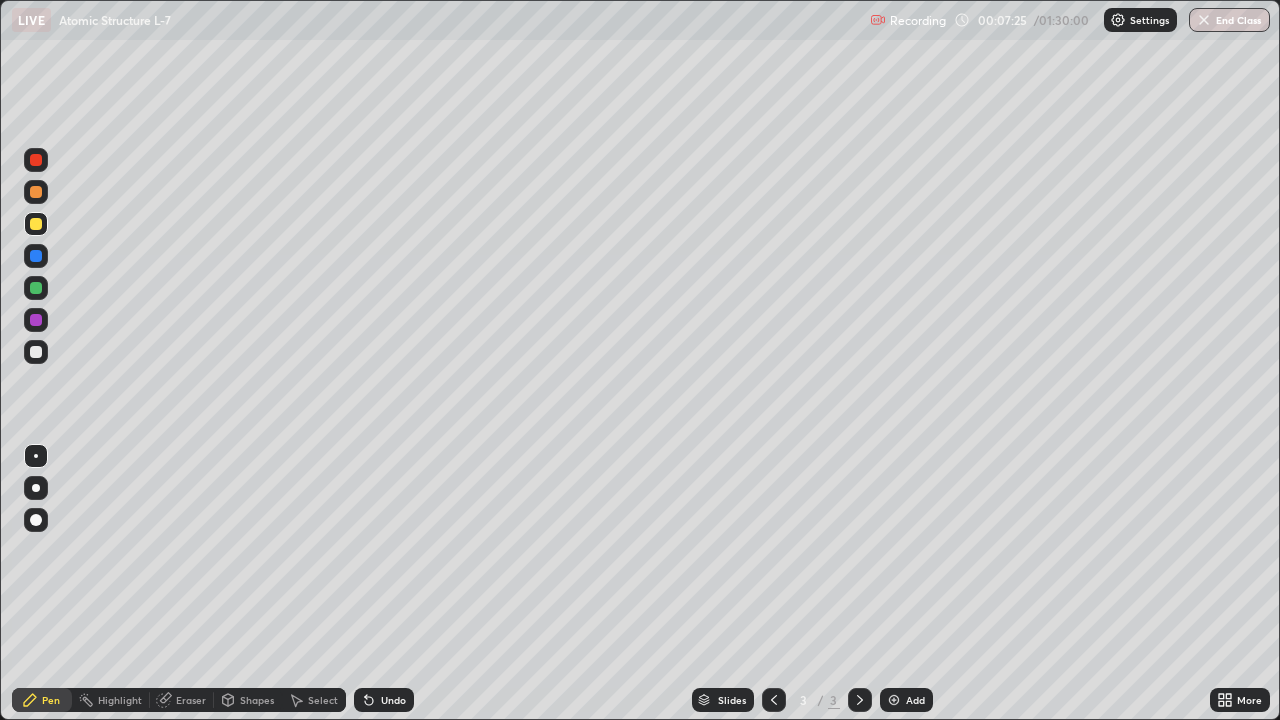 click at bounding box center (36, 352) 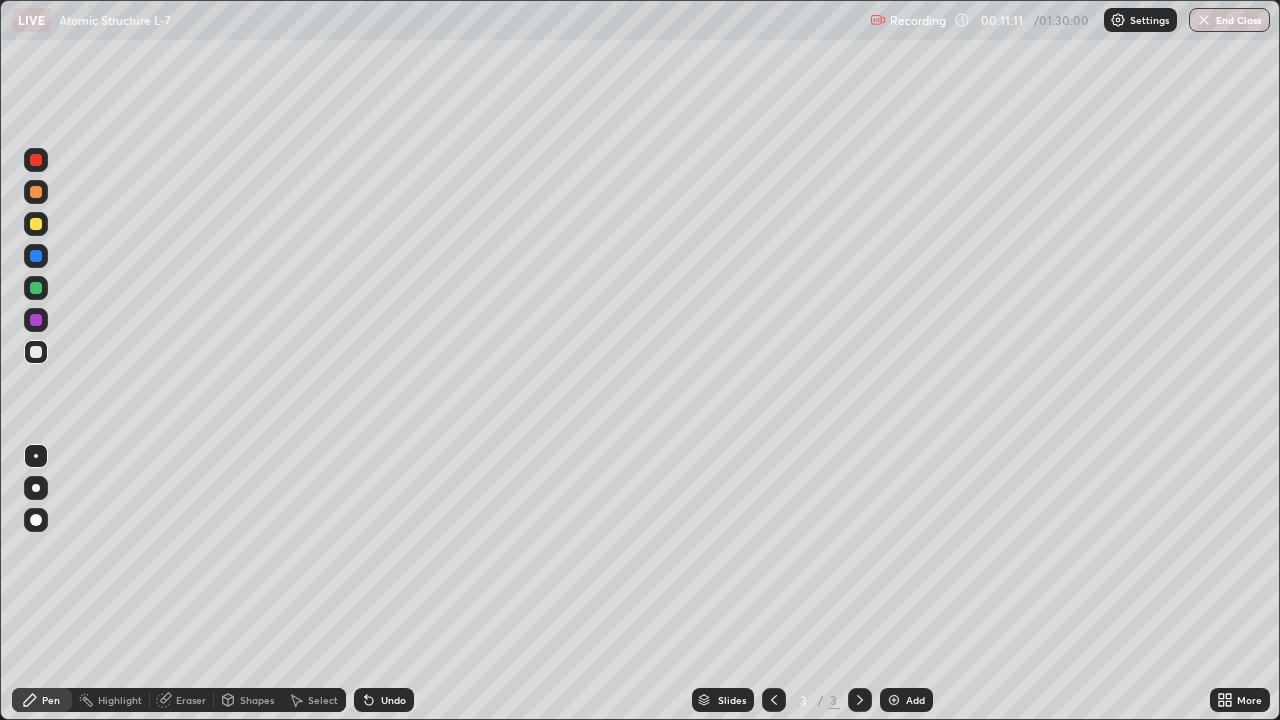 click at bounding box center [36, 288] 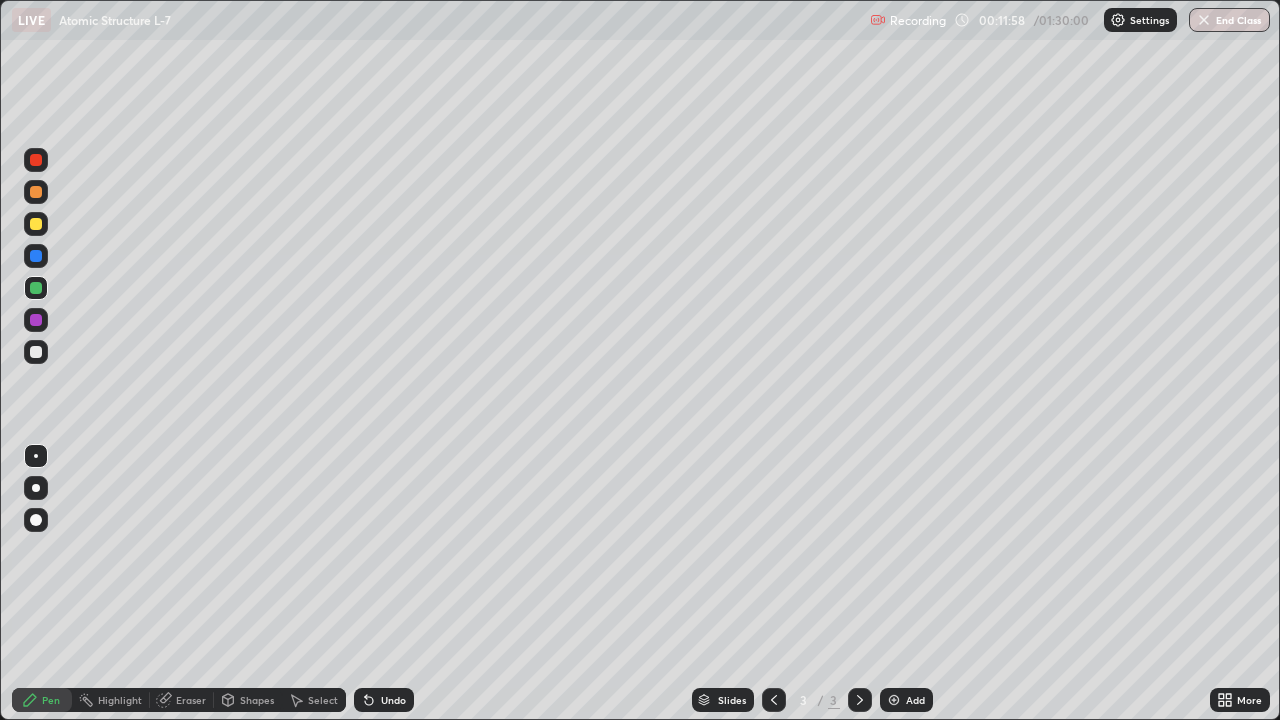 click at bounding box center (36, 256) 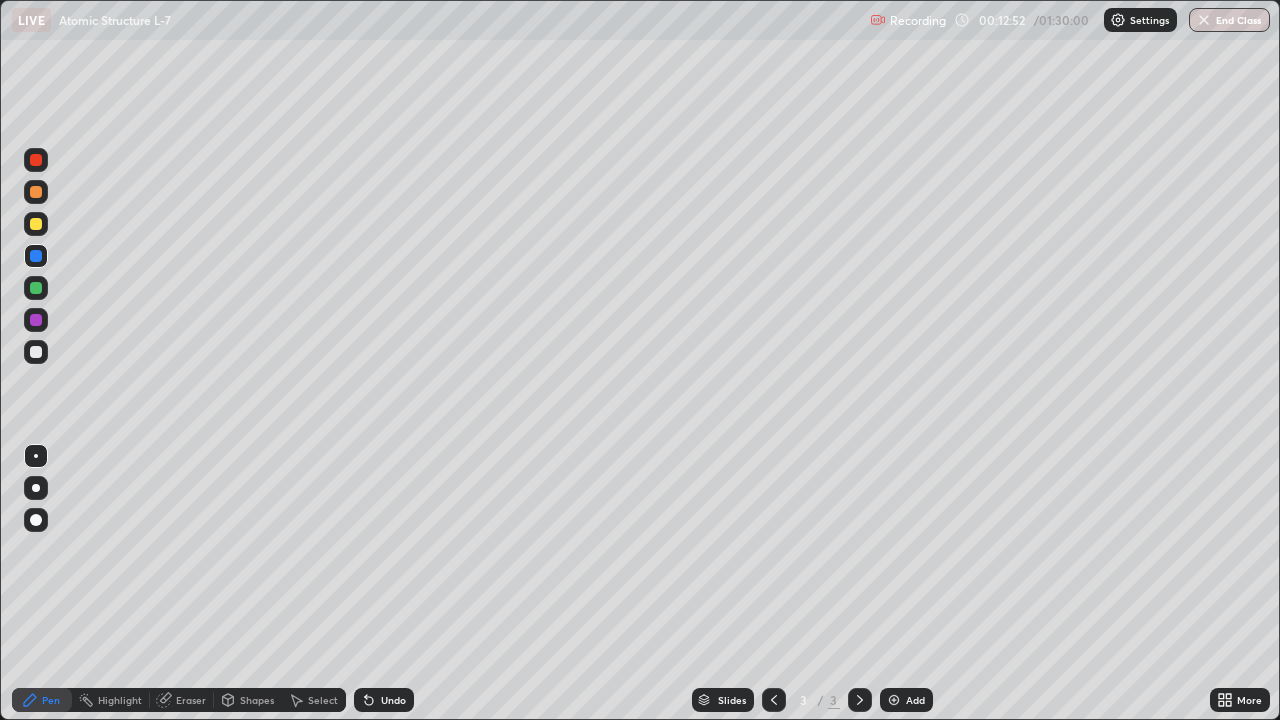 click at bounding box center [36, 352] 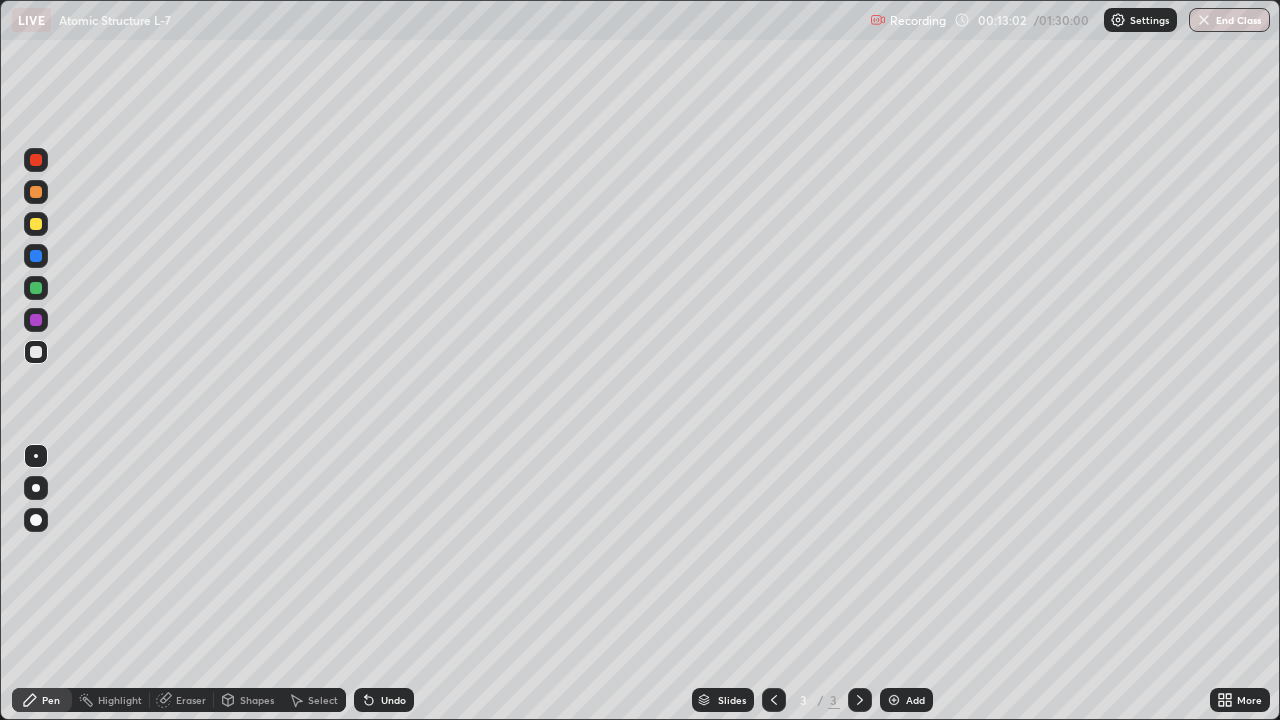 click on "Undo" at bounding box center [393, 700] 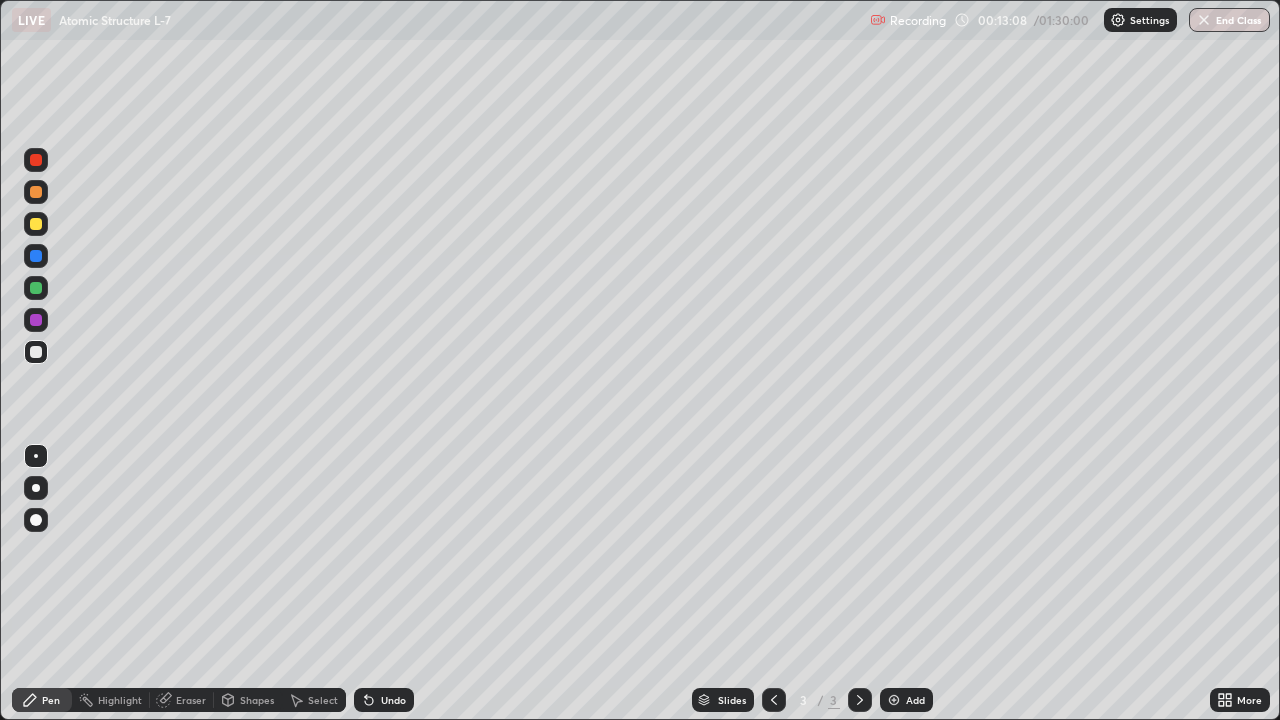 click at bounding box center (36, 224) 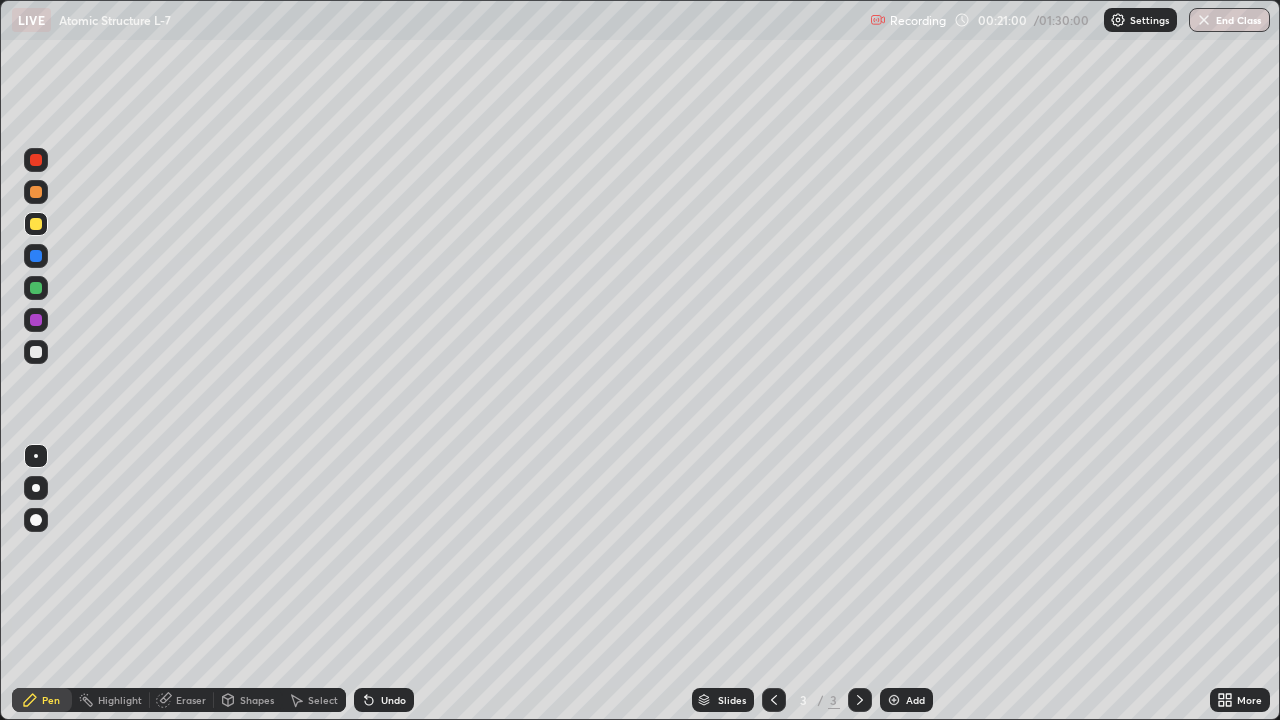 click on "Add" at bounding box center (915, 700) 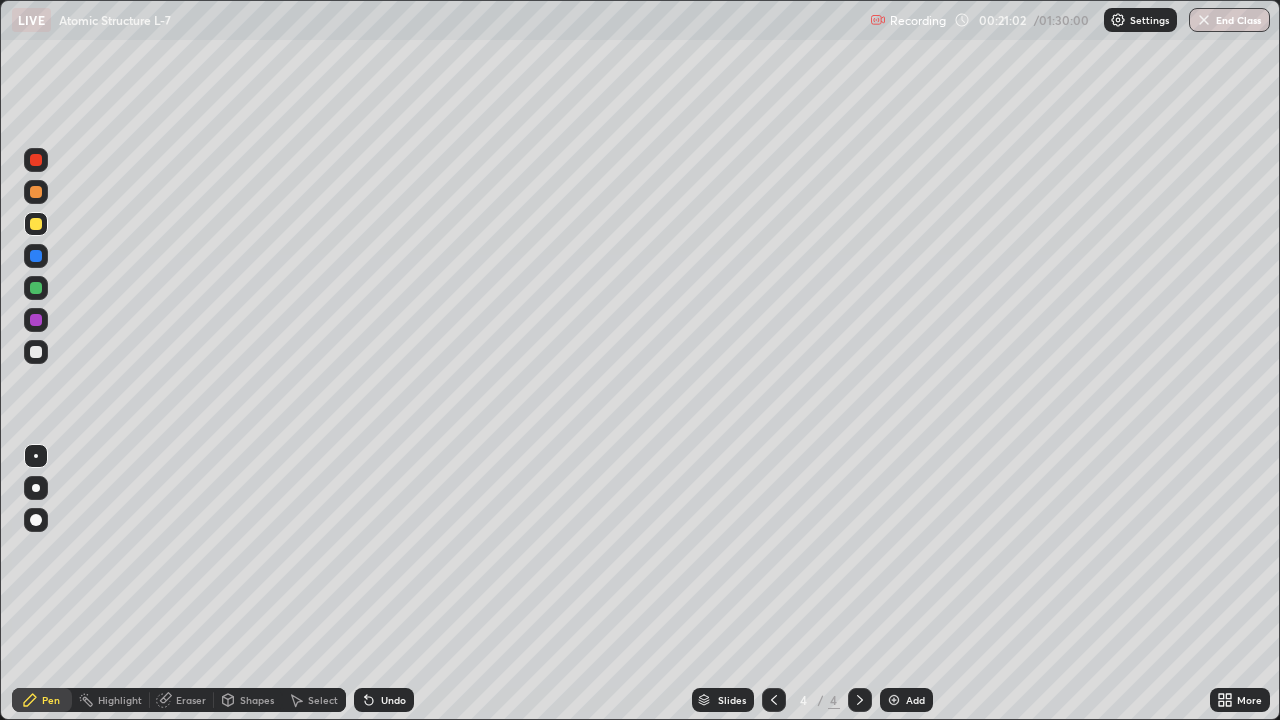click at bounding box center [36, 160] 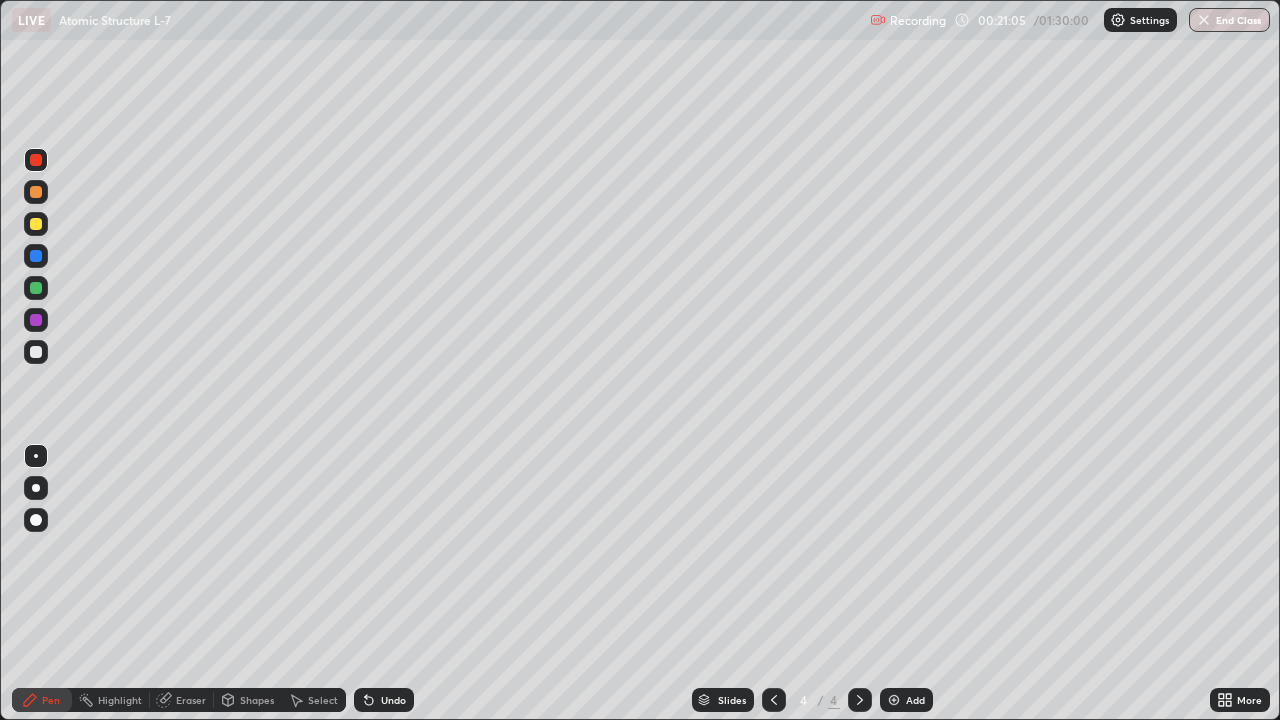 click at bounding box center (36, 288) 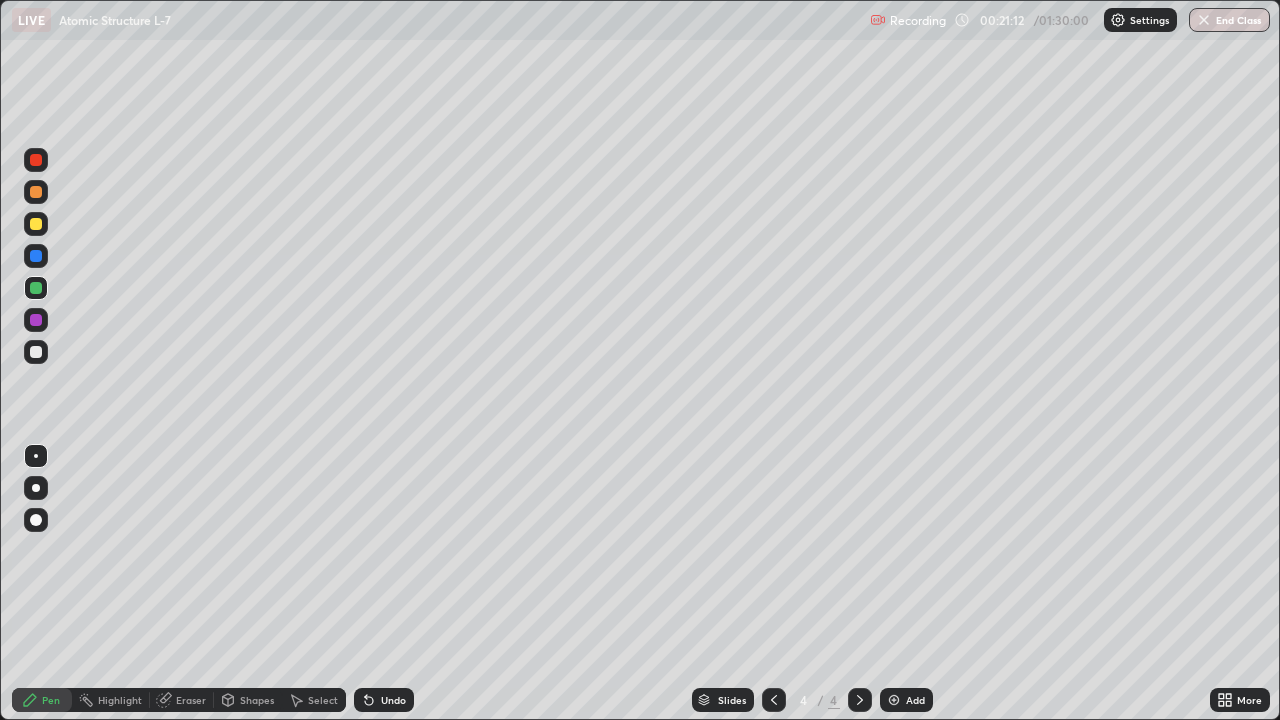 click at bounding box center (36, 256) 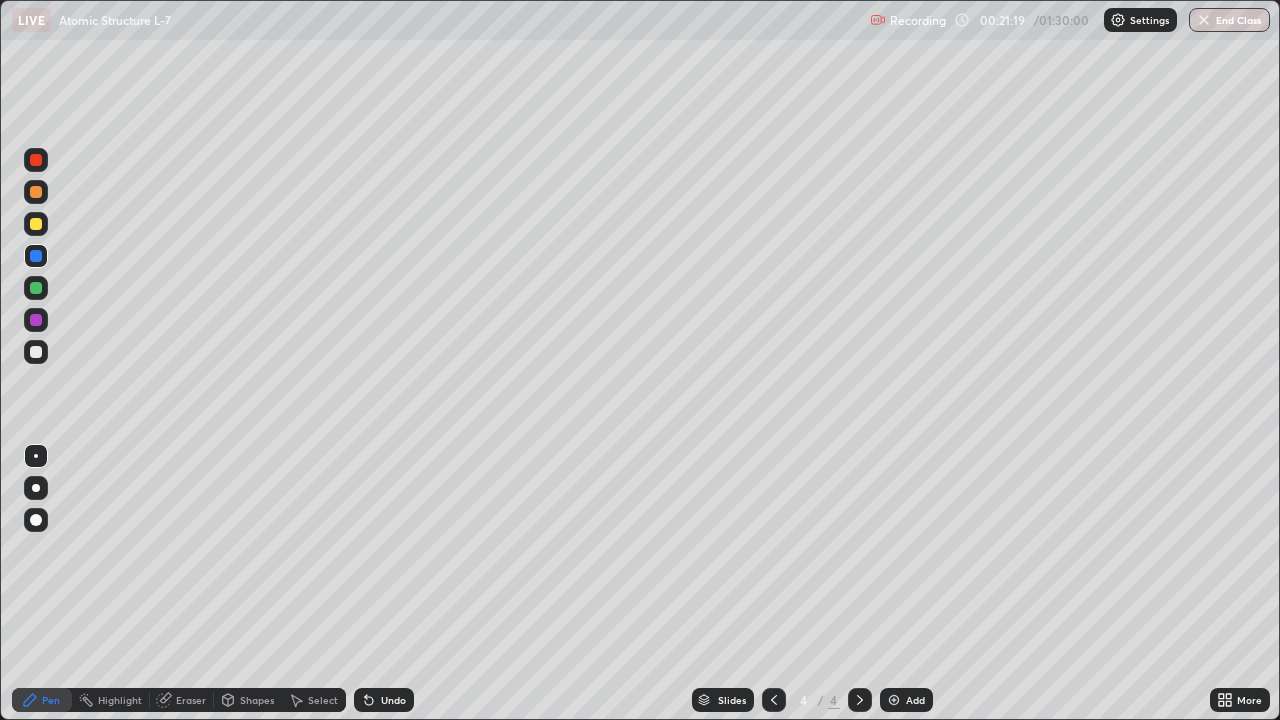 click at bounding box center (36, 352) 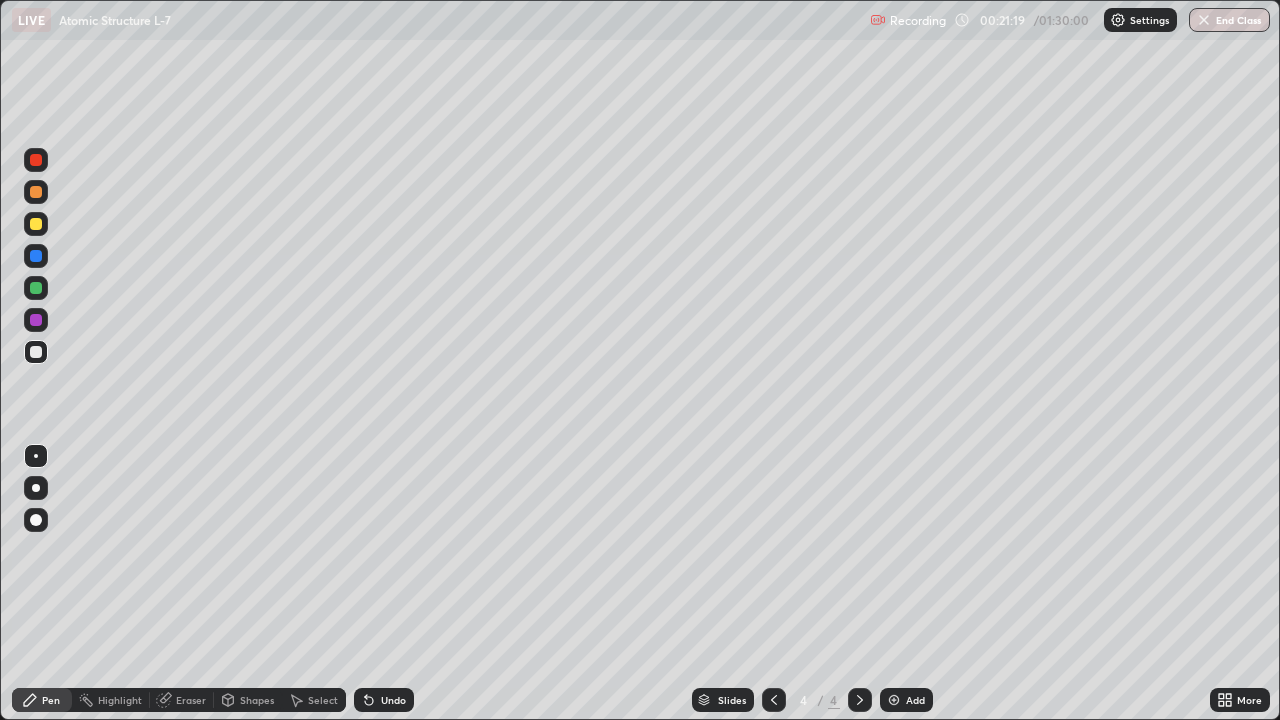 click at bounding box center (36, 320) 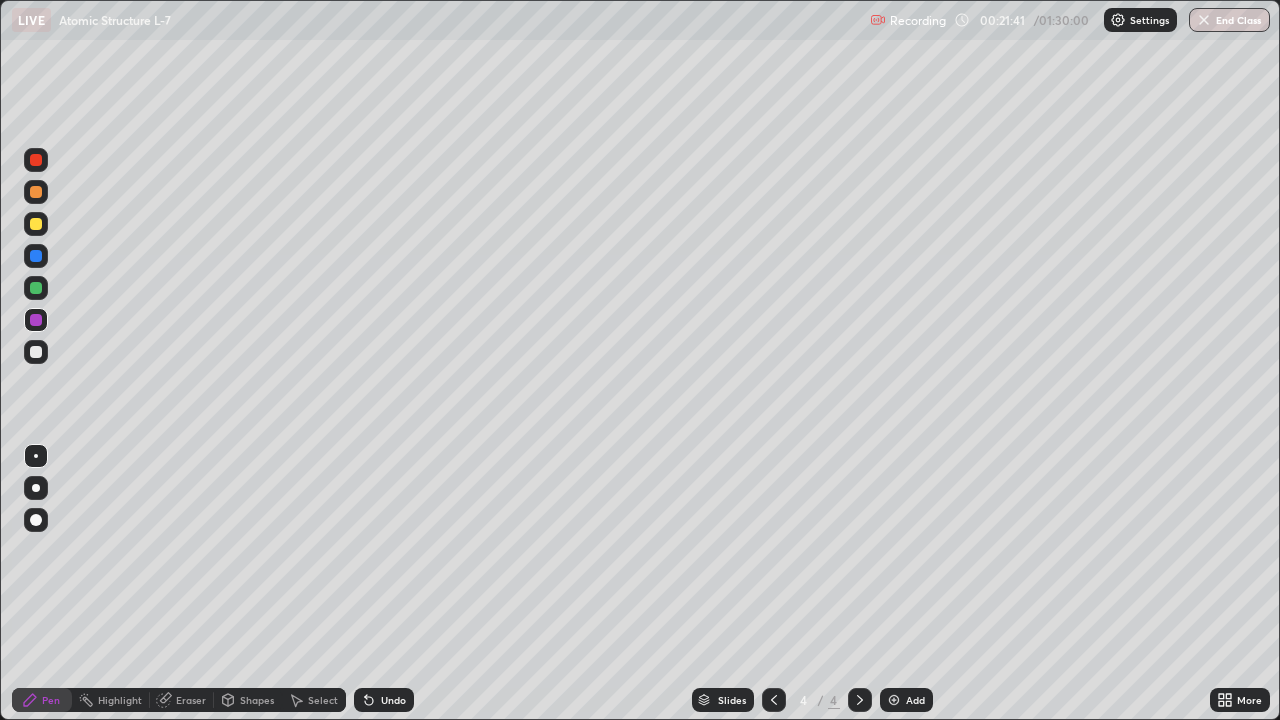 click at bounding box center [36, 352] 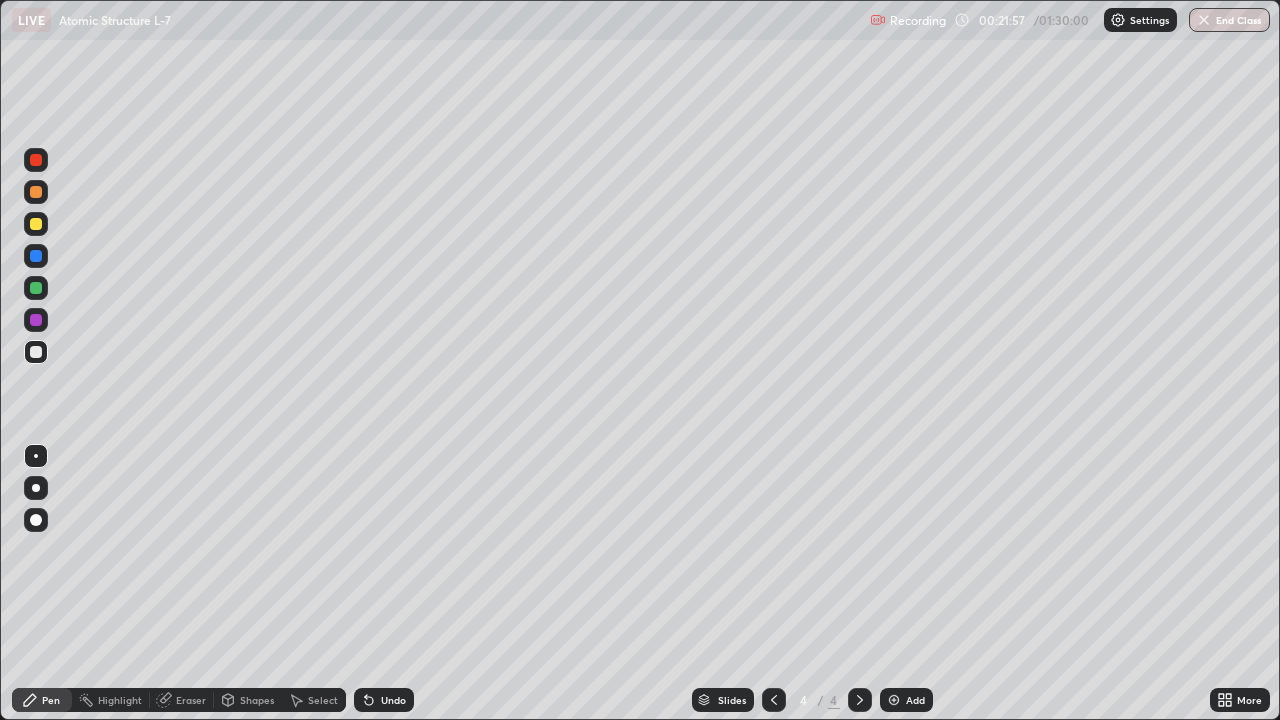 click at bounding box center [36, 288] 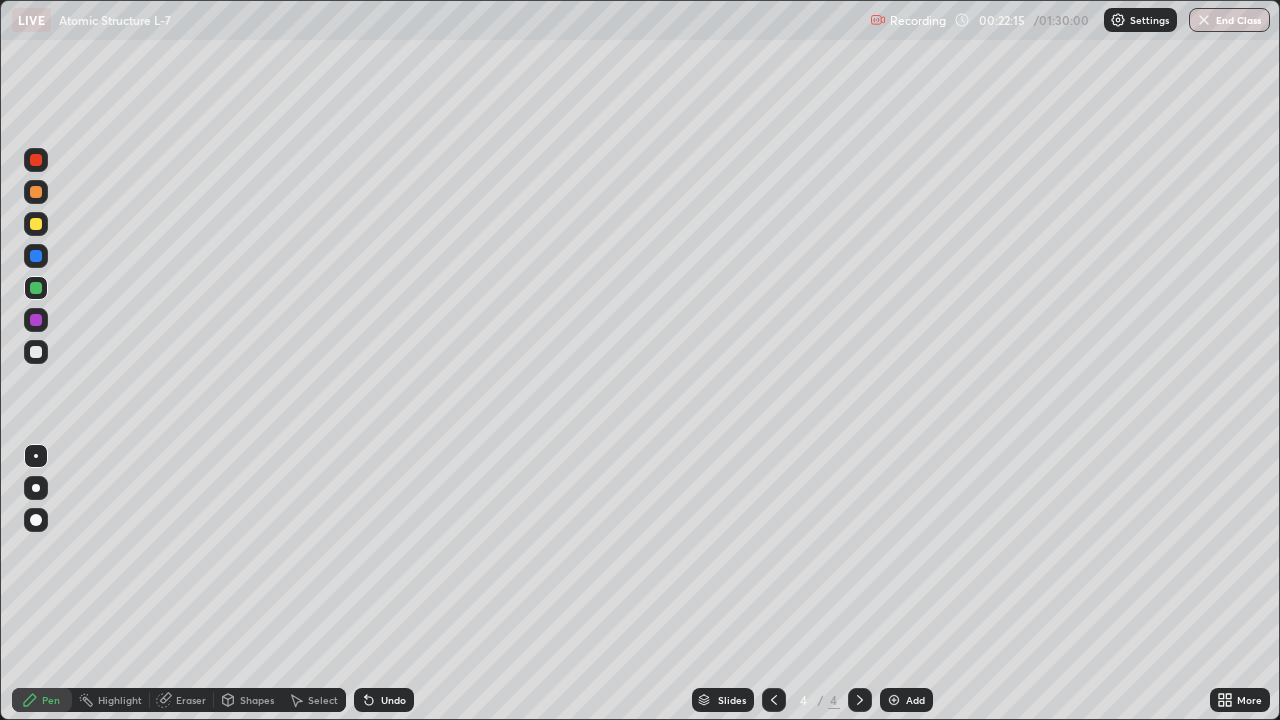 click at bounding box center (36, 352) 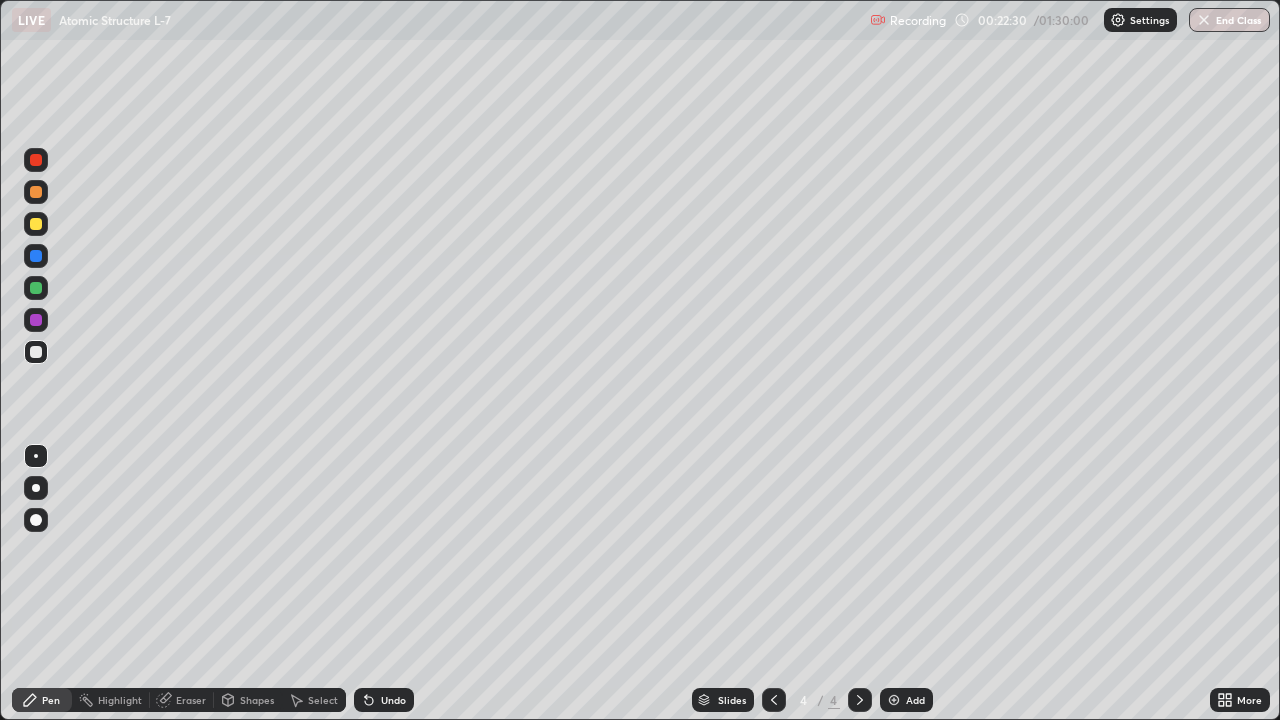 click at bounding box center [36, 320] 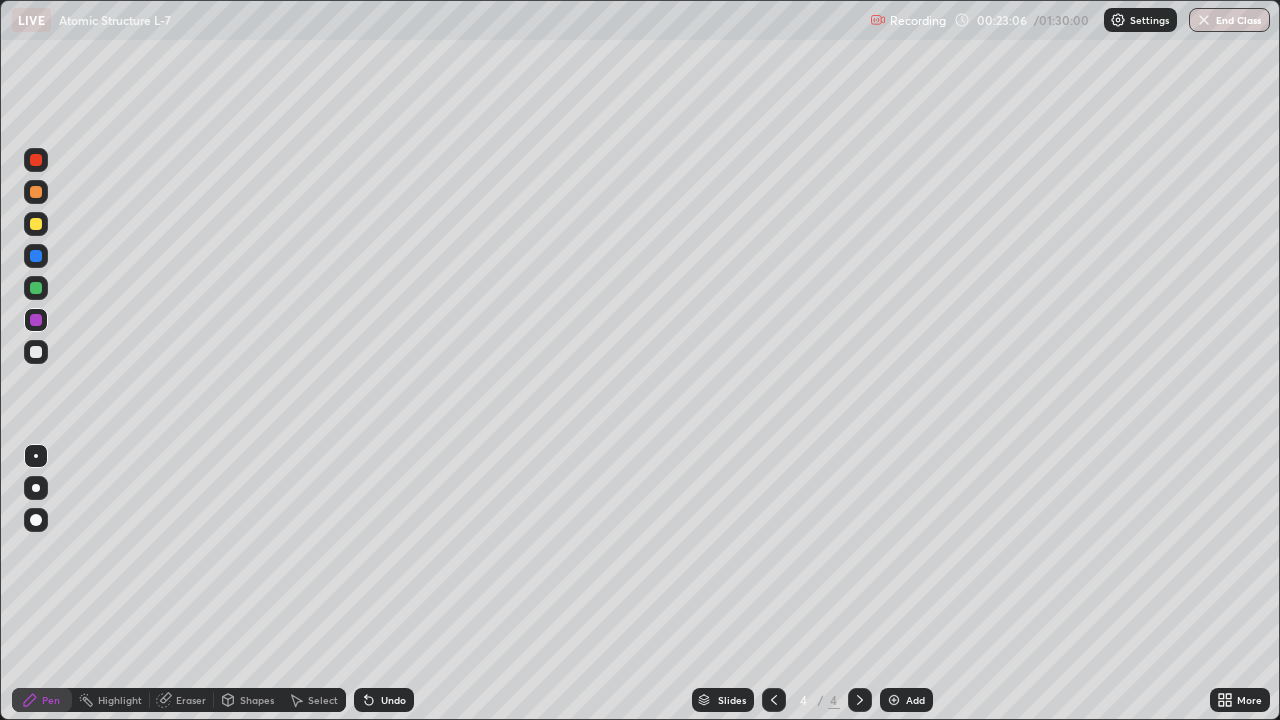 click at bounding box center (36, 352) 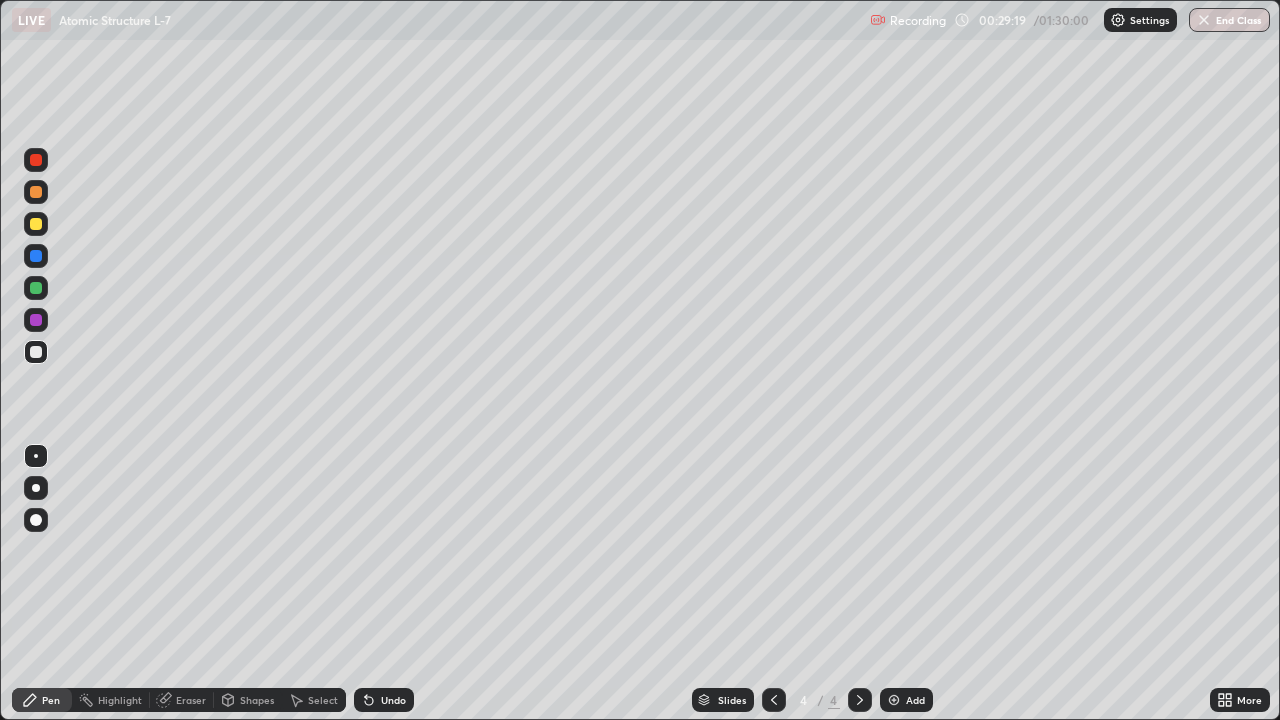 click on "Add" at bounding box center [915, 700] 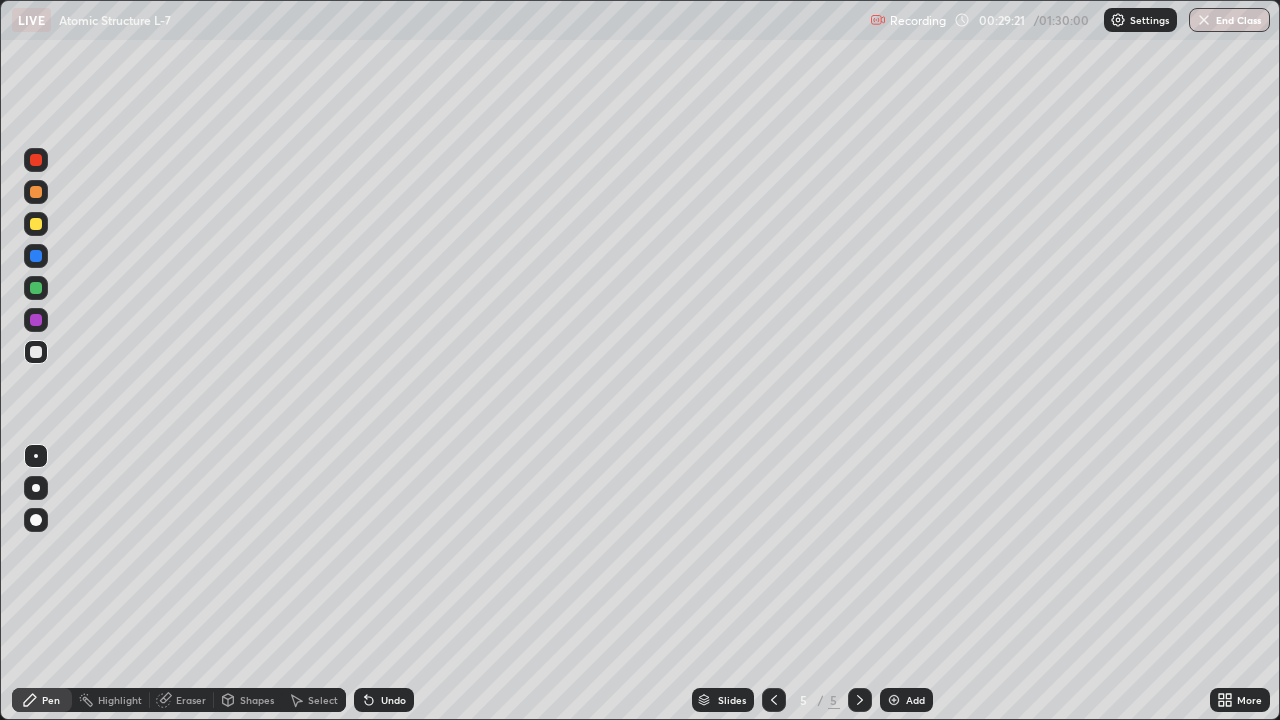 click at bounding box center (36, 160) 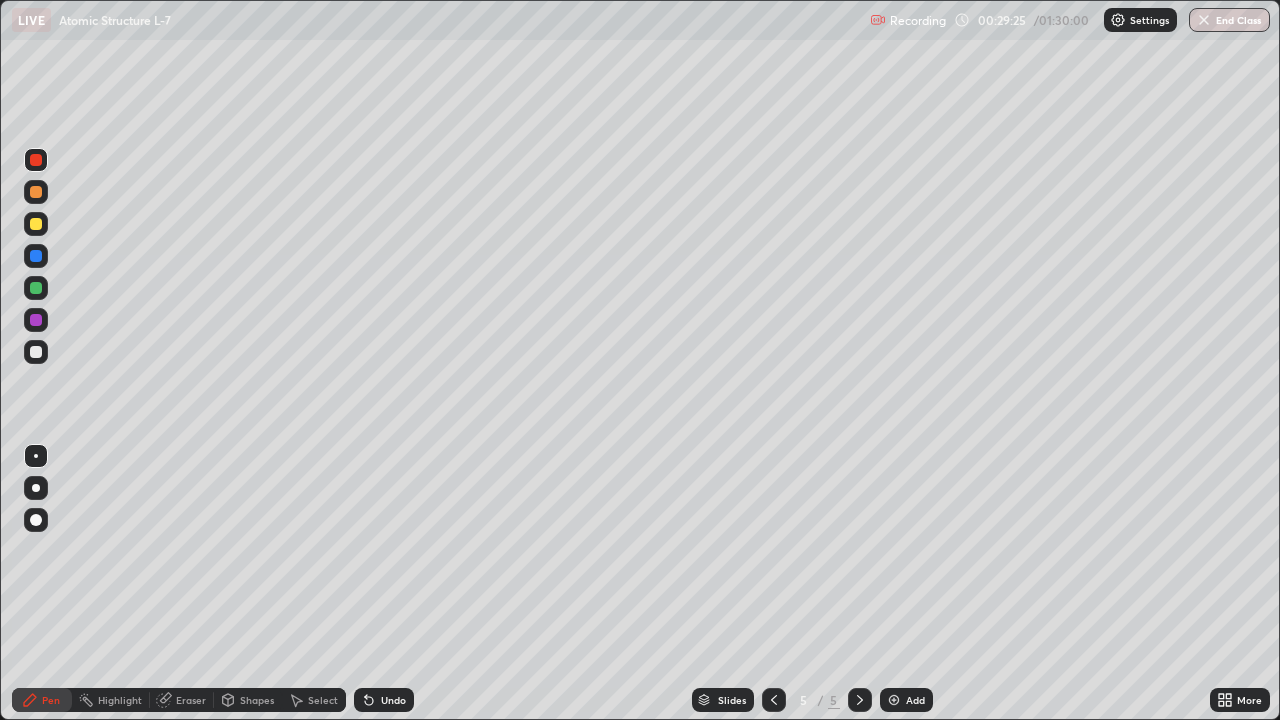 click at bounding box center (36, 224) 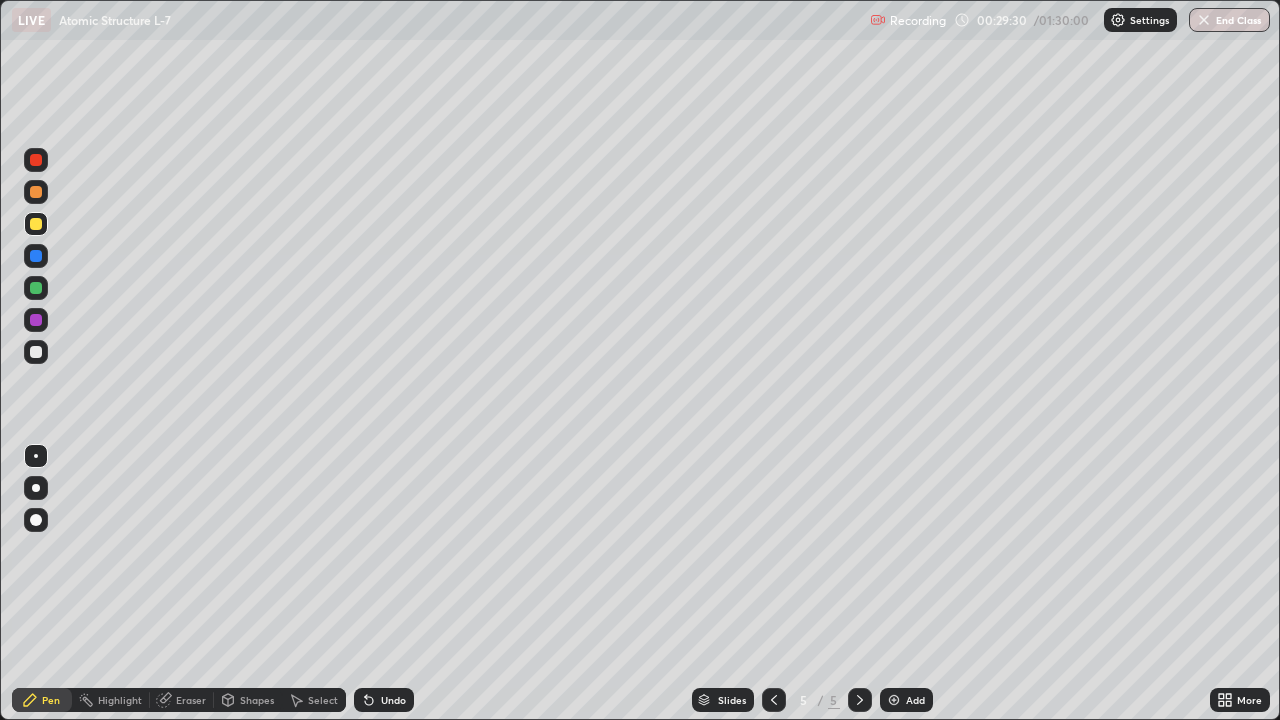 click 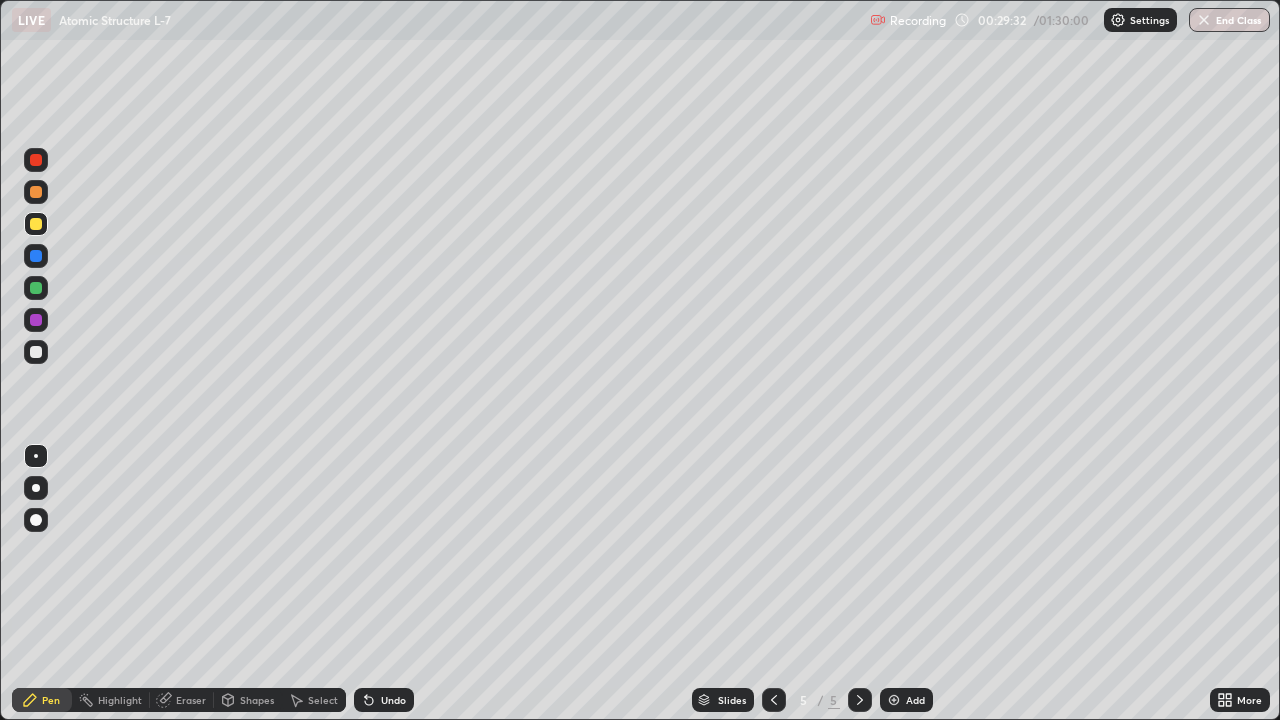 click on "Undo" at bounding box center [393, 700] 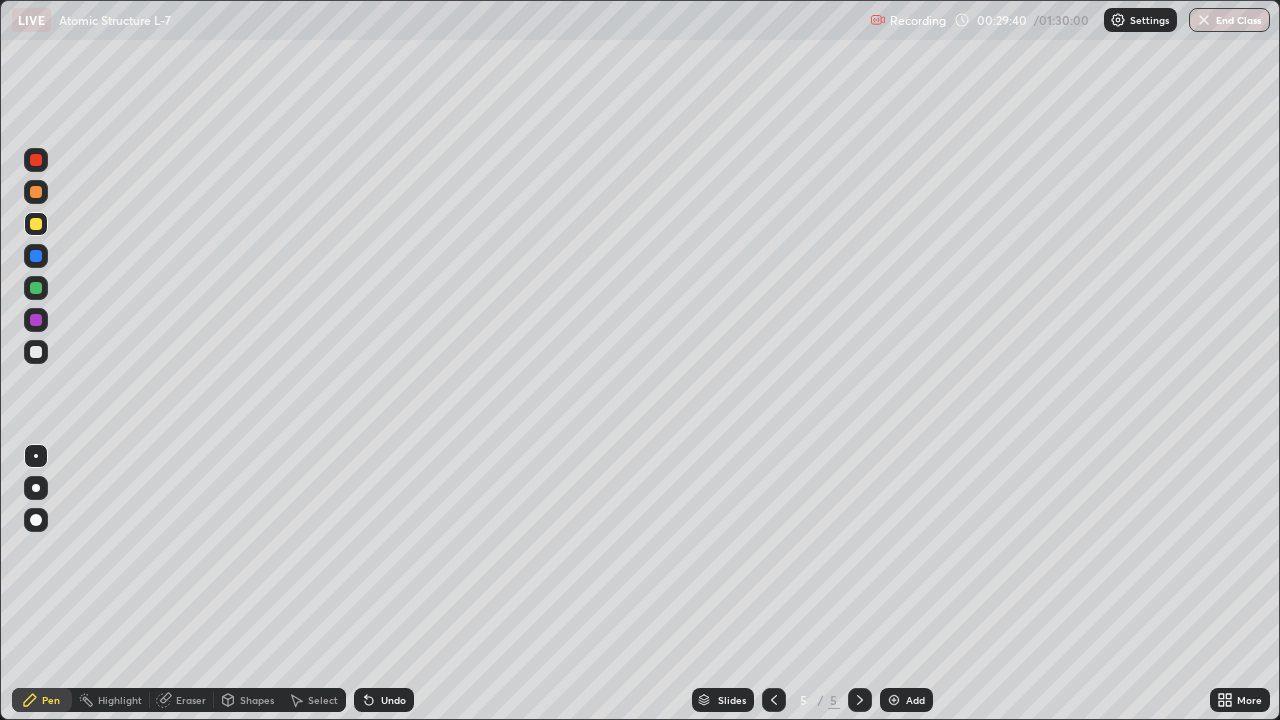 click on "Undo" at bounding box center [384, 700] 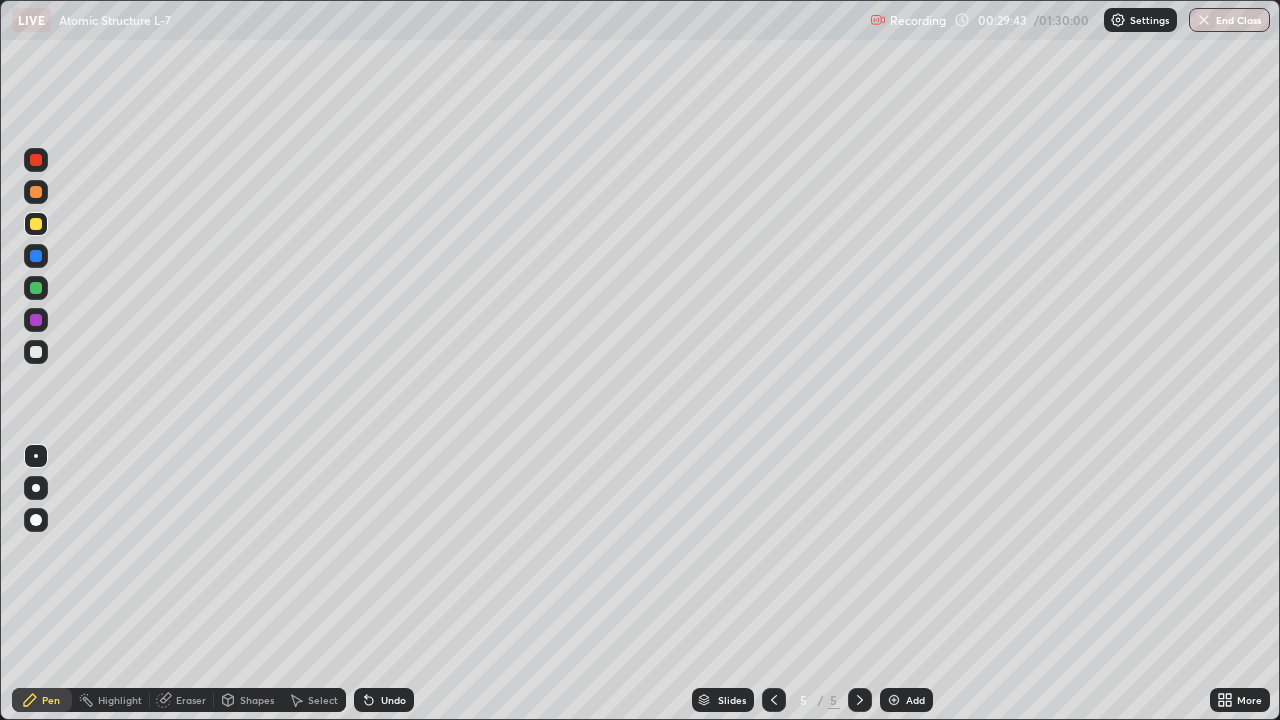 click at bounding box center [36, 160] 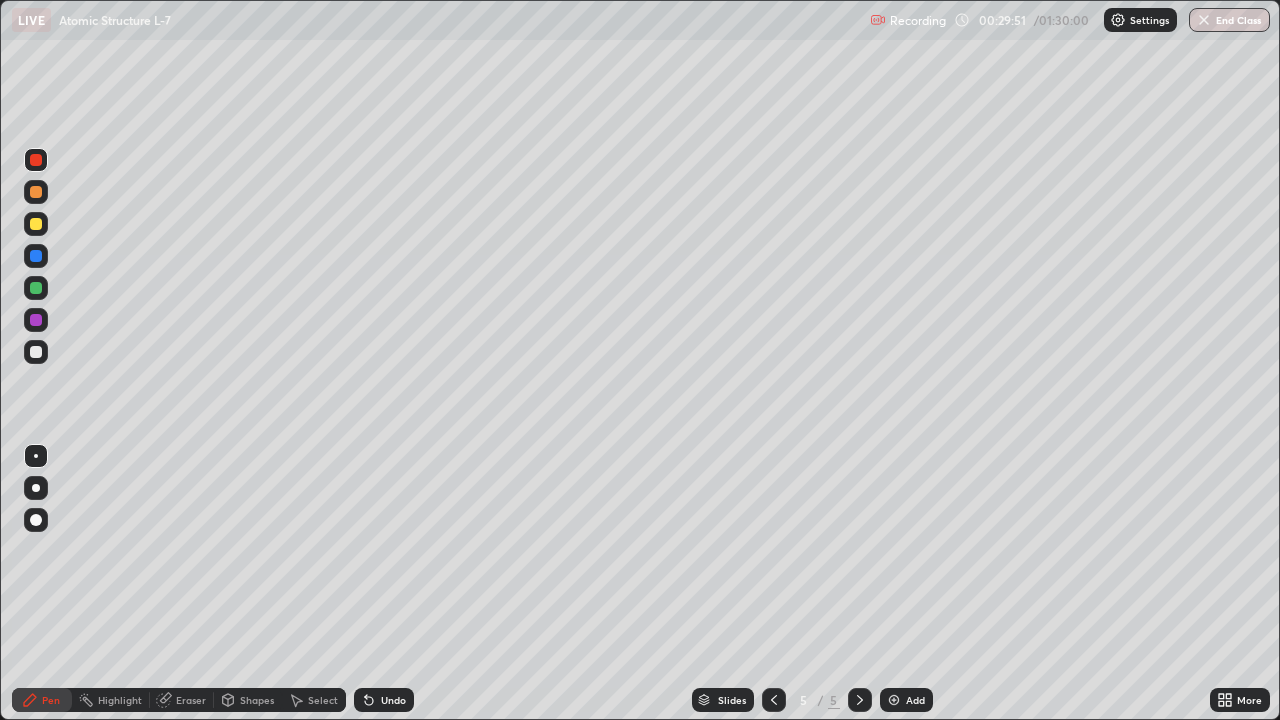 click at bounding box center [36, 352] 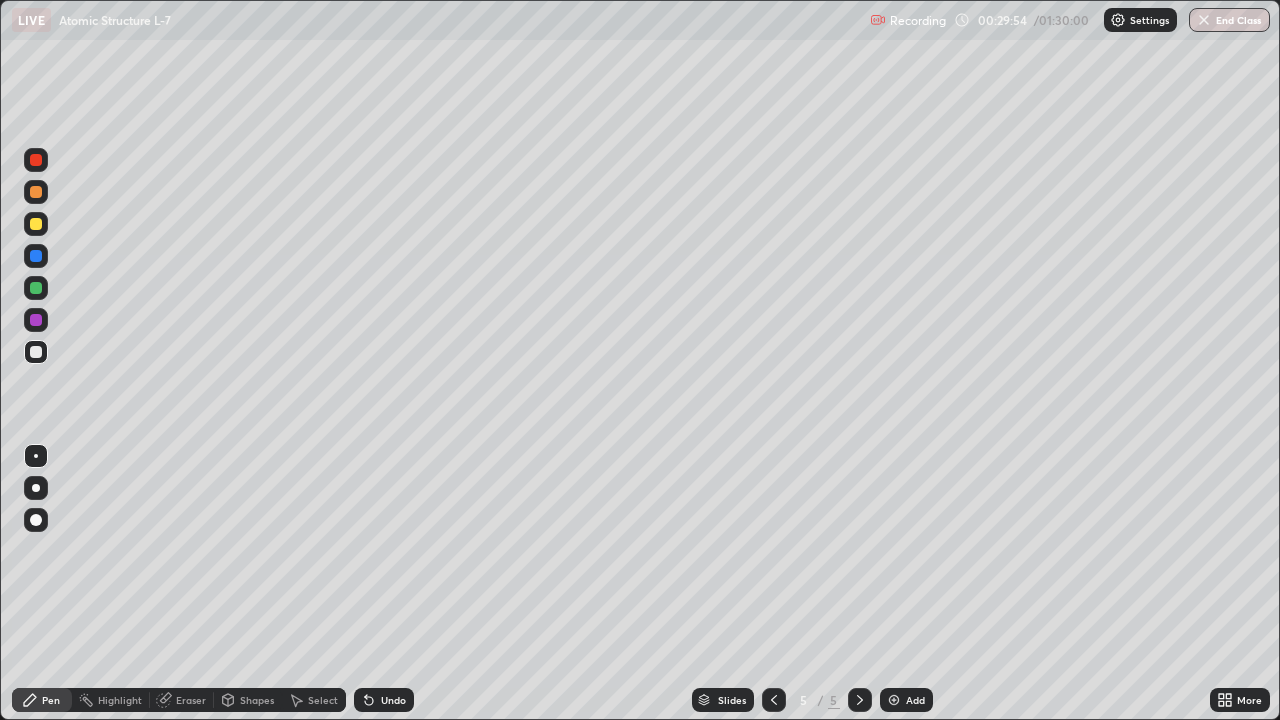 click at bounding box center (36, 256) 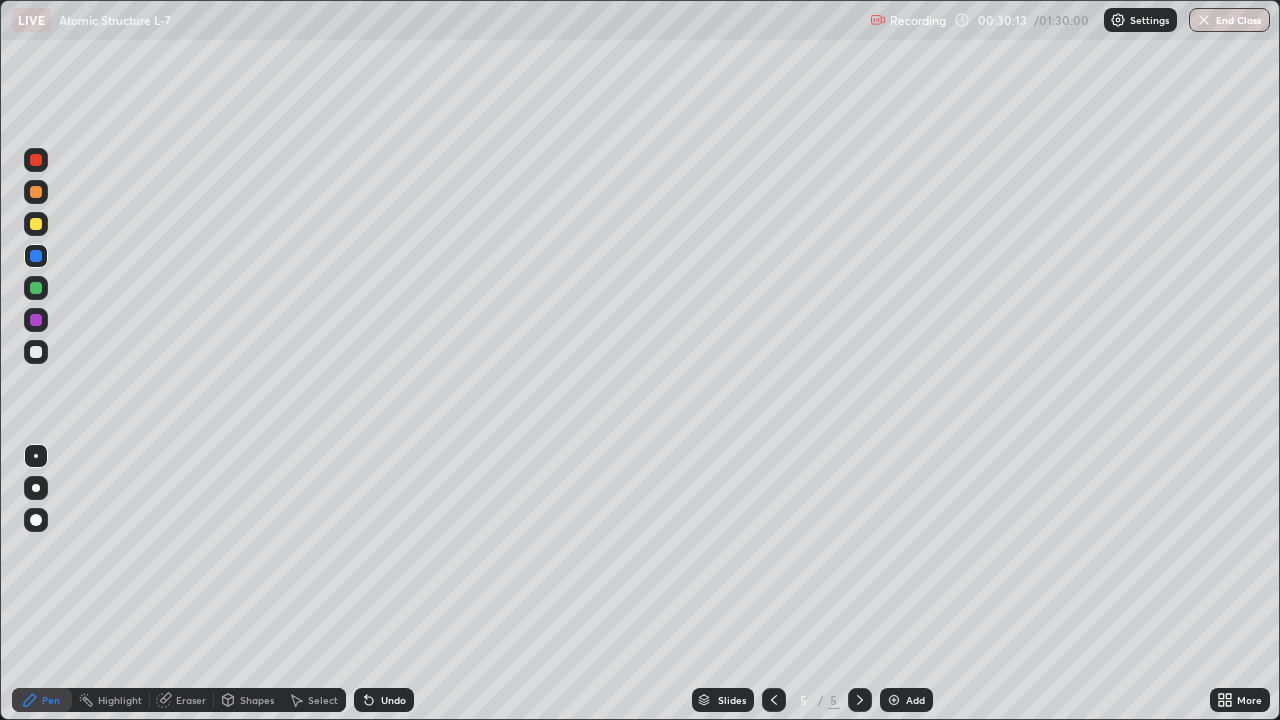 click at bounding box center [36, 288] 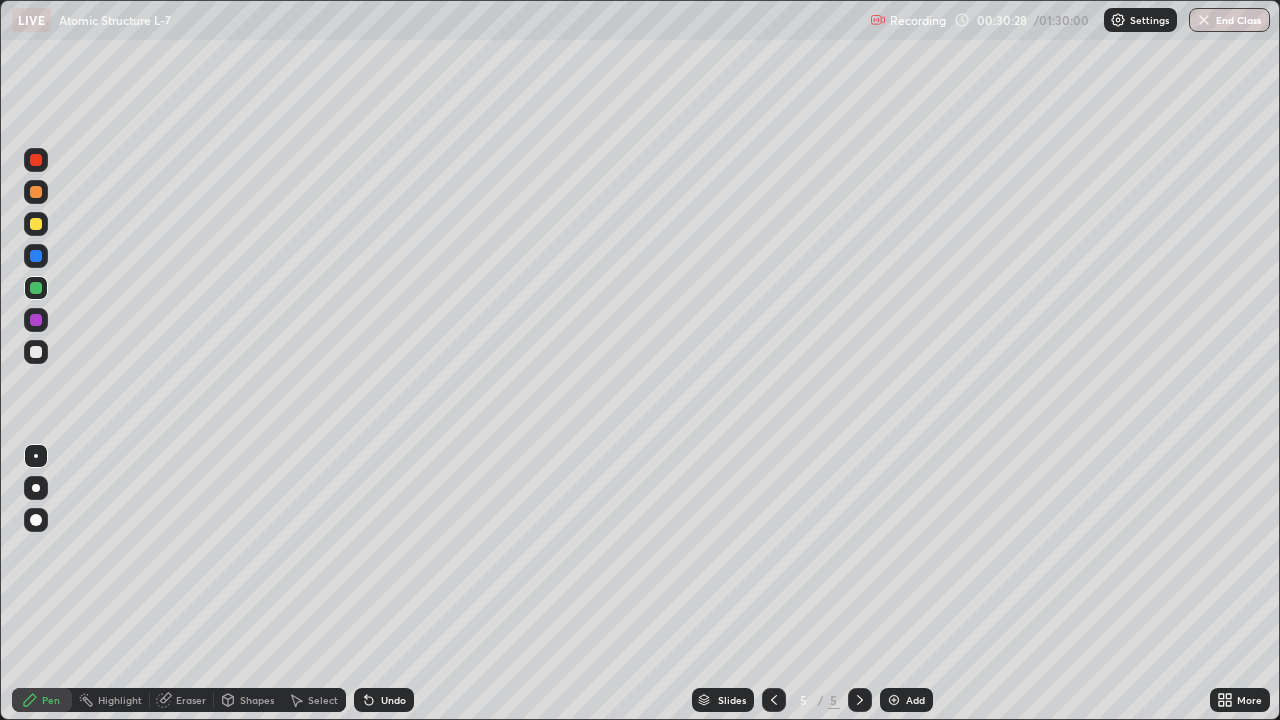 click at bounding box center [36, 256] 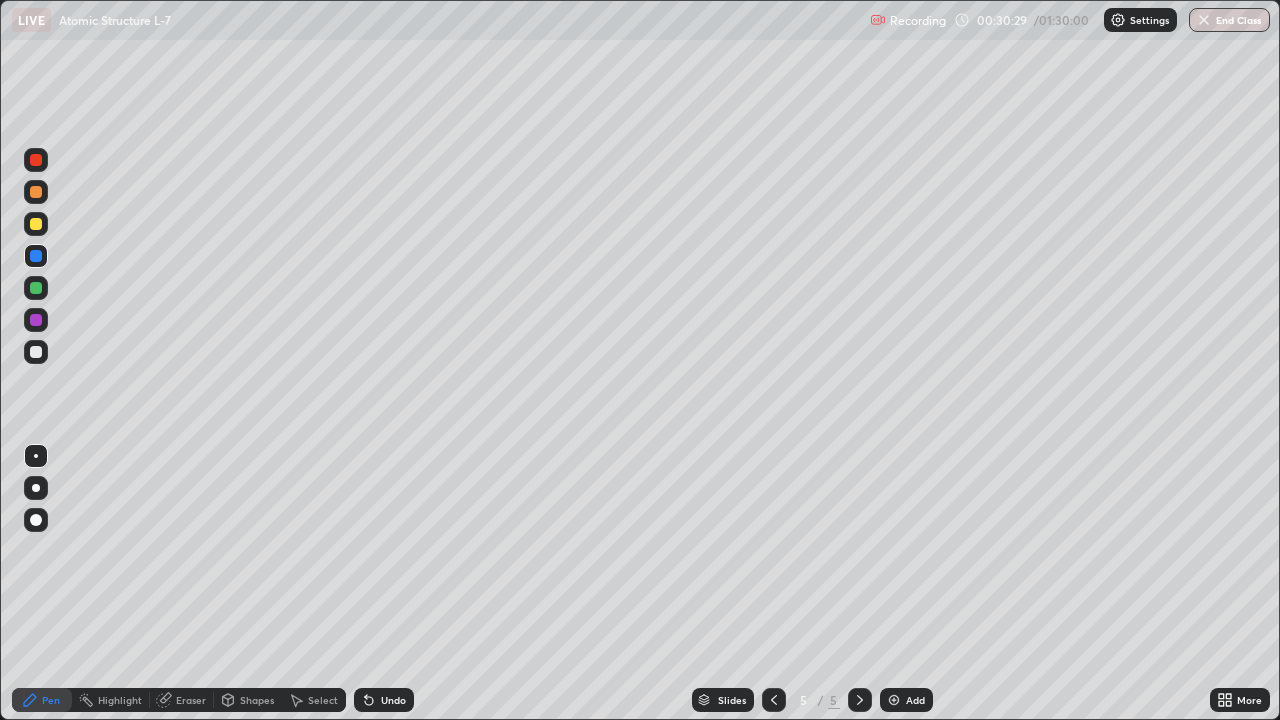 click at bounding box center [36, 288] 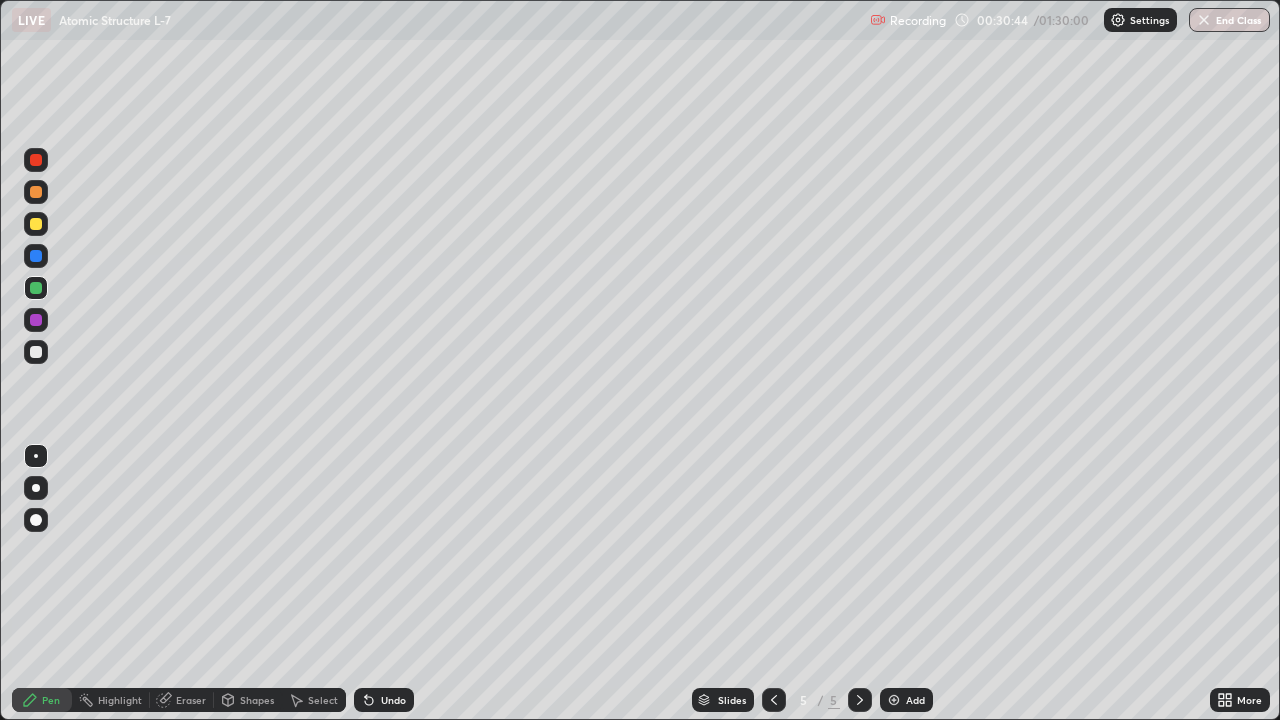 click at bounding box center [36, 352] 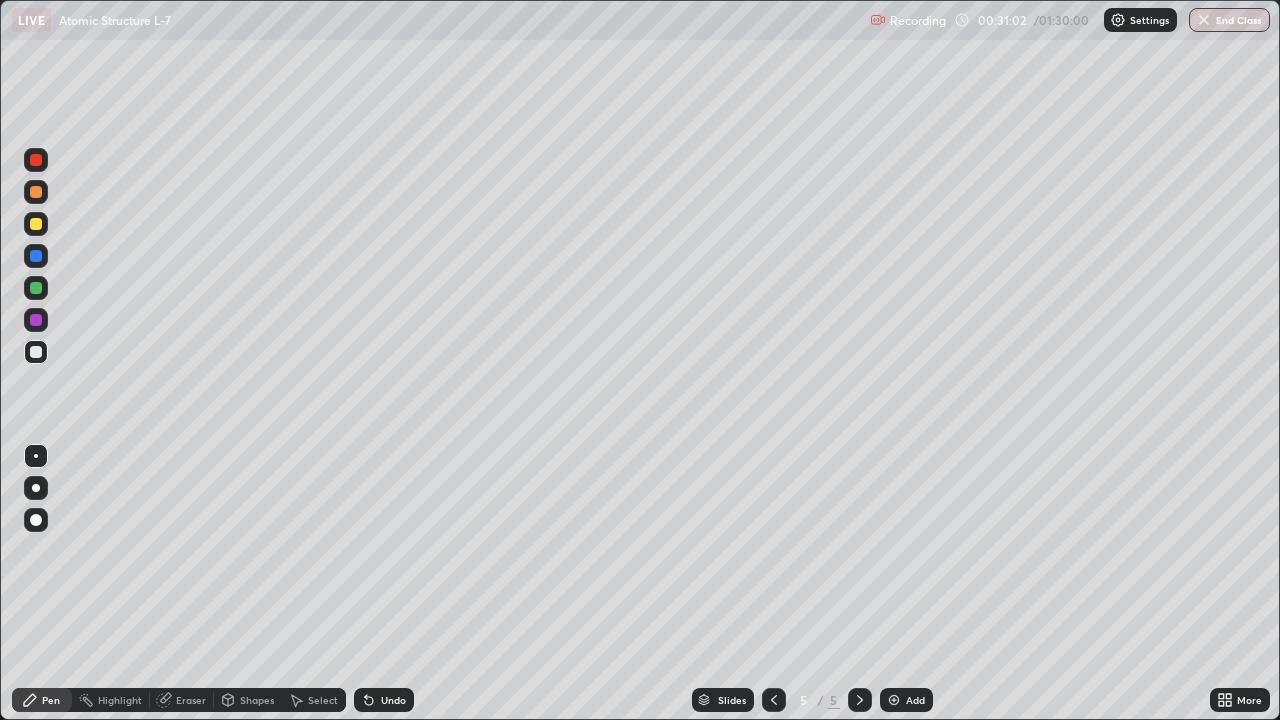 click on "Undo" at bounding box center (393, 700) 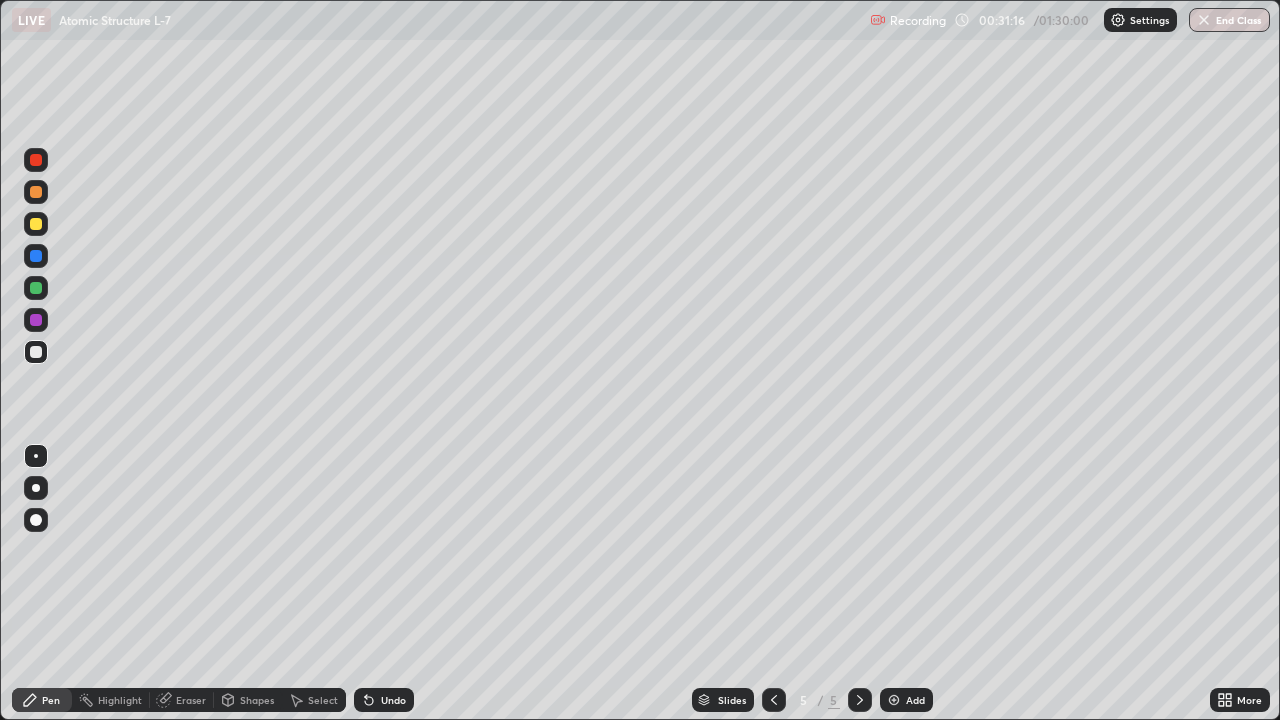 click at bounding box center [36, 320] 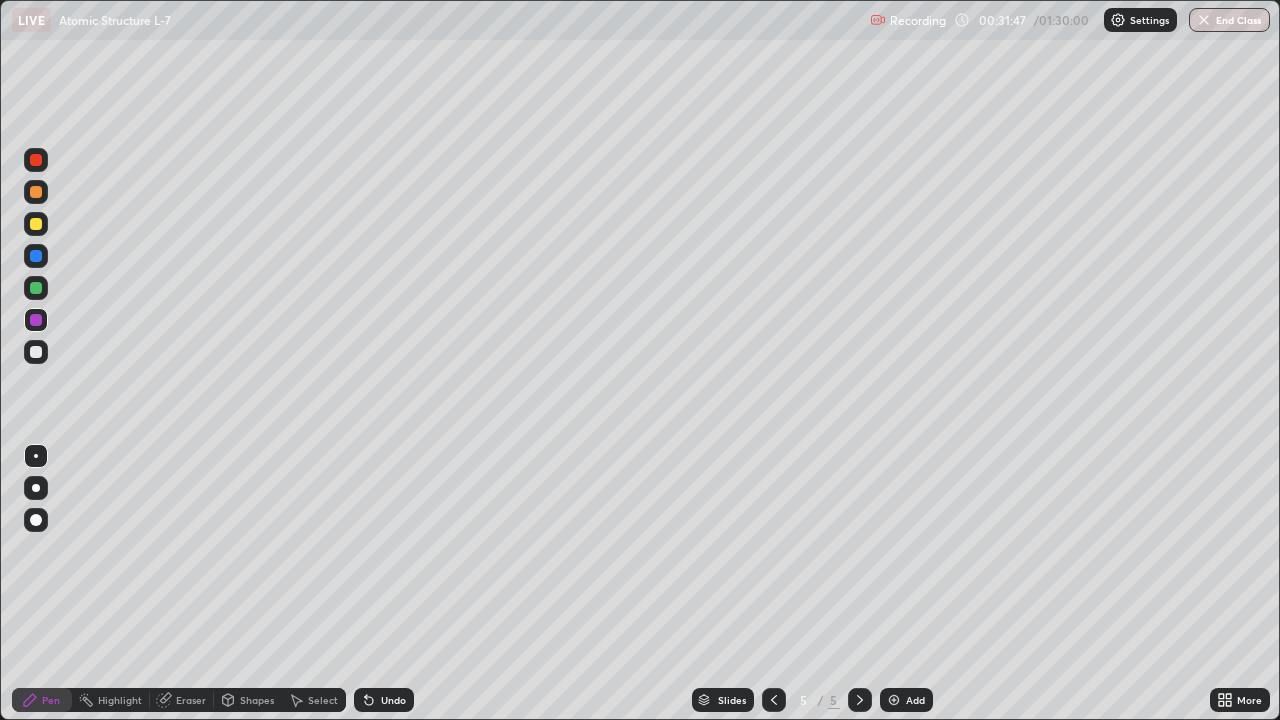 click at bounding box center (36, 256) 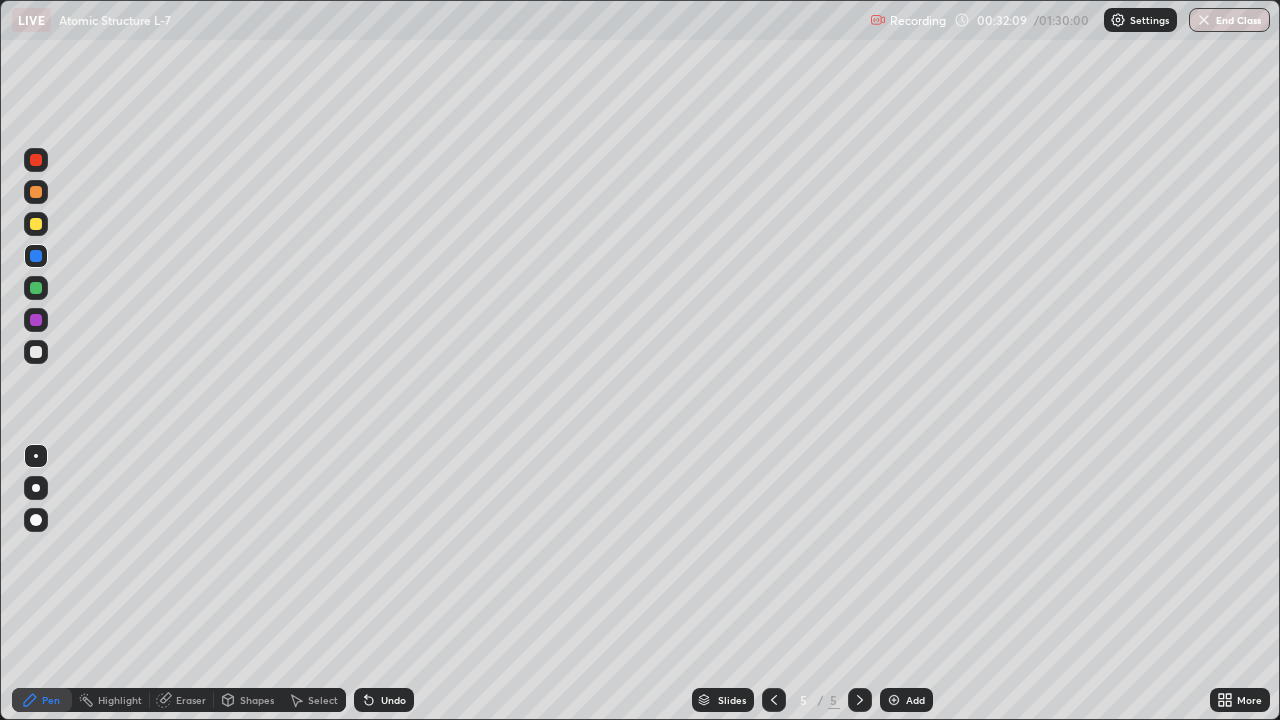 click at bounding box center [36, 352] 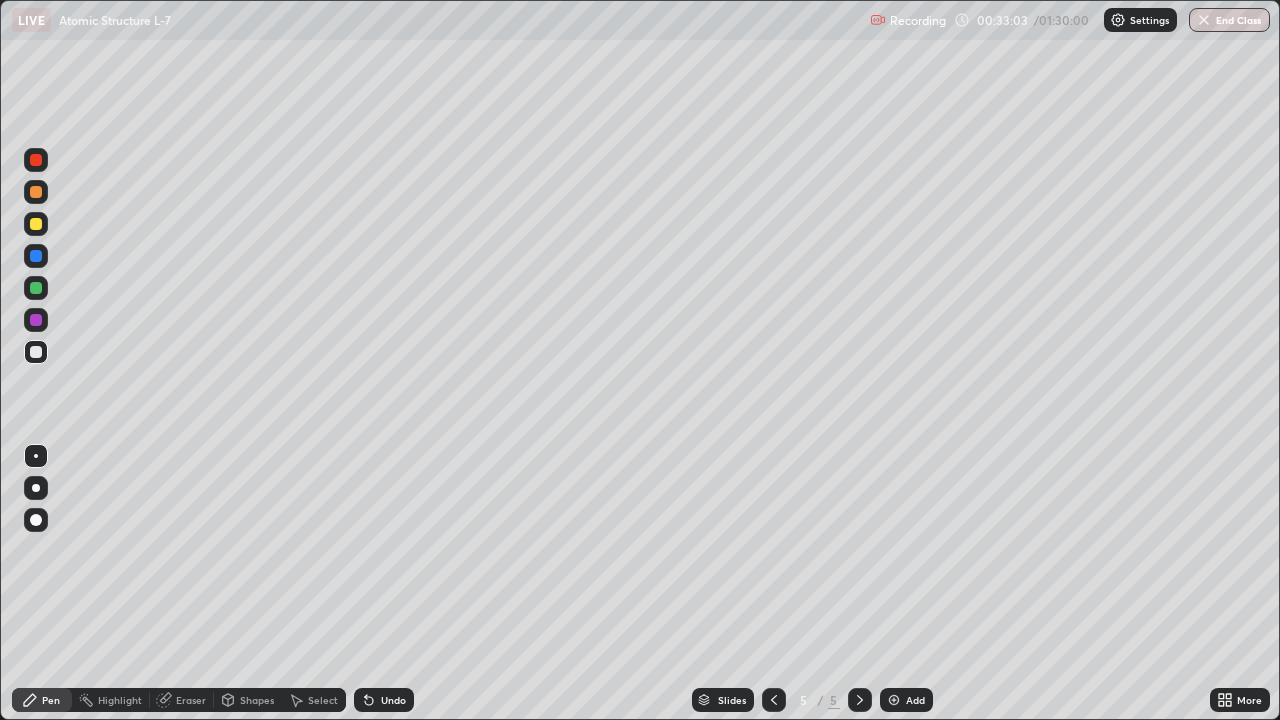 click on "Undo" at bounding box center [393, 700] 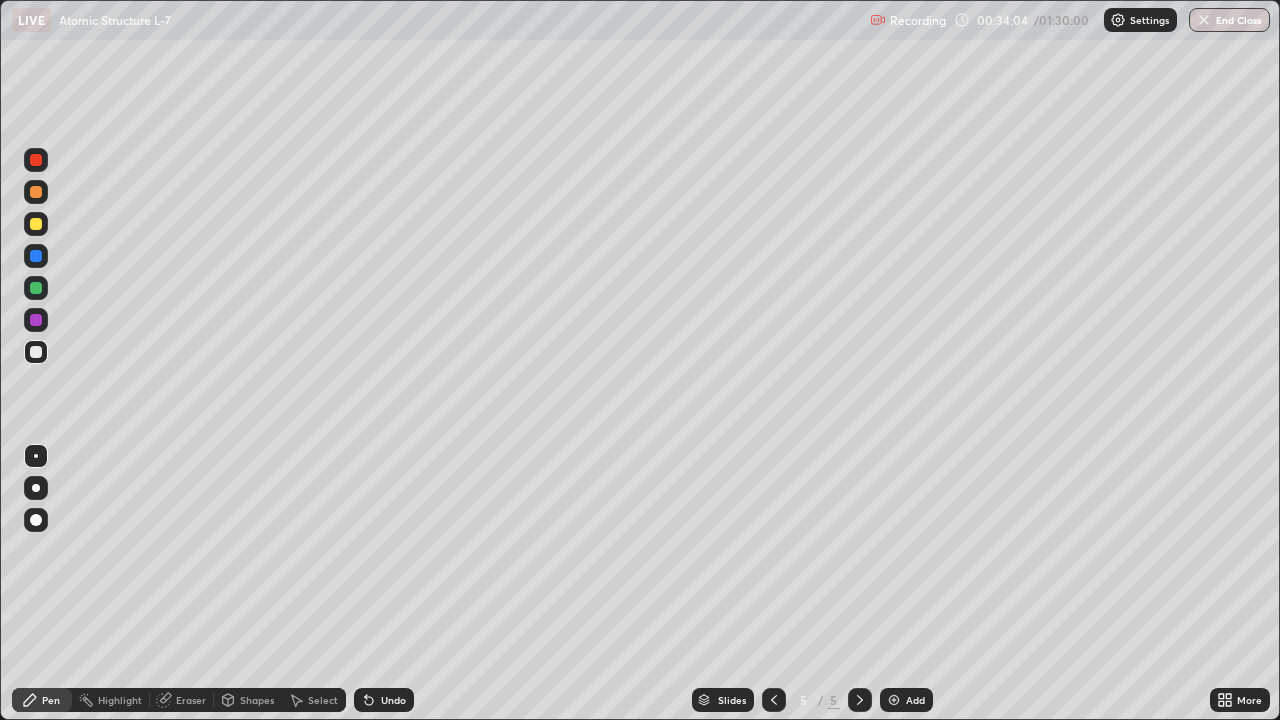 click on "Undo" at bounding box center (393, 700) 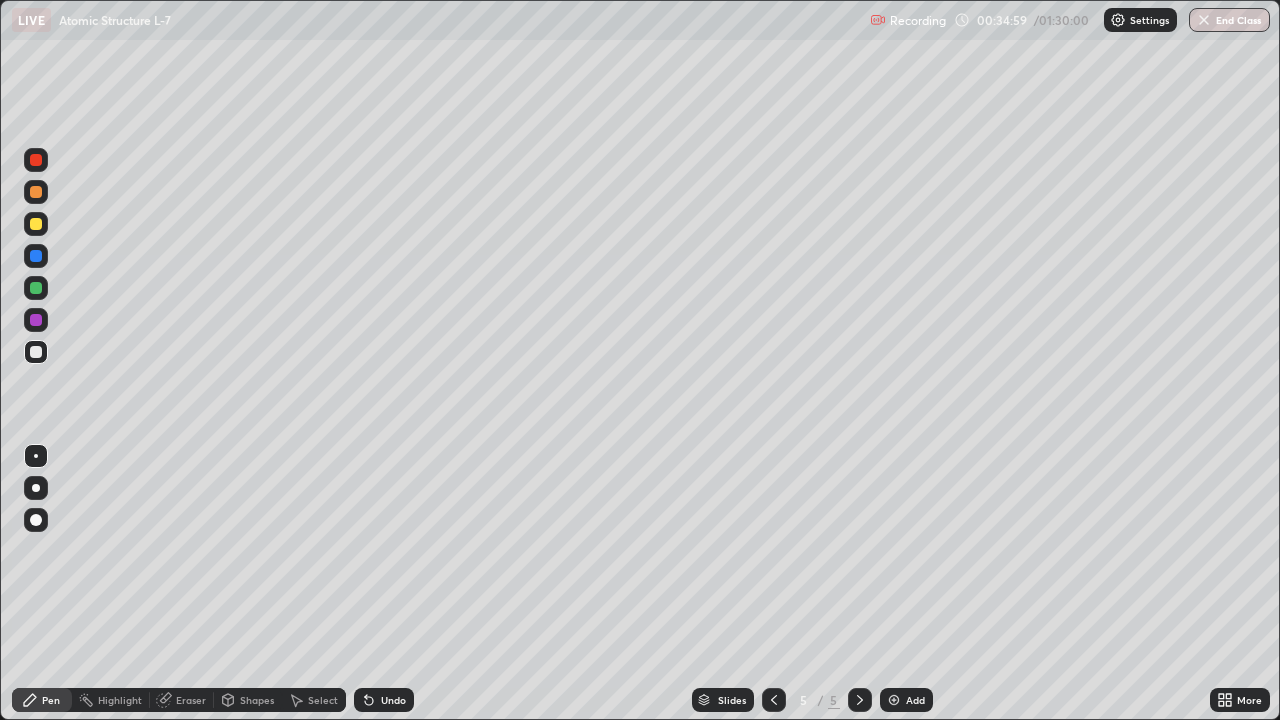 click at bounding box center (36, 320) 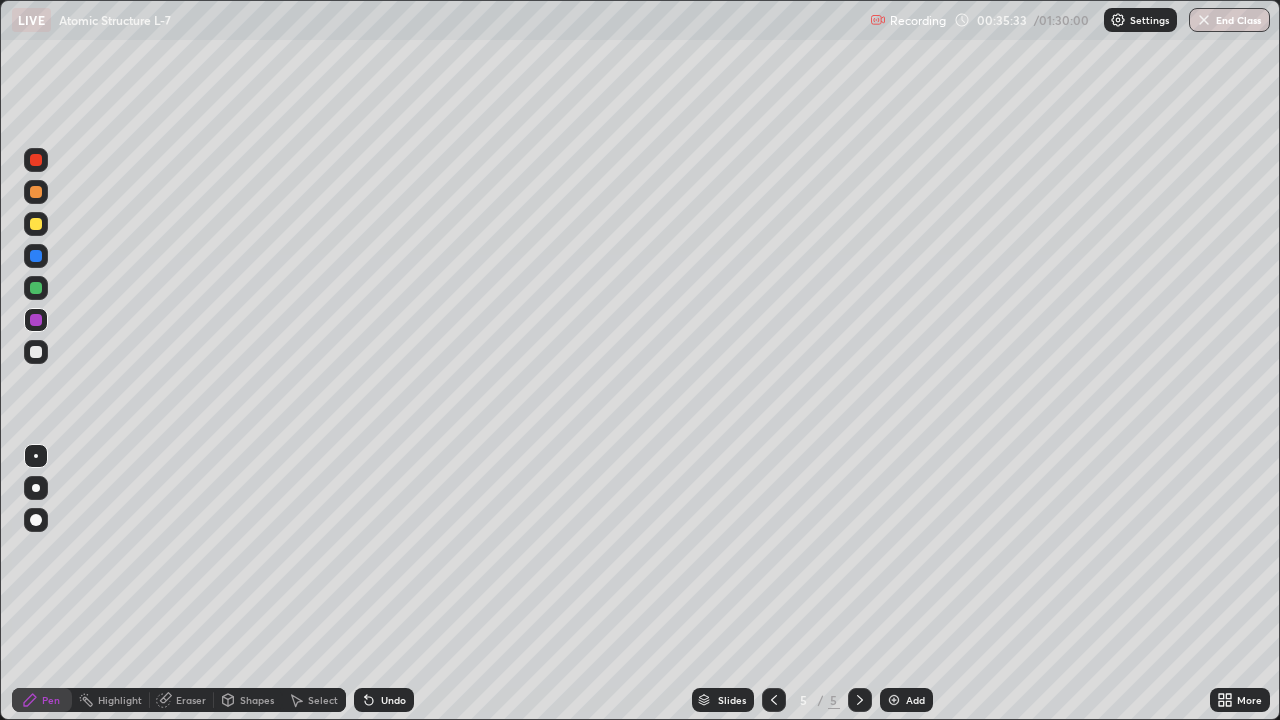 click at bounding box center [36, 352] 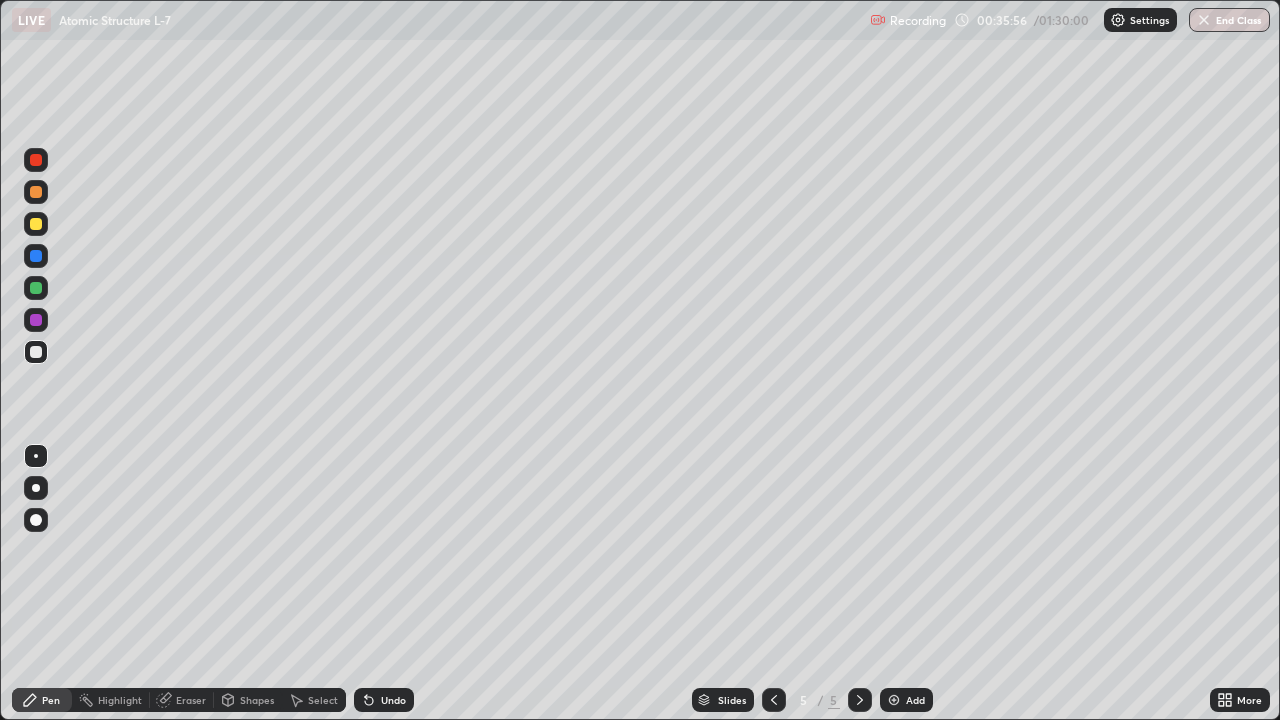 click at bounding box center (36, 256) 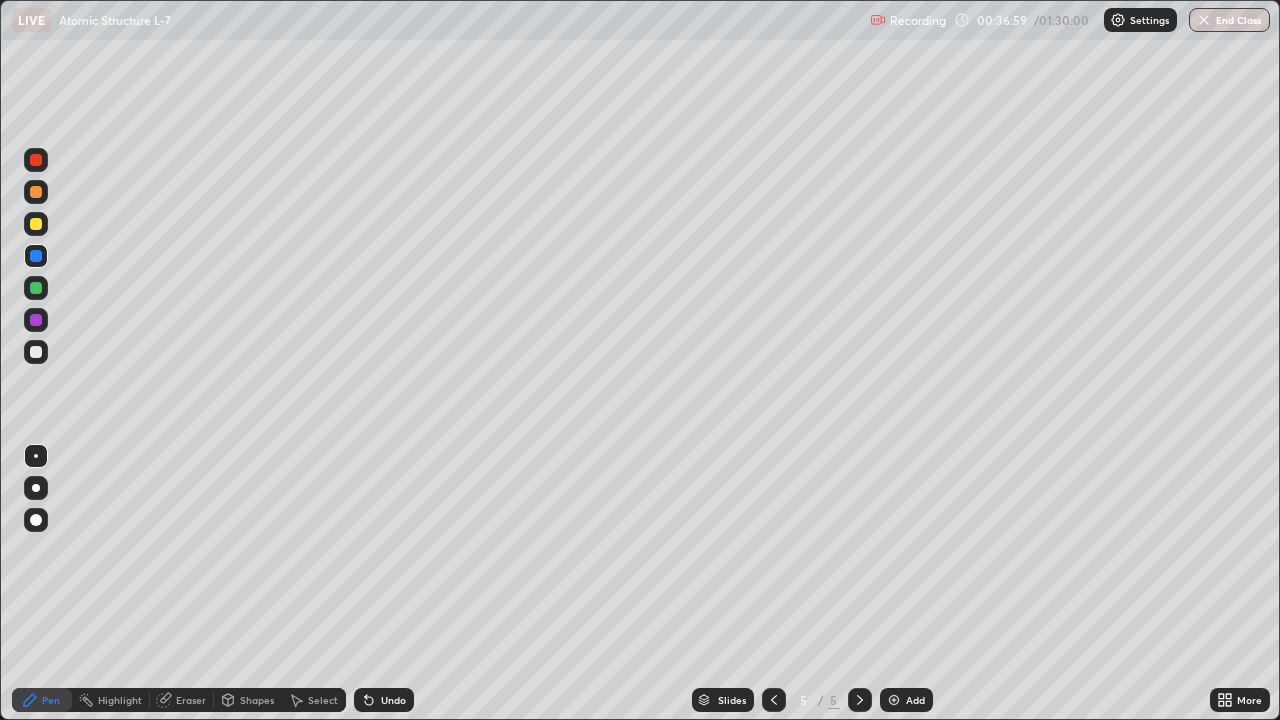 click at bounding box center (36, 320) 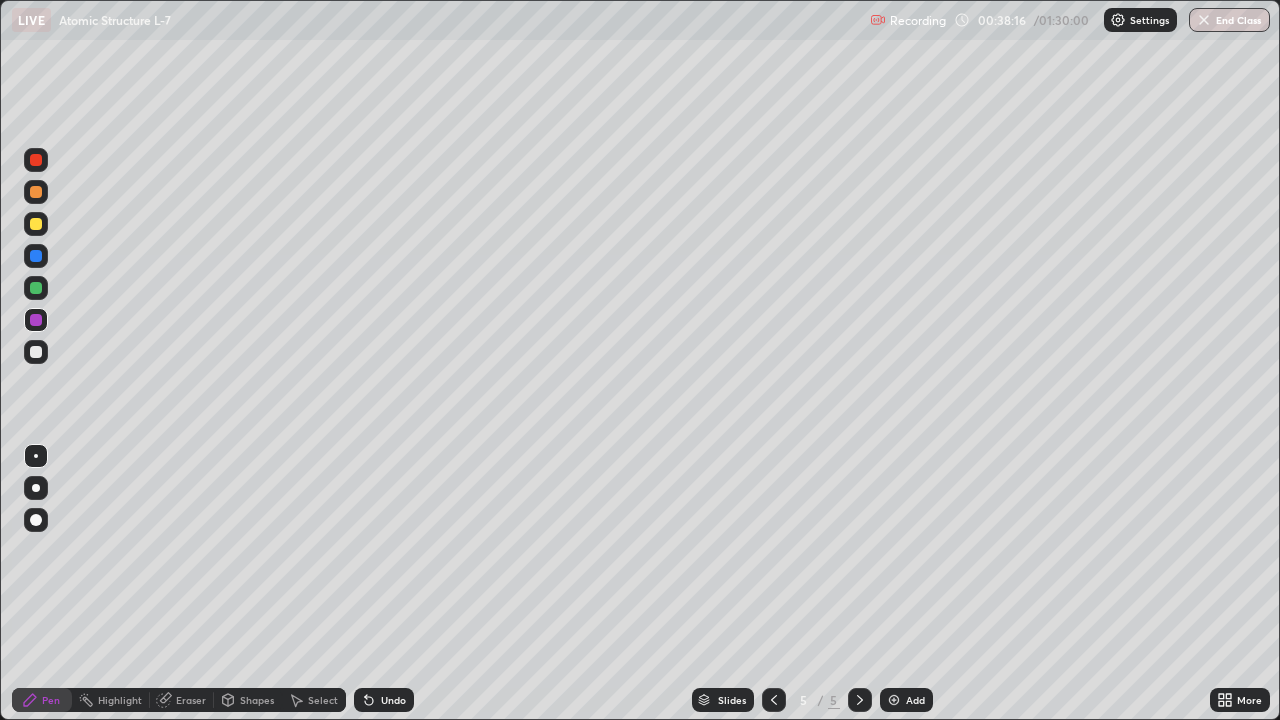 click at bounding box center (36, 288) 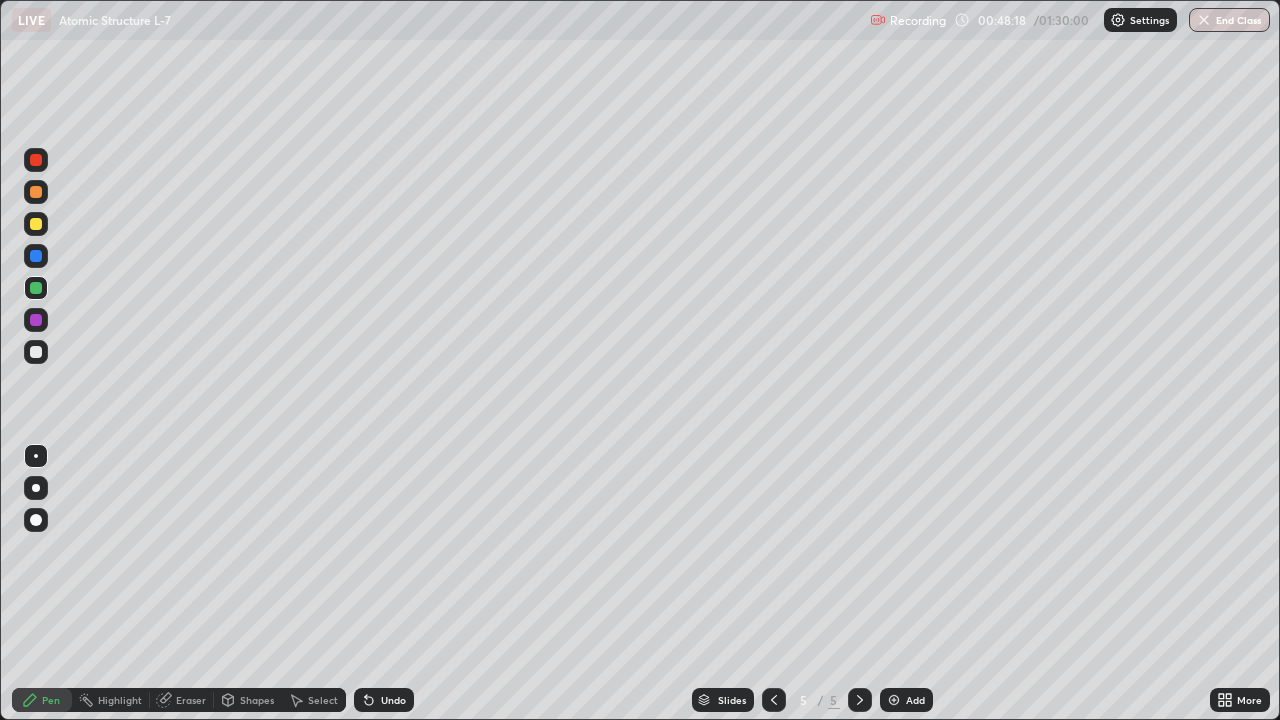 click on "Add" at bounding box center (906, 700) 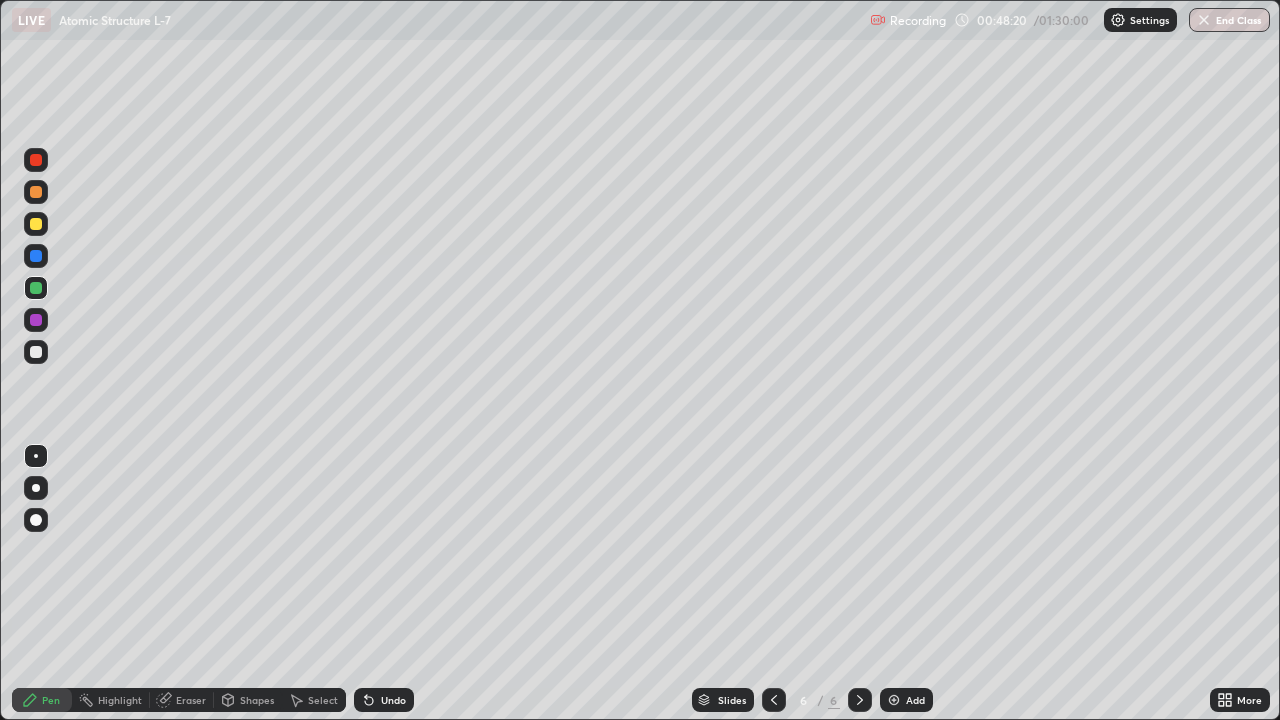 click at bounding box center [36, 160] 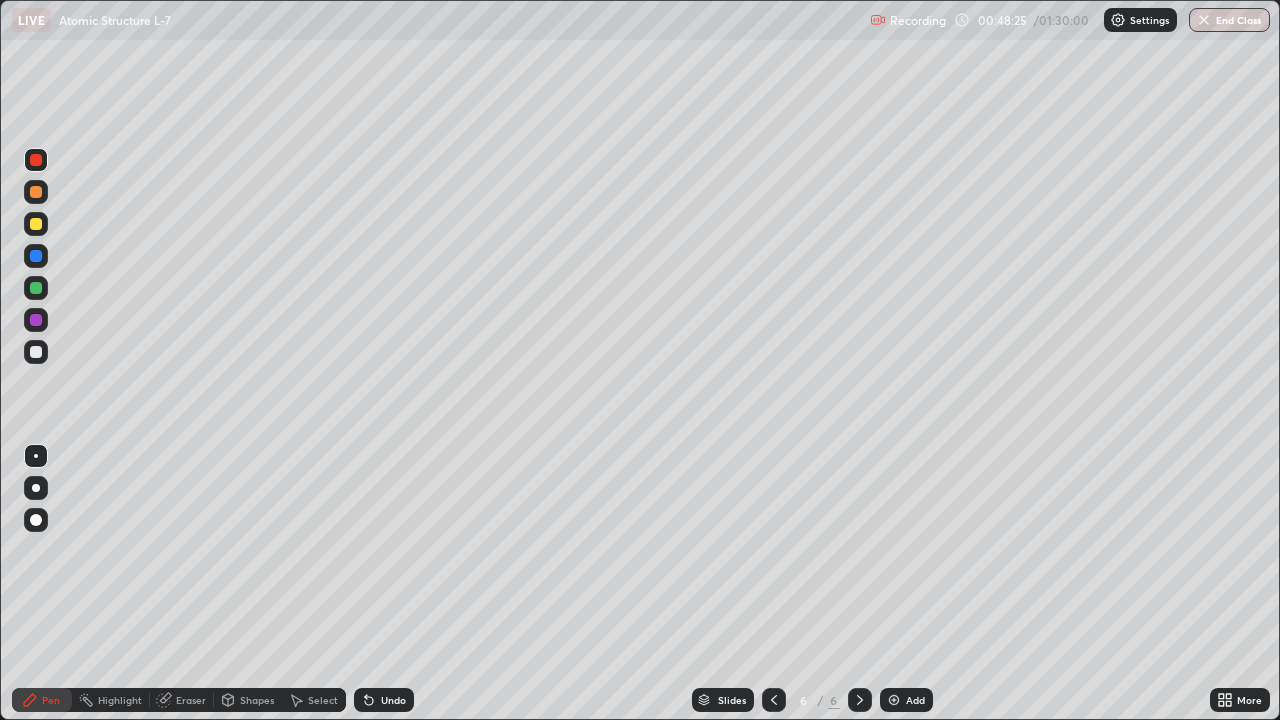 click at bounding box center [36, 288] 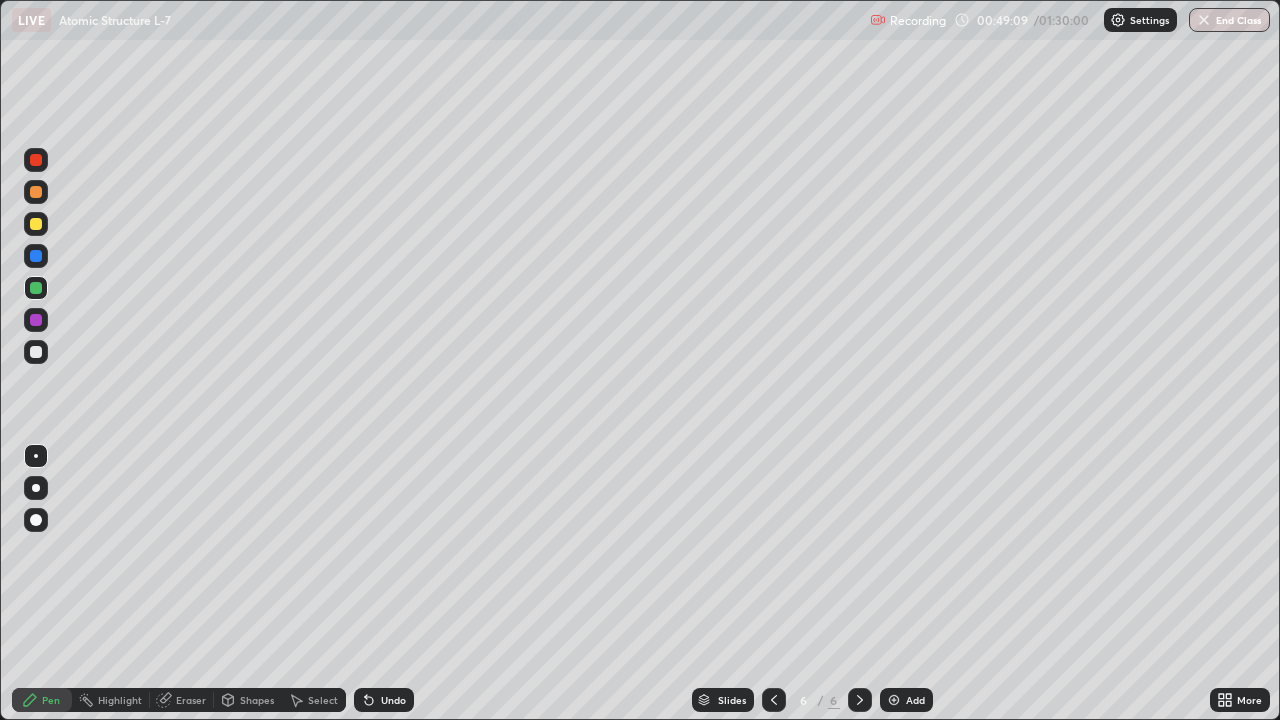 click at bounding box center [36, 320] 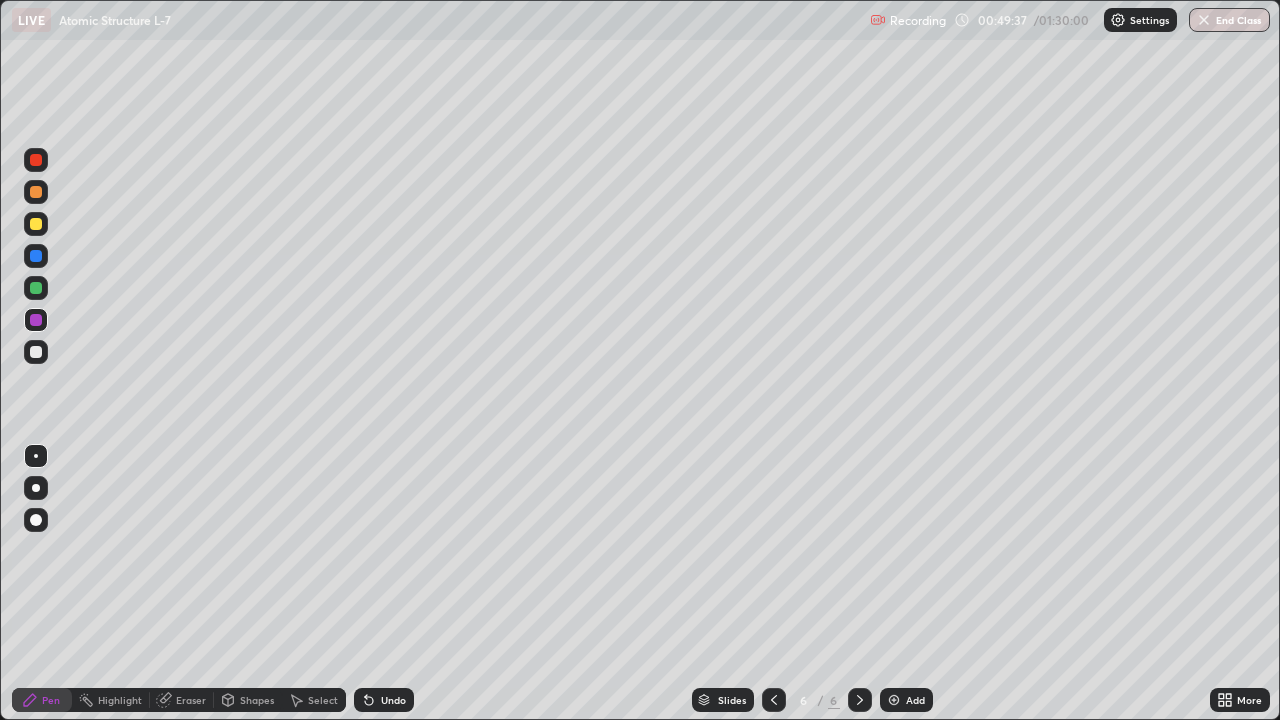 click at bounding box center (36, 288) 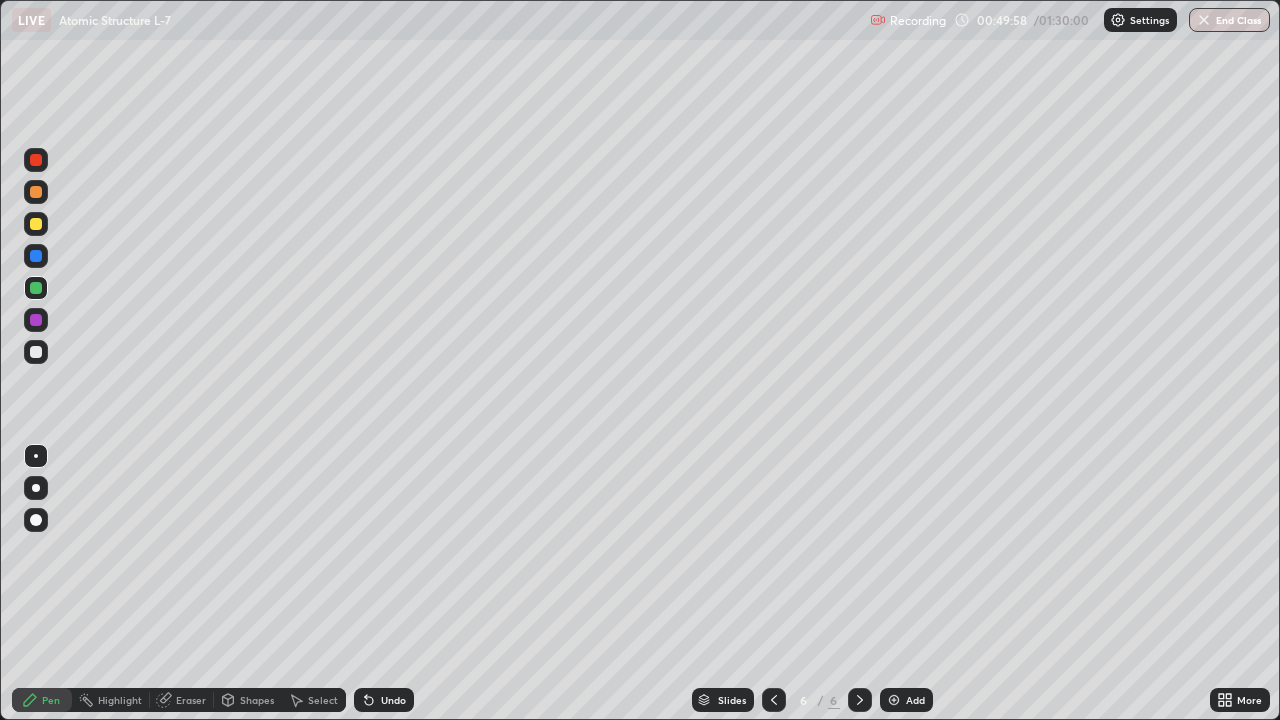click at bounding box center (36, 352) 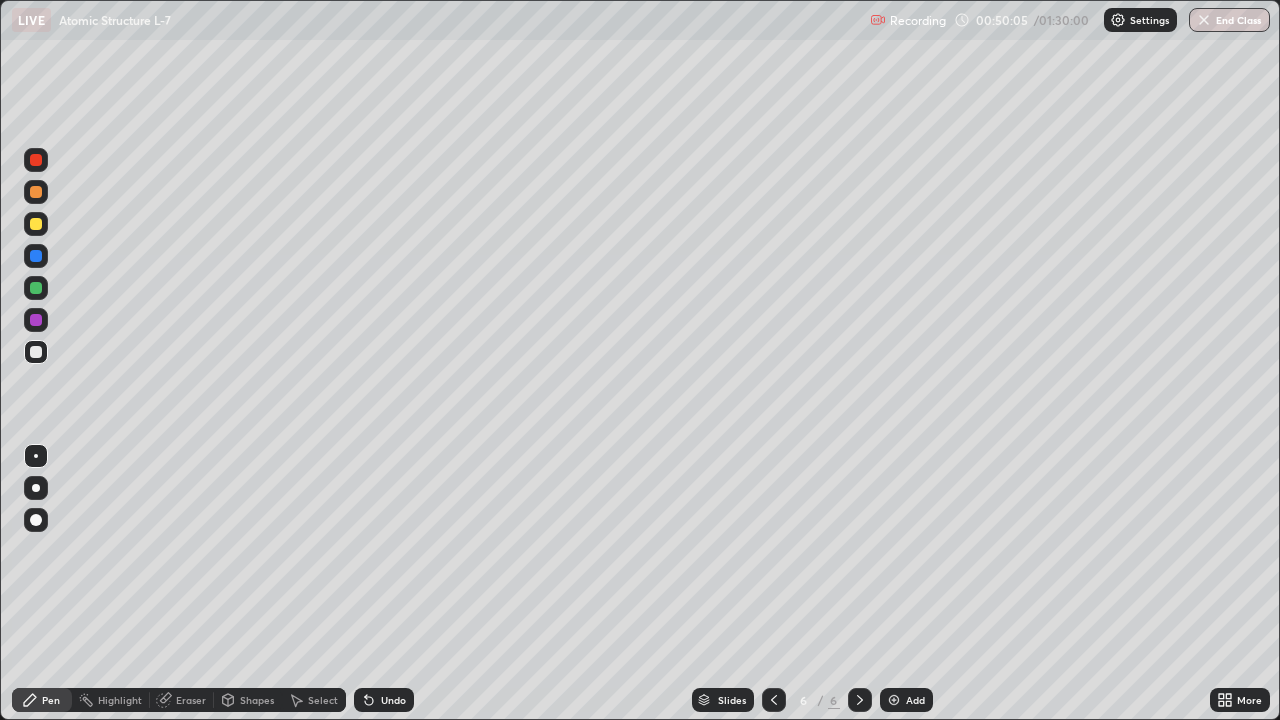 click on "Undo" at bounding box center [393, 700] 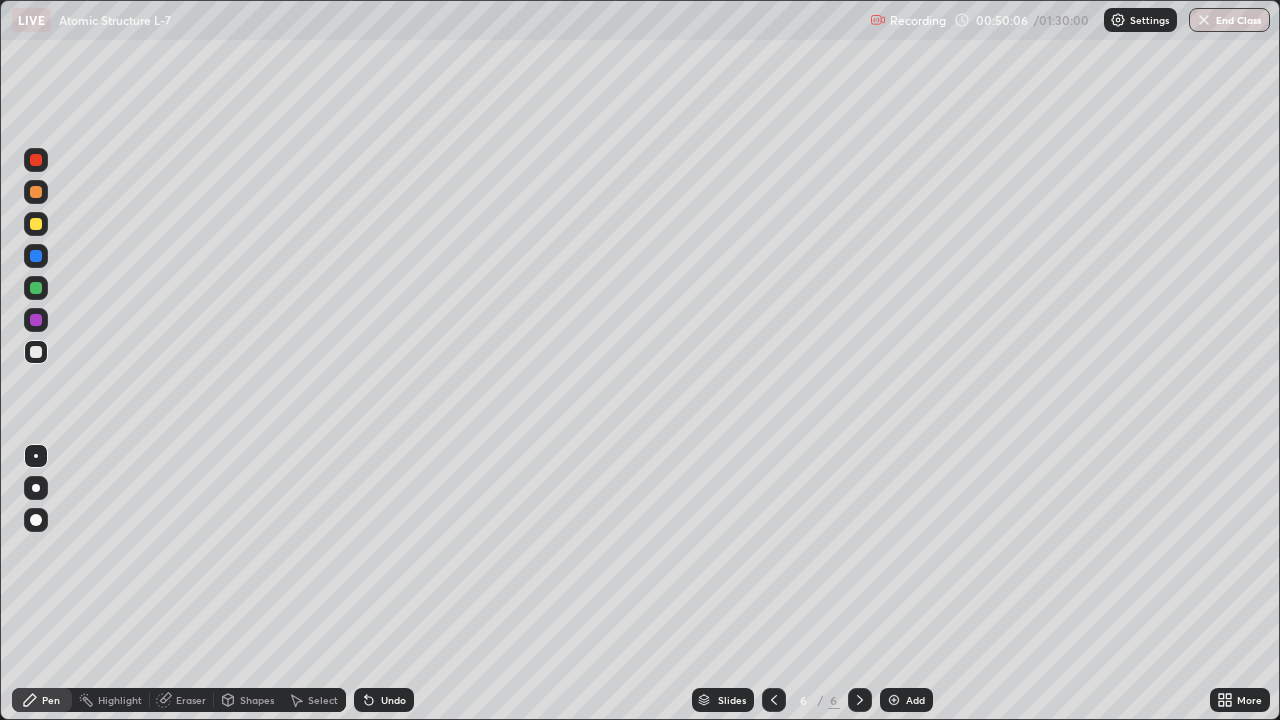 click on "Undo" at bounding box center [384, 700] 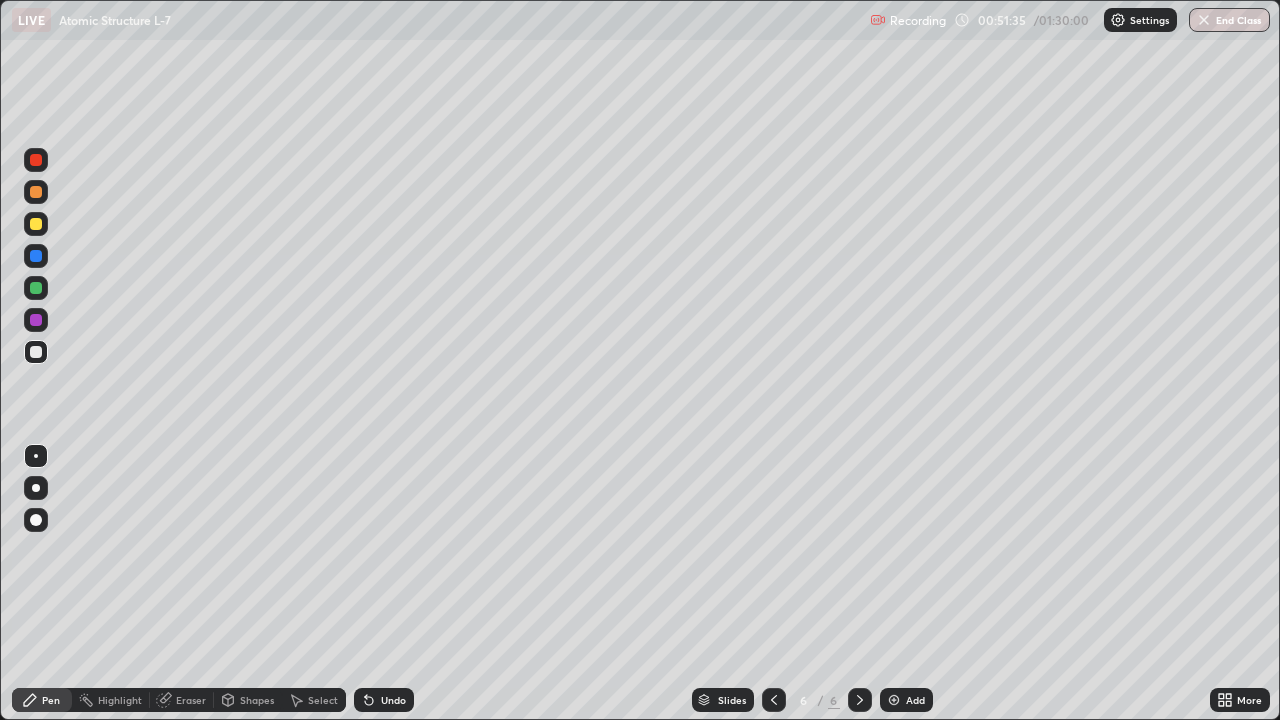 click at bounding box center [36, 160] 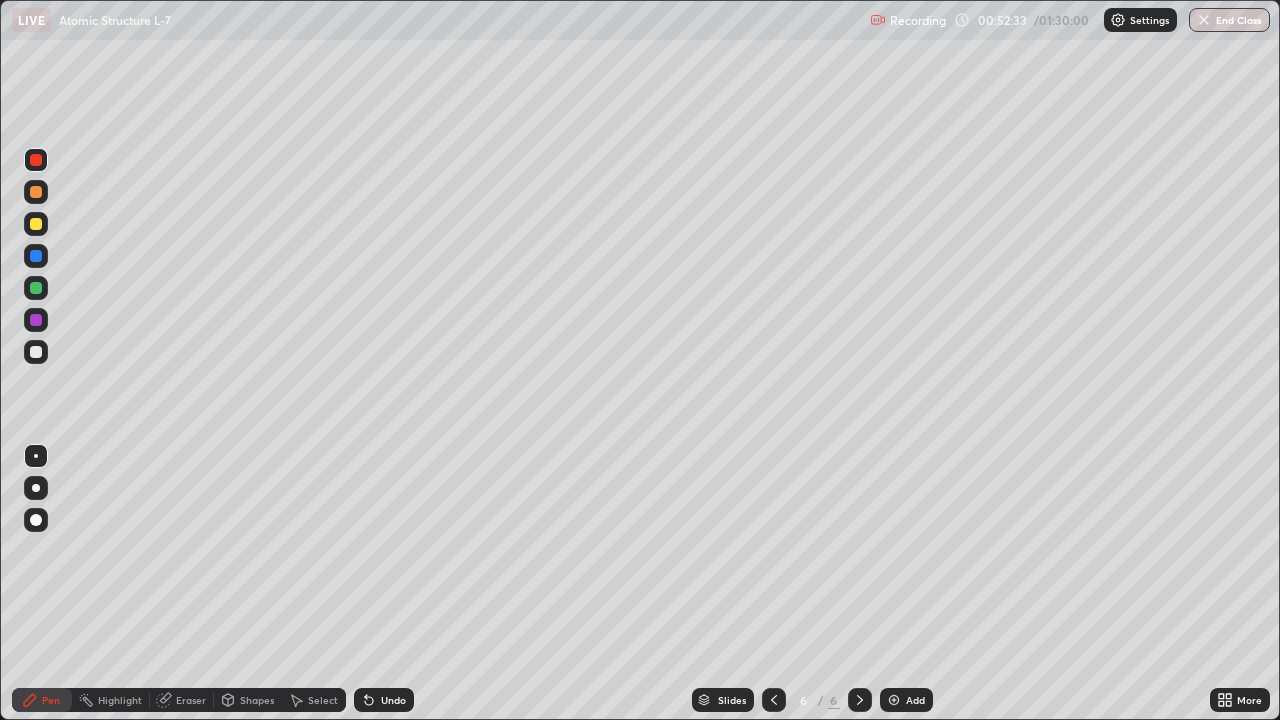 click on "Undo" at bounding box center (393, 700) 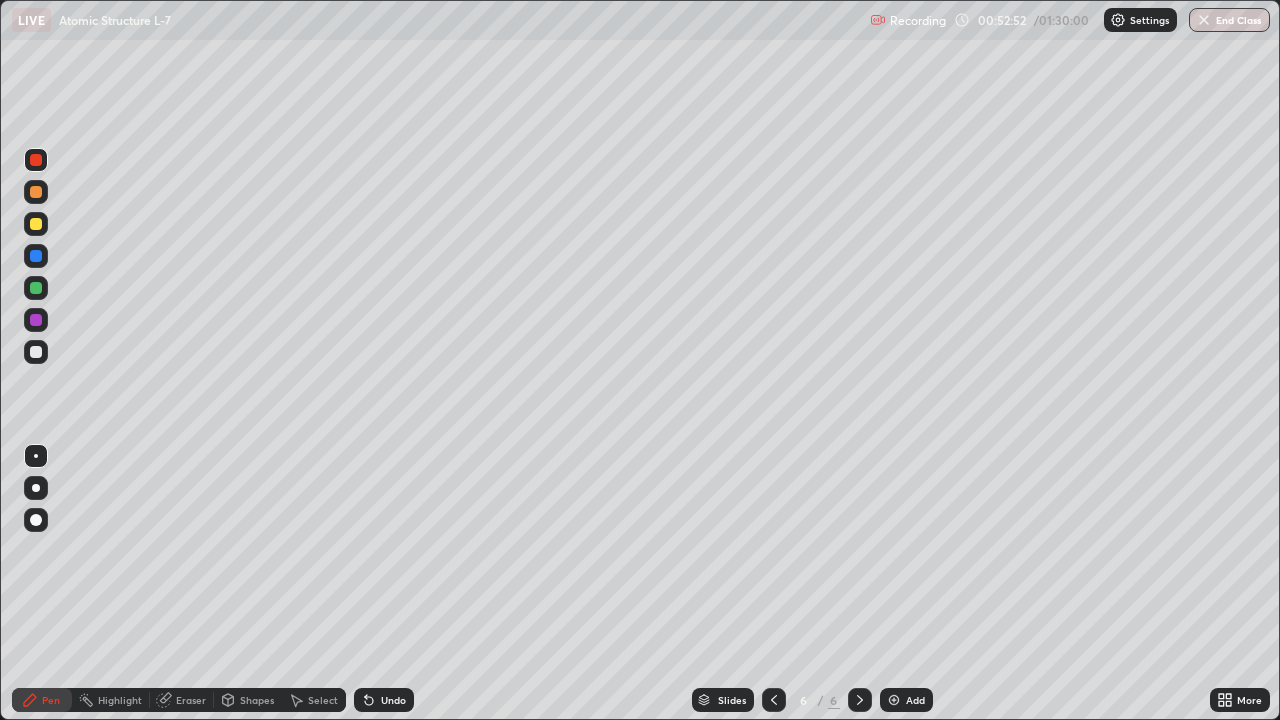 click on "Eraser" at bounding box center [191, 700] 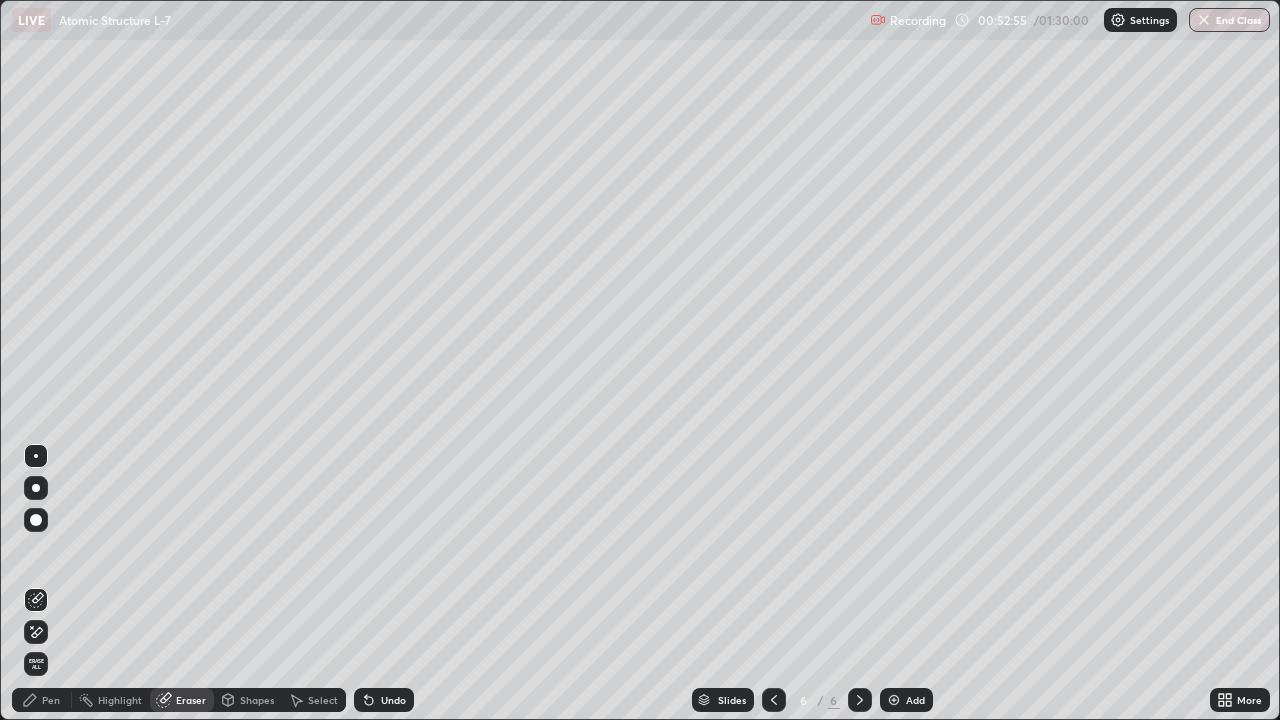 click on "Pen" at bounding box center [51, 700] 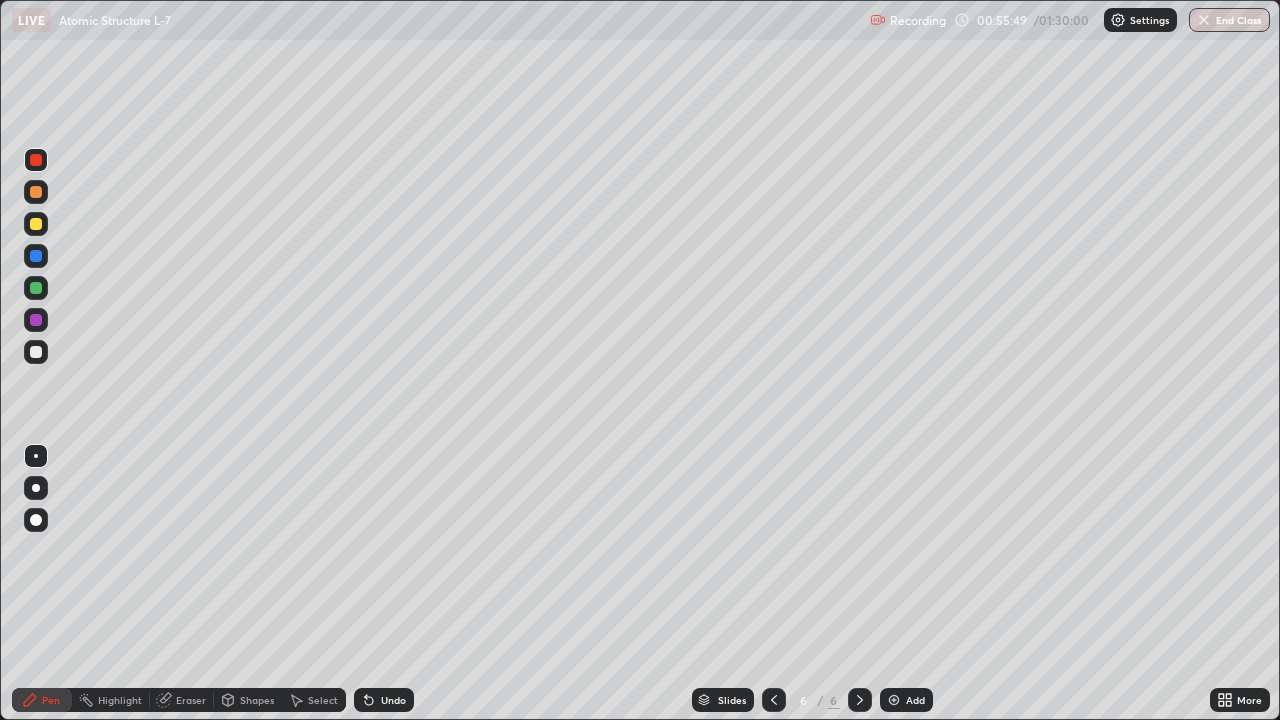 click at bounding box center (36, 352) 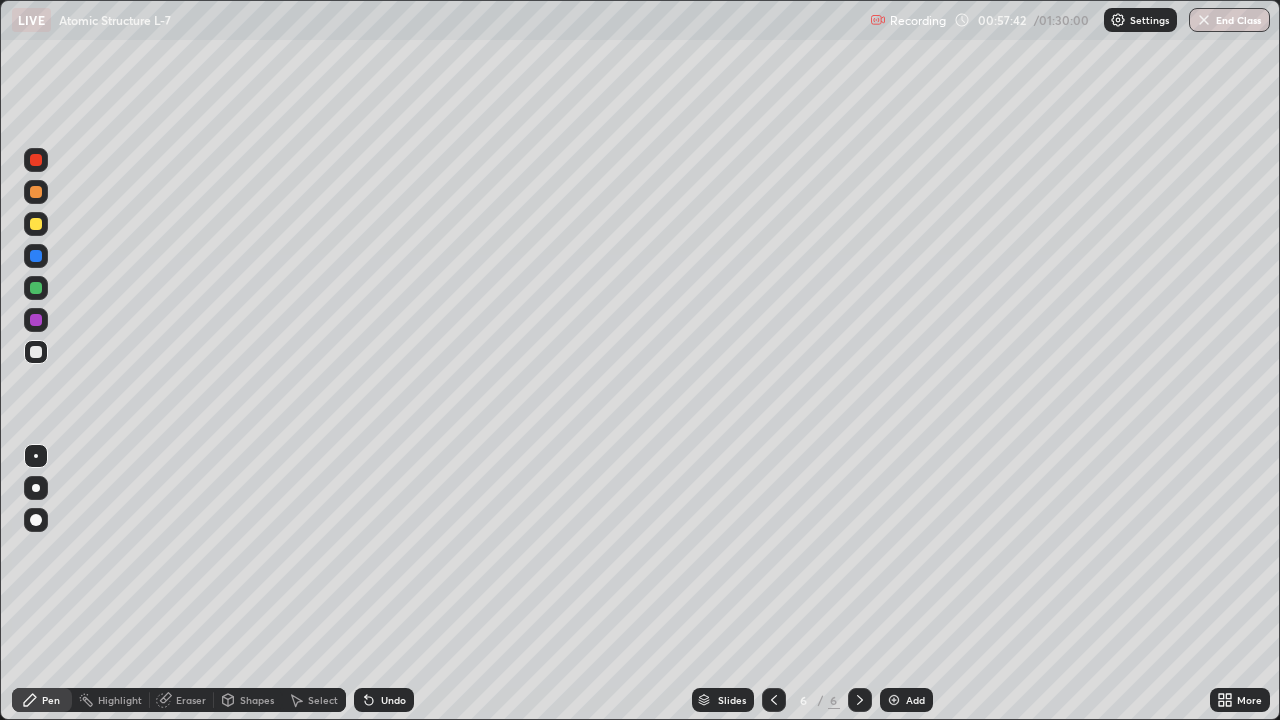 click on "Add" at bounding box center [915, 700] 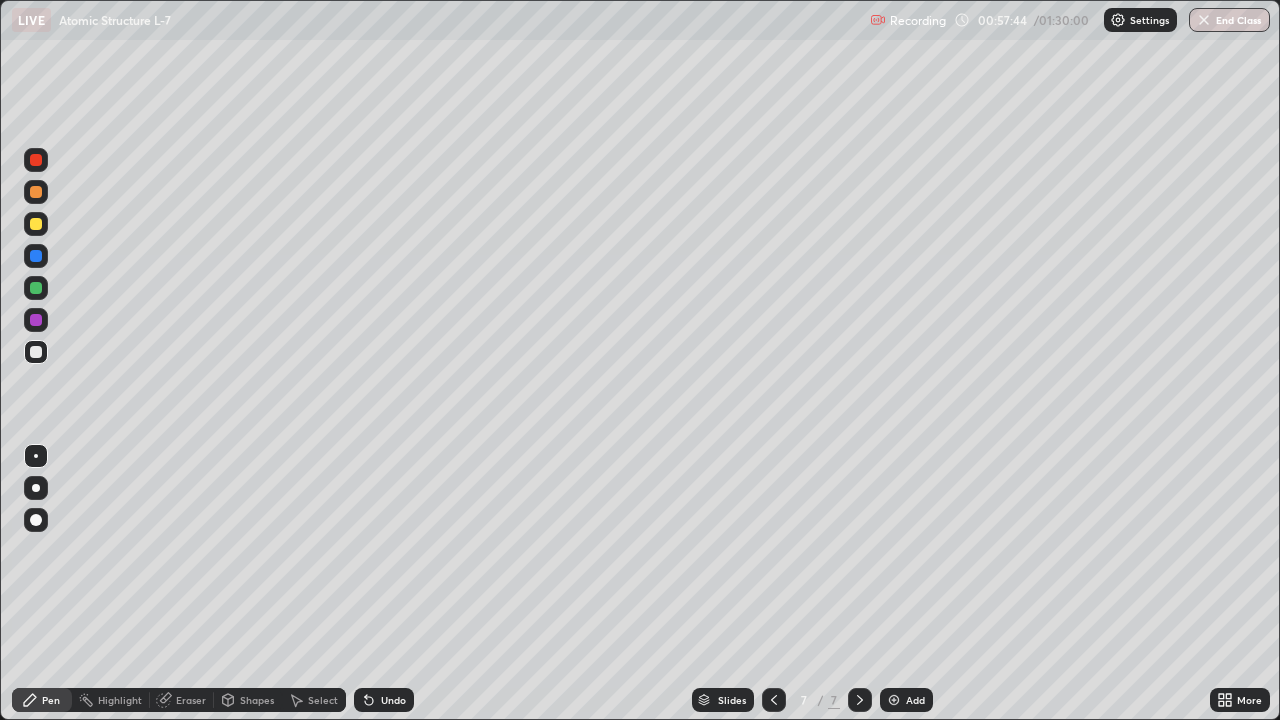 click at bounding box center (36, 160) 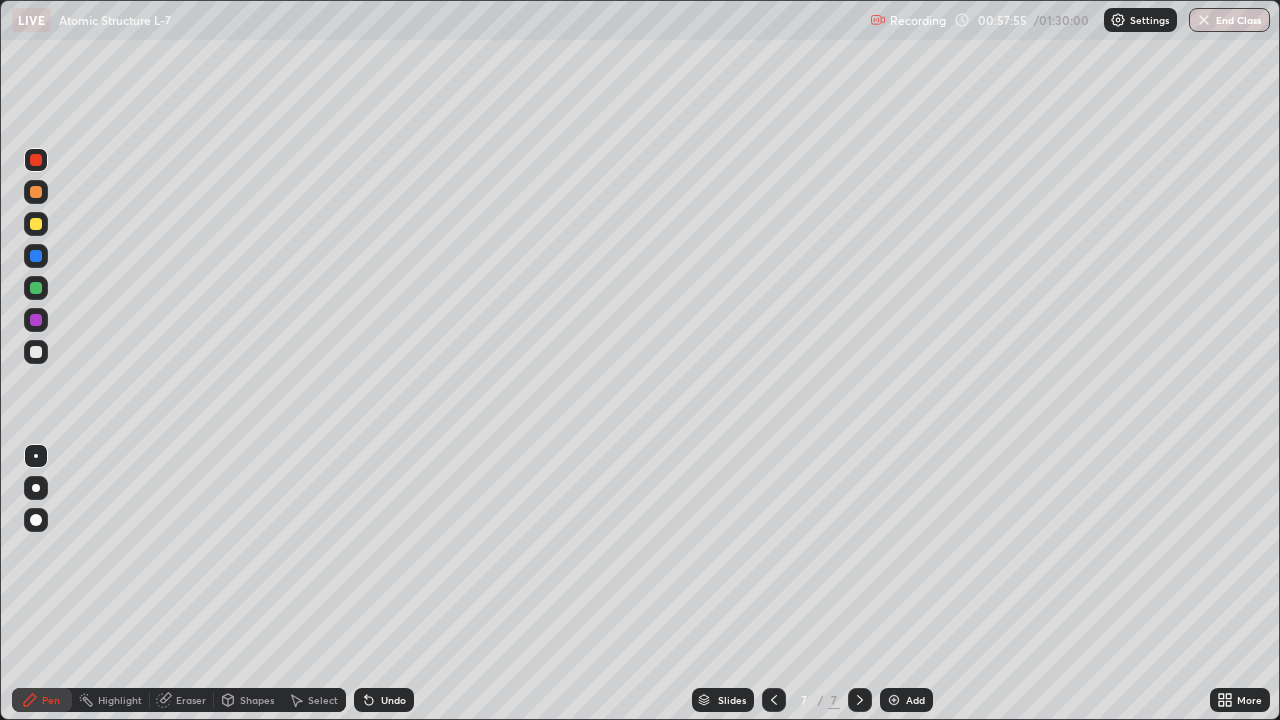 click at bounding box center [36, 288] 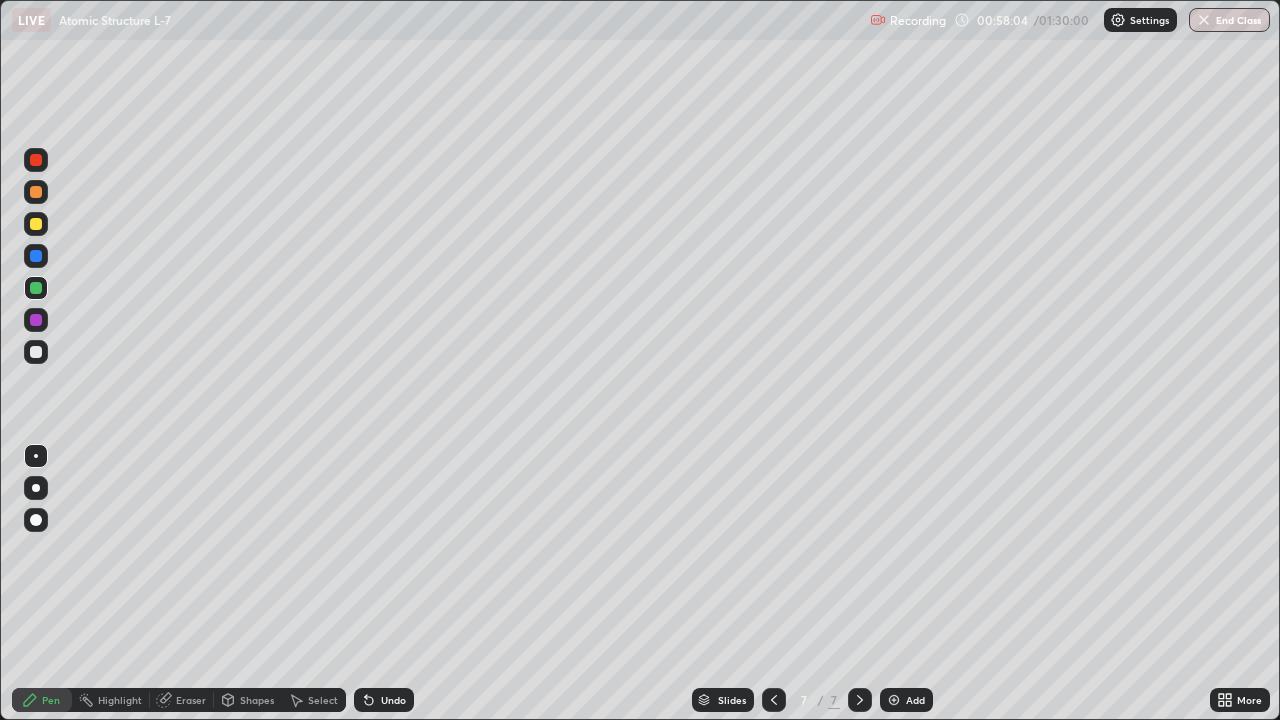 click at bounding box center [36, 224] 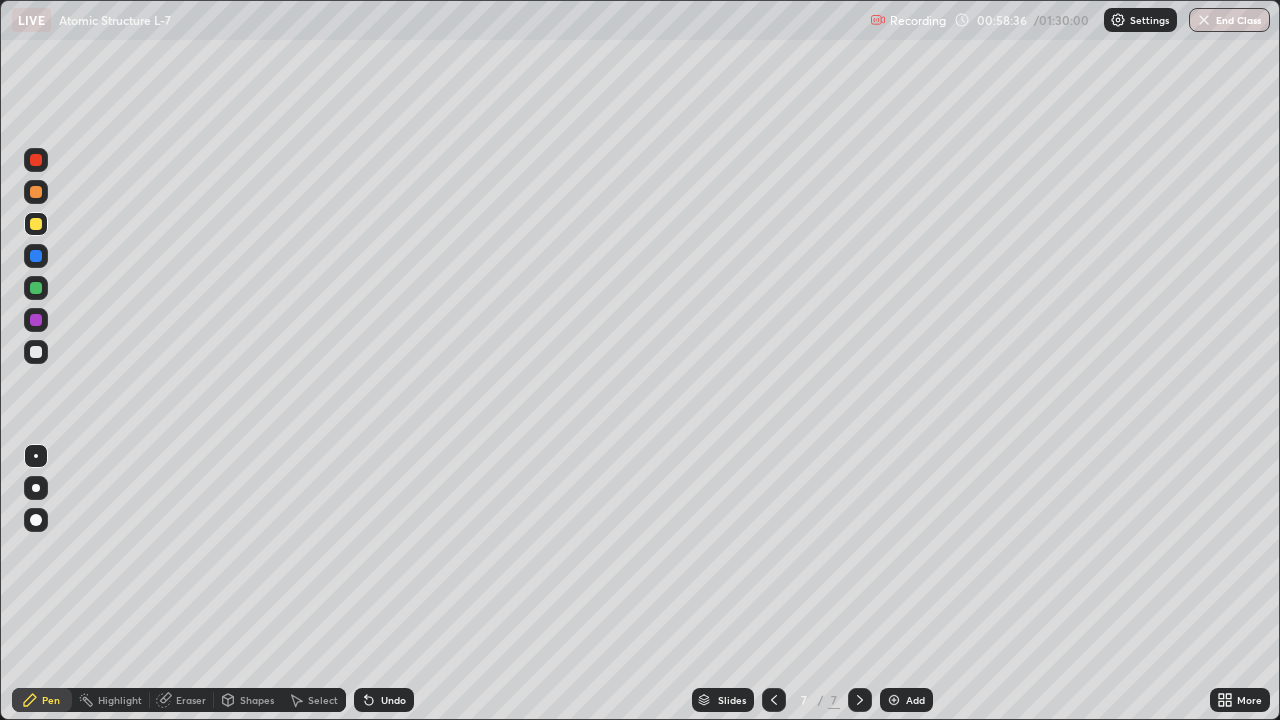 click at bounding box center (36, 320) 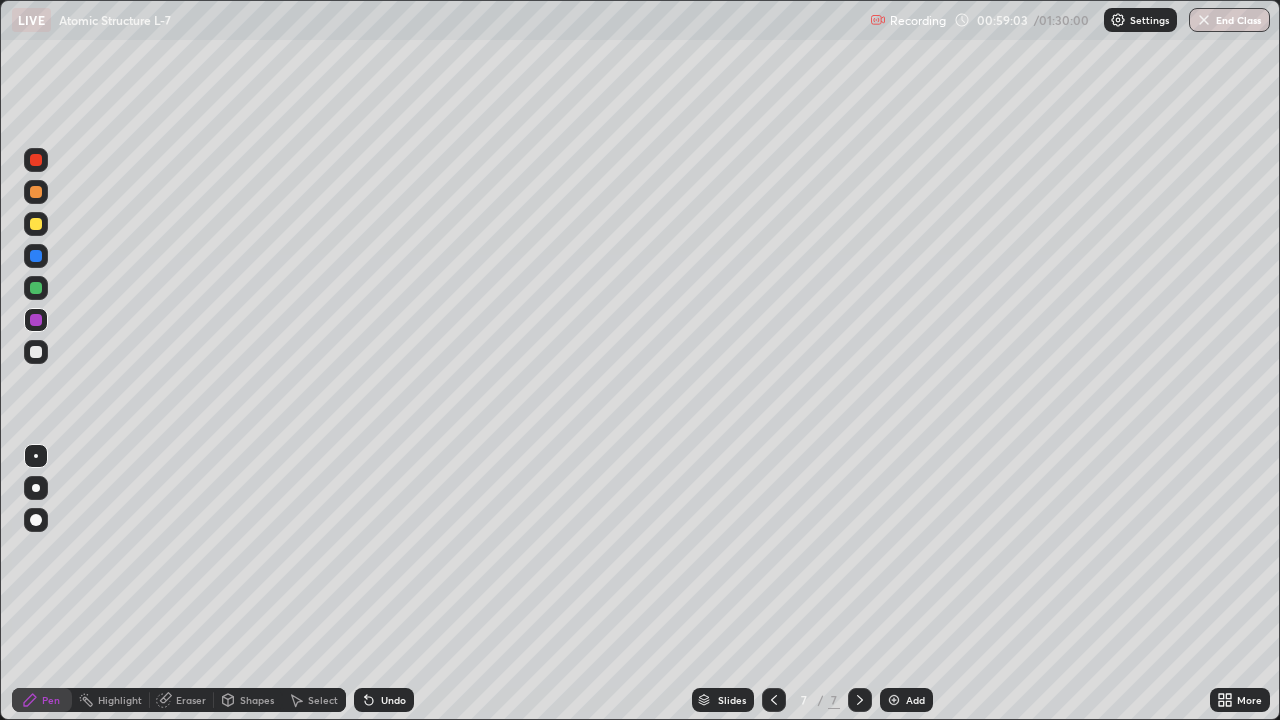 click at bounding box center [36, 352] 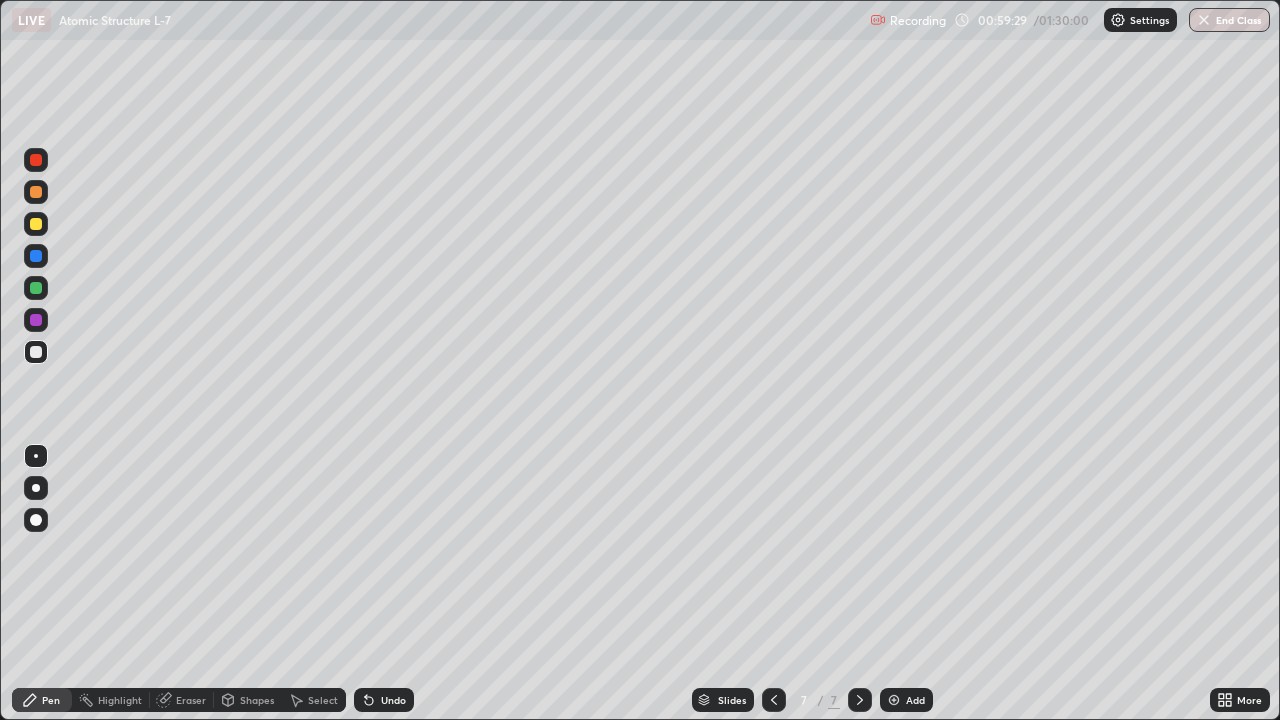 click at bounding box center [36, 288] 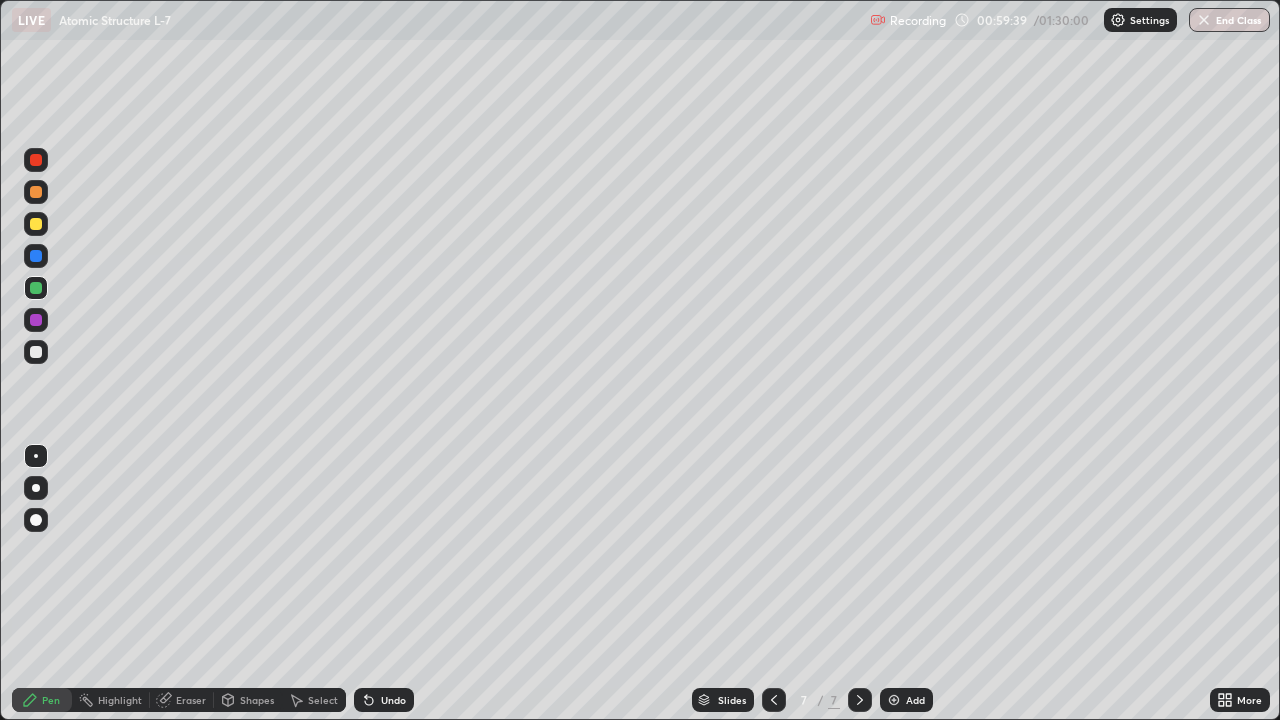 click at bounding box center [36, 256] 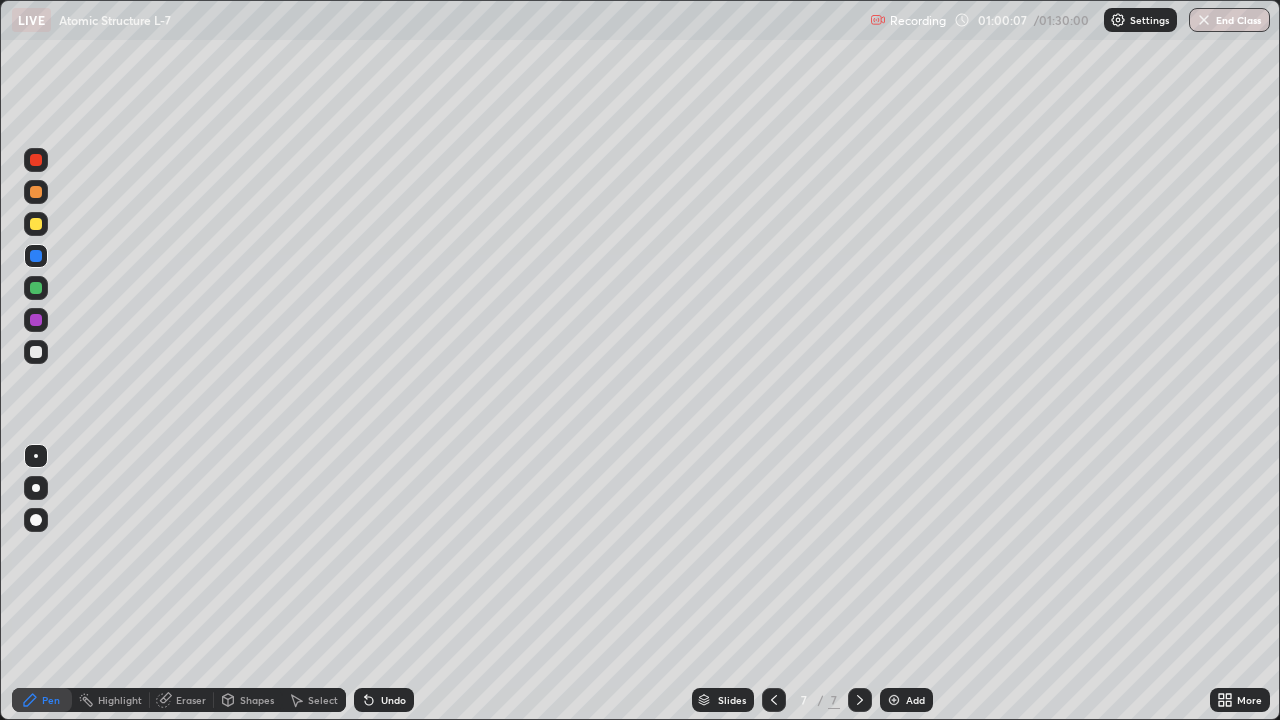 click at bounding box center [36, 352] 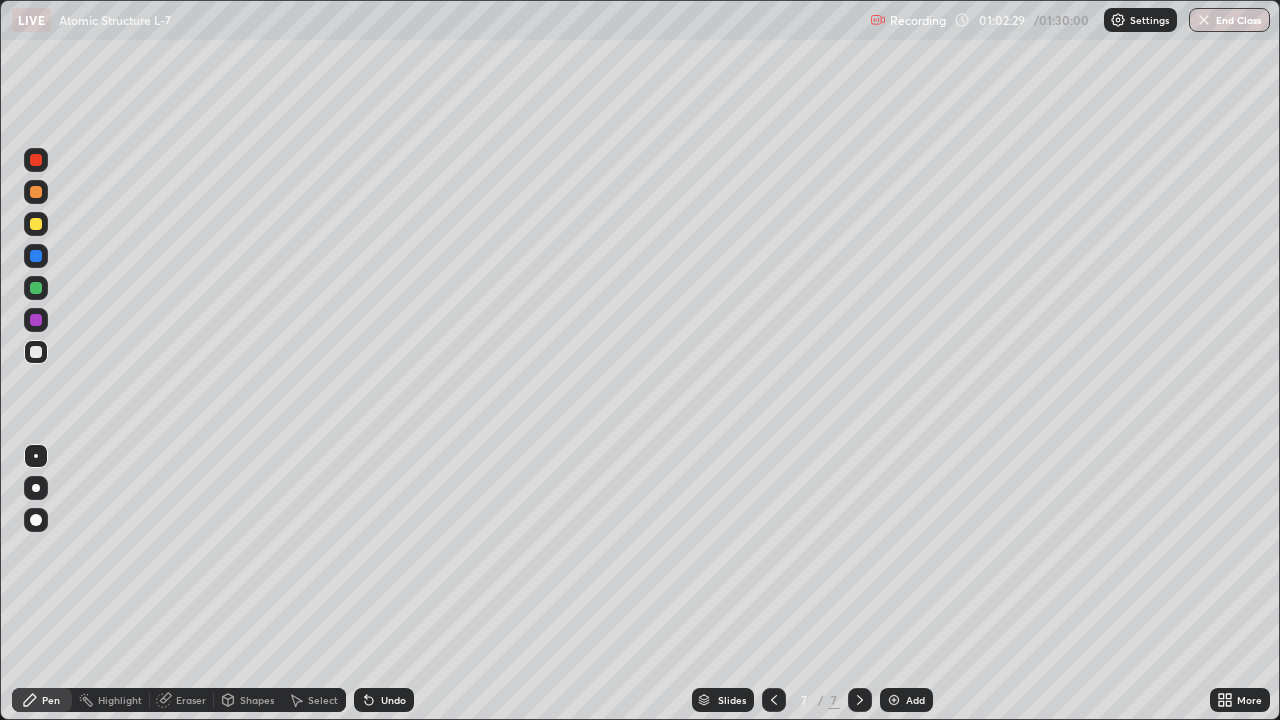 click at bounding box center [36, 288] 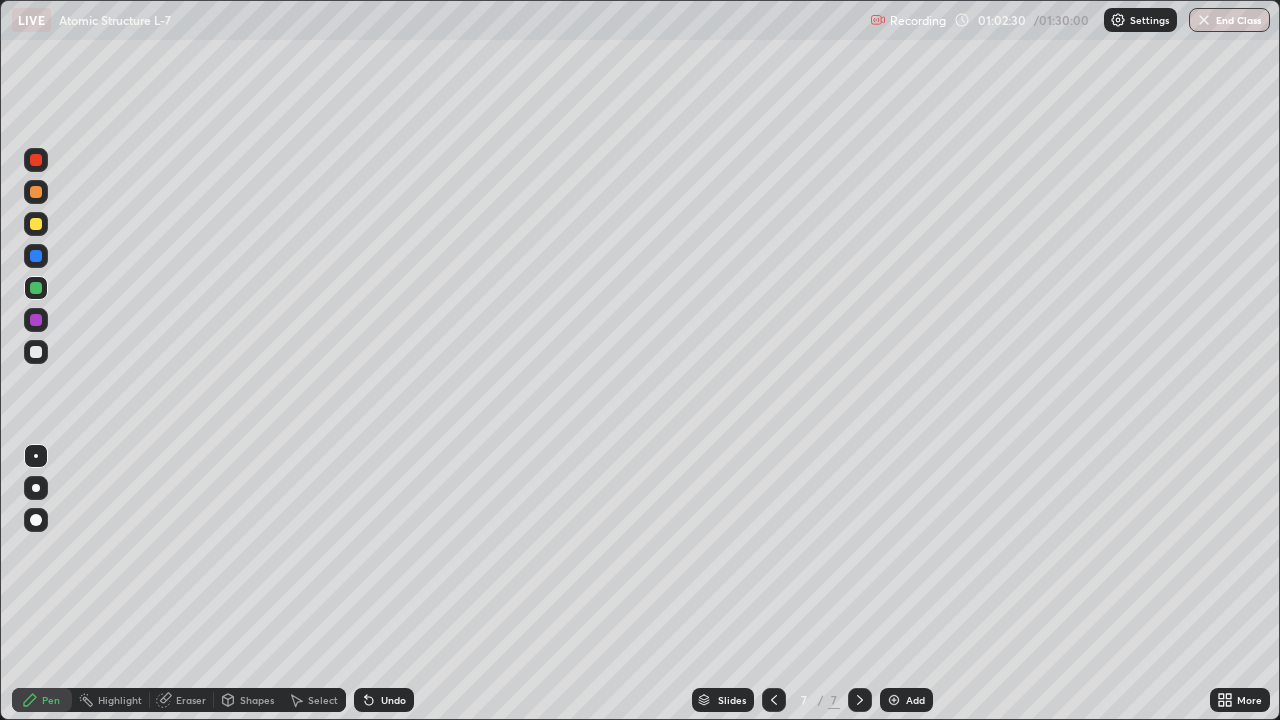 click at bounding box center (36, 192) 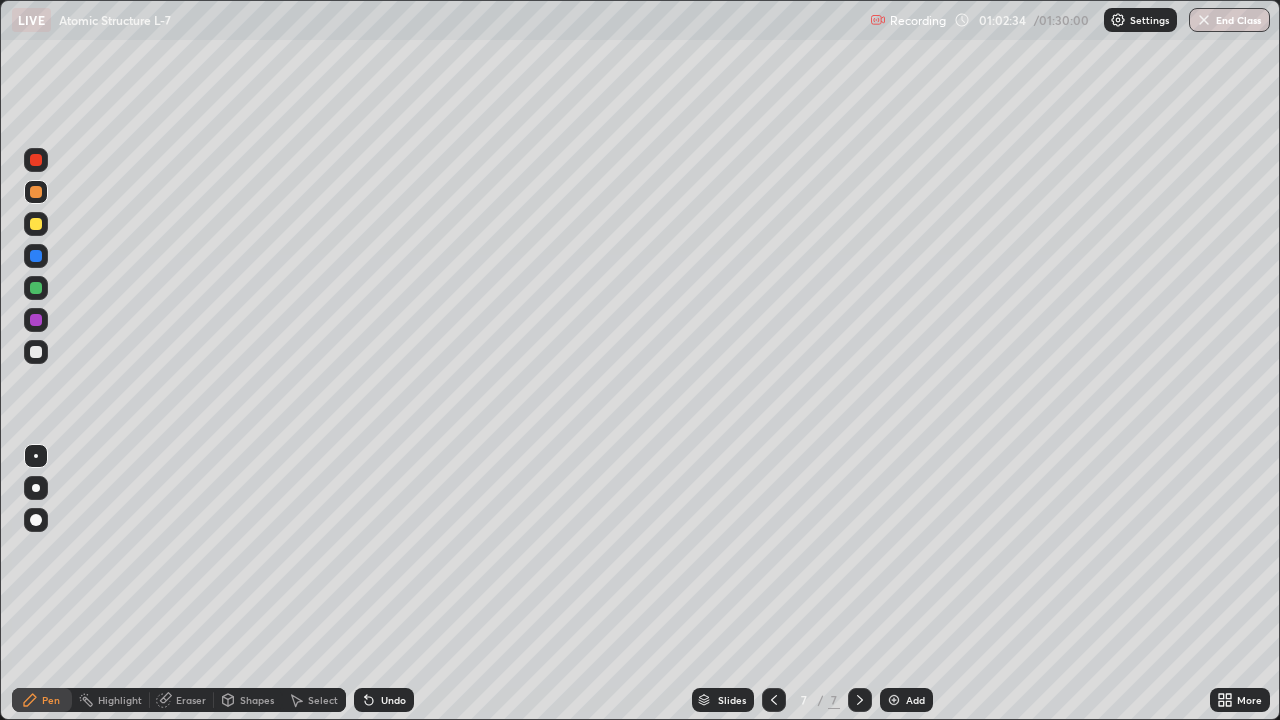 click at bounding box center [36, 256] 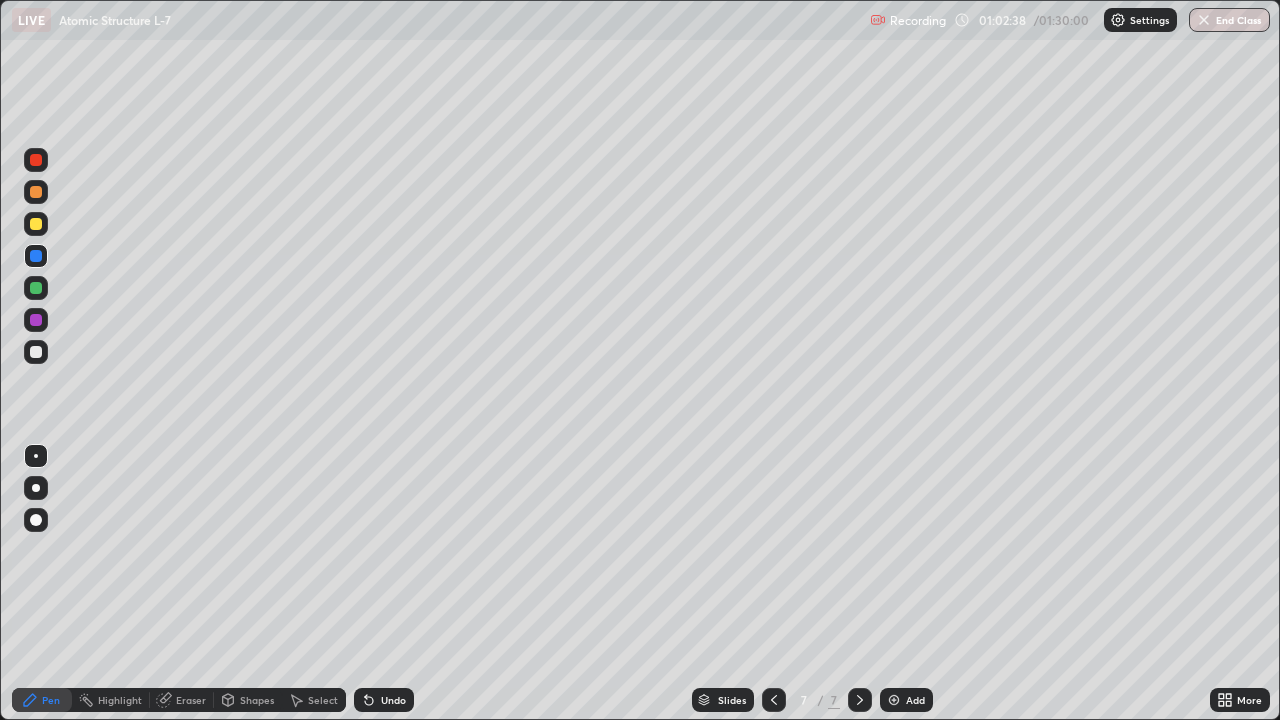 click at bounding box center (36, 224) 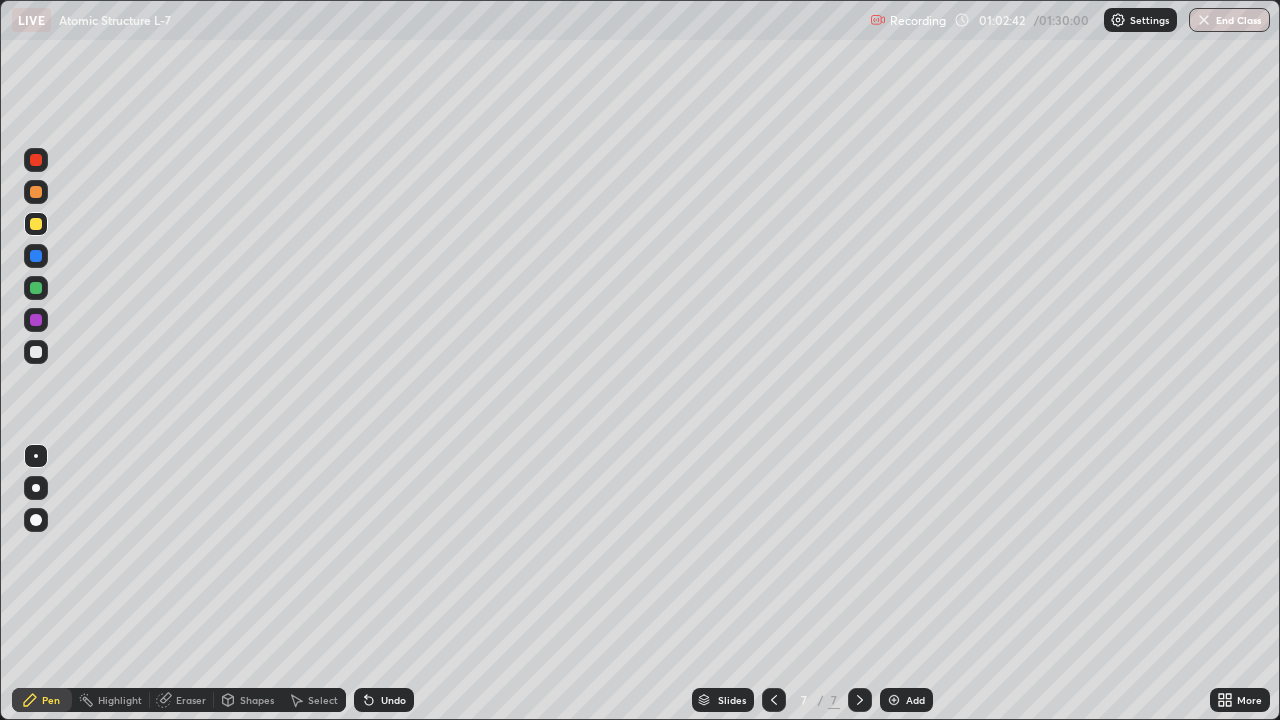 click at bounding box center (36, 352) 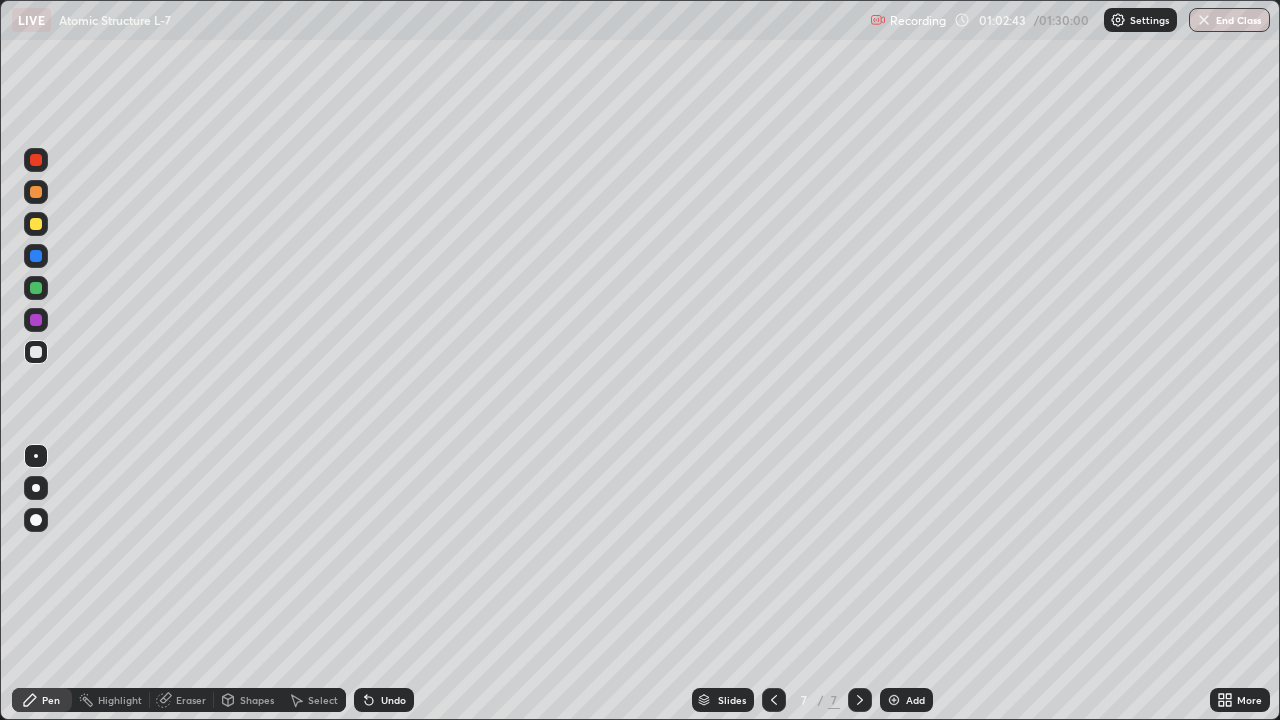 click at bounding box center [36, 320] 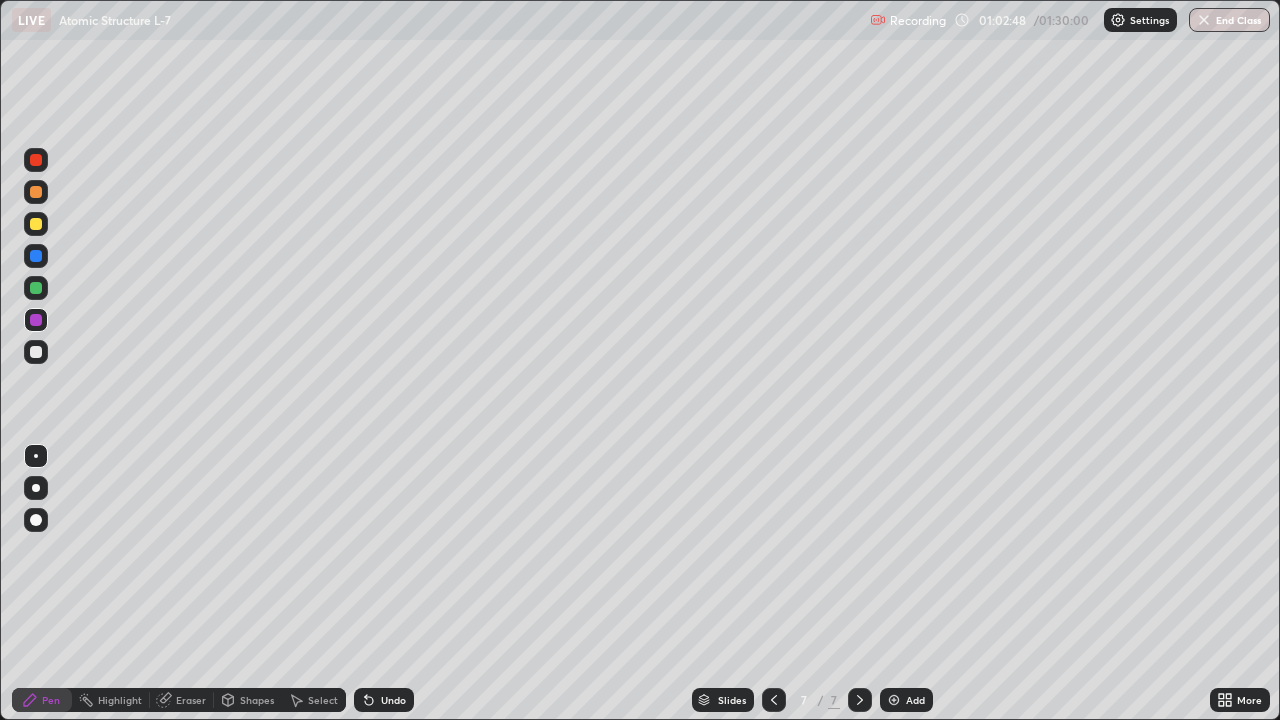 click at bounding box center [36, 288] 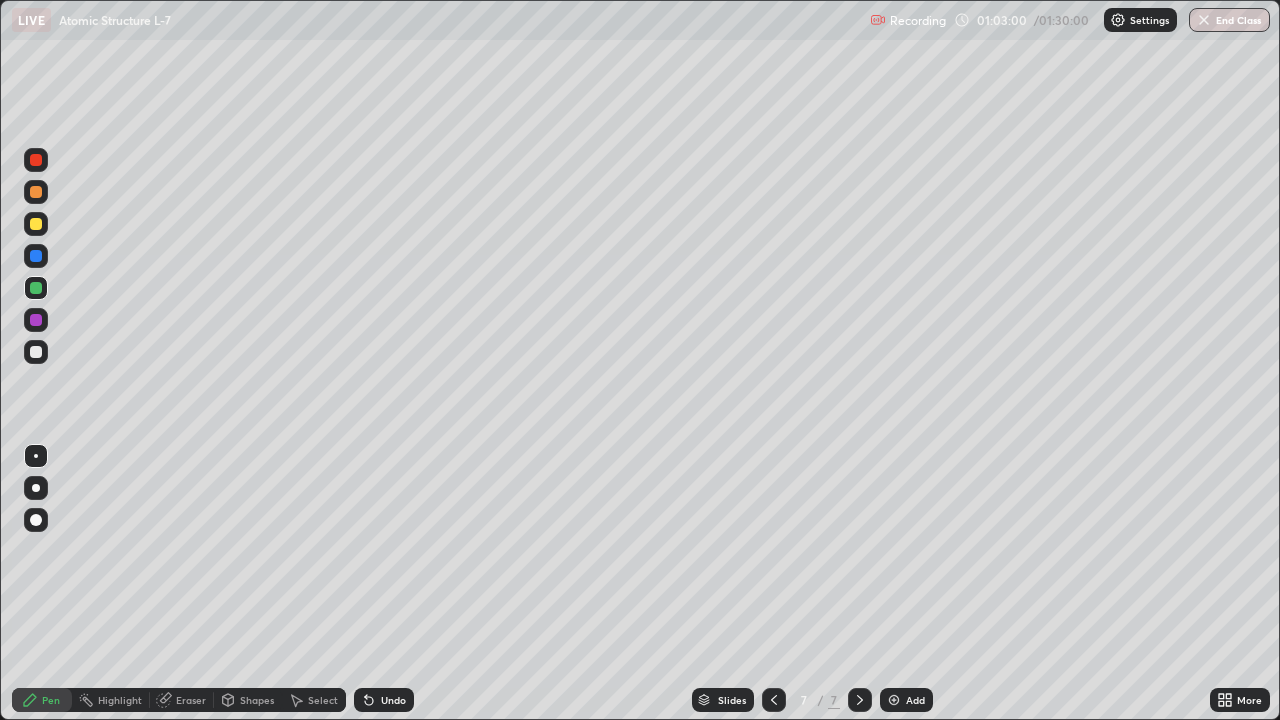 click at bounding box center [36, 320] 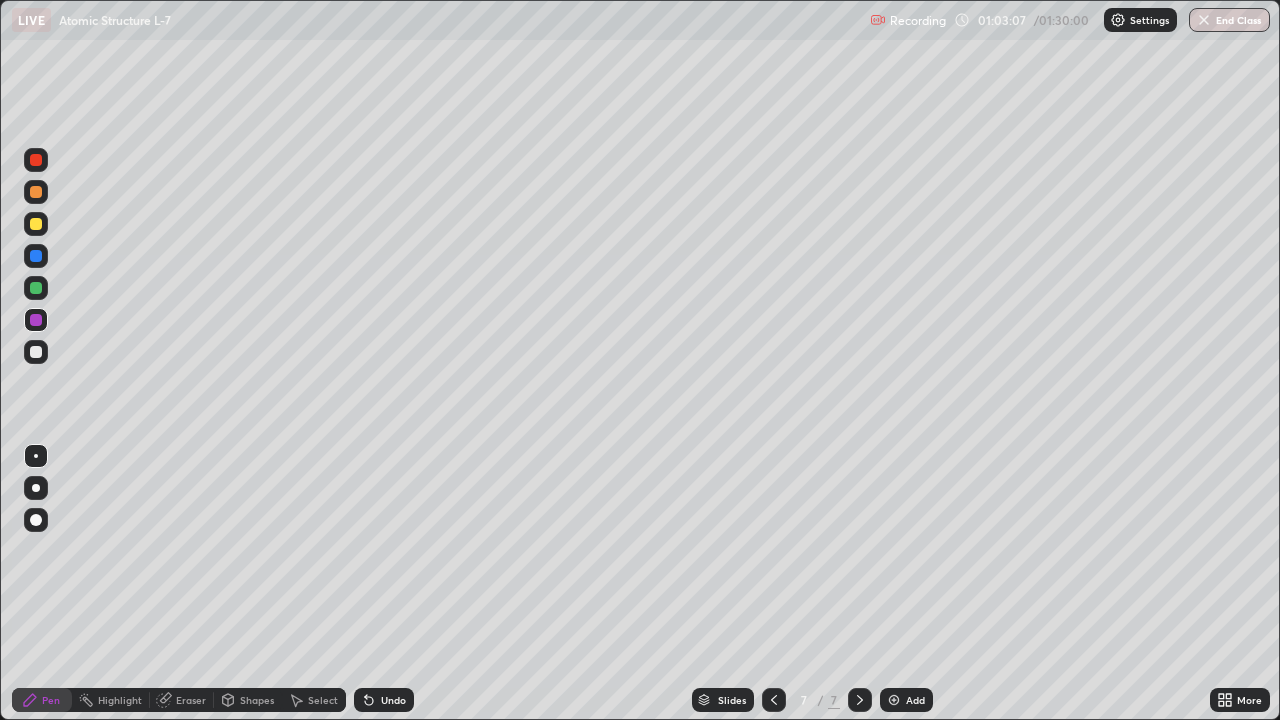 click at bounding box center [36, 520] 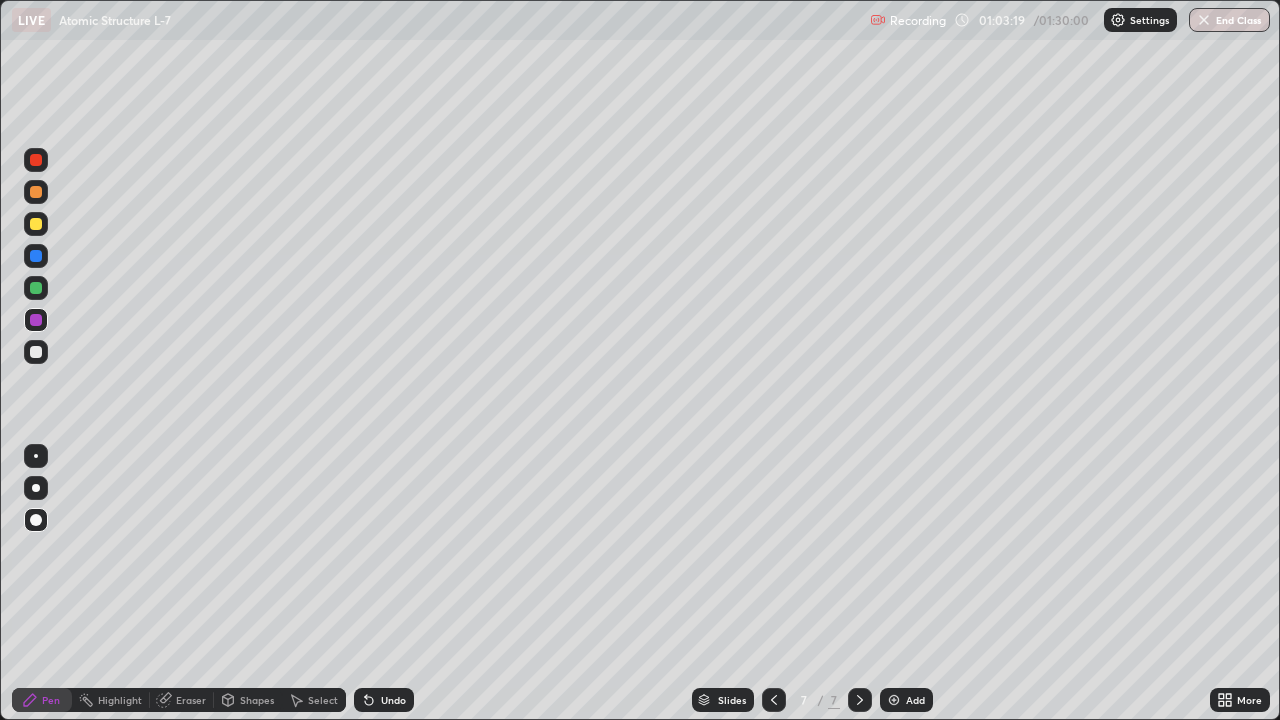 click at bounding box center (36, 352) 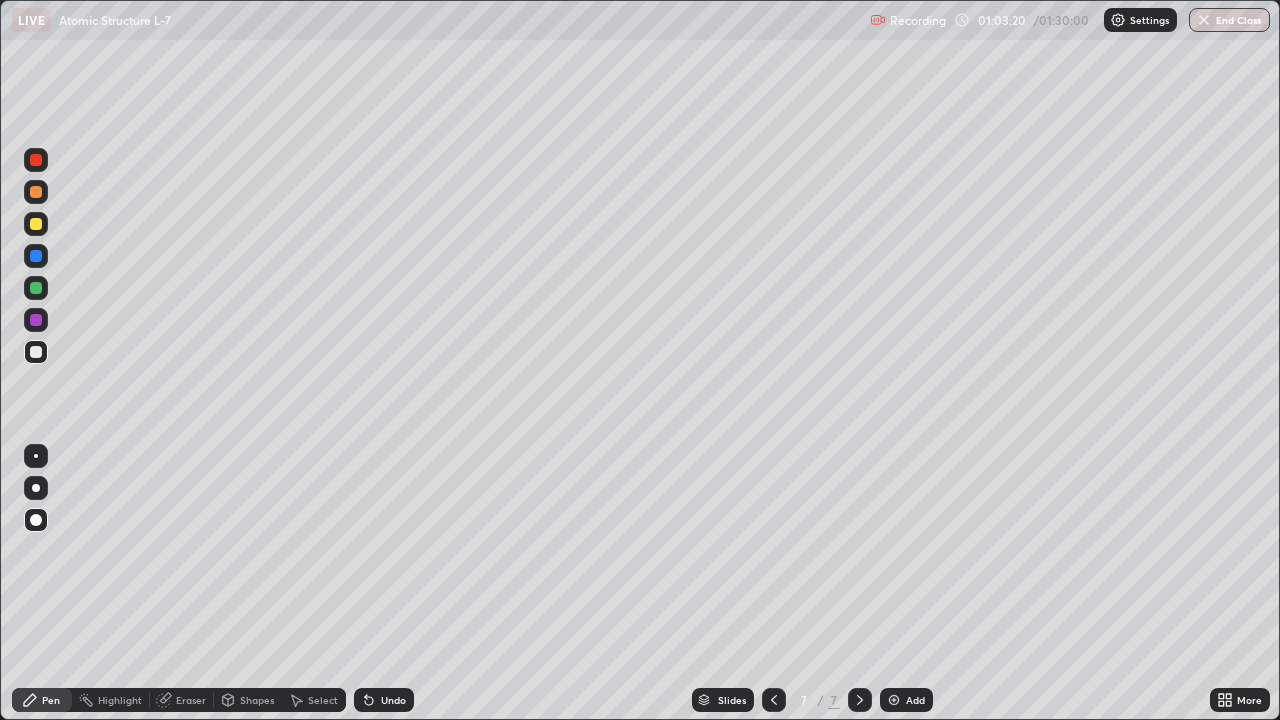 click at bounding box center (36, 288) 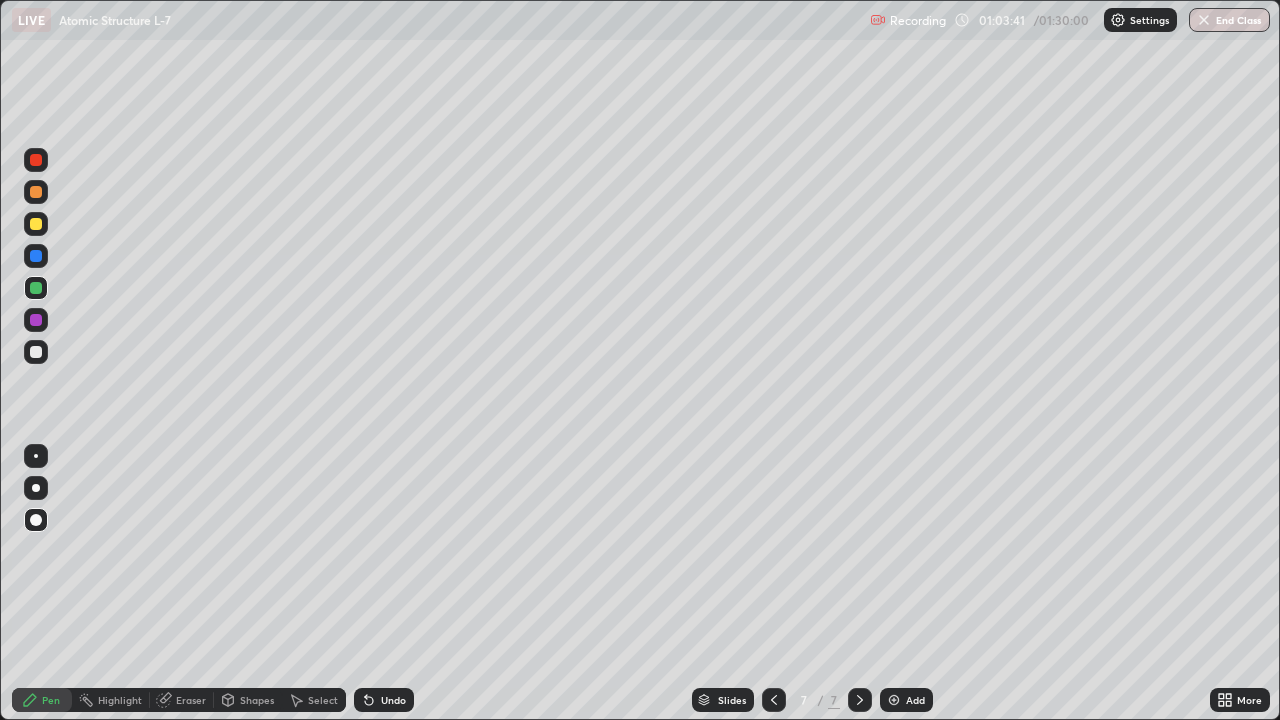 click at bounding box center (36, 256) 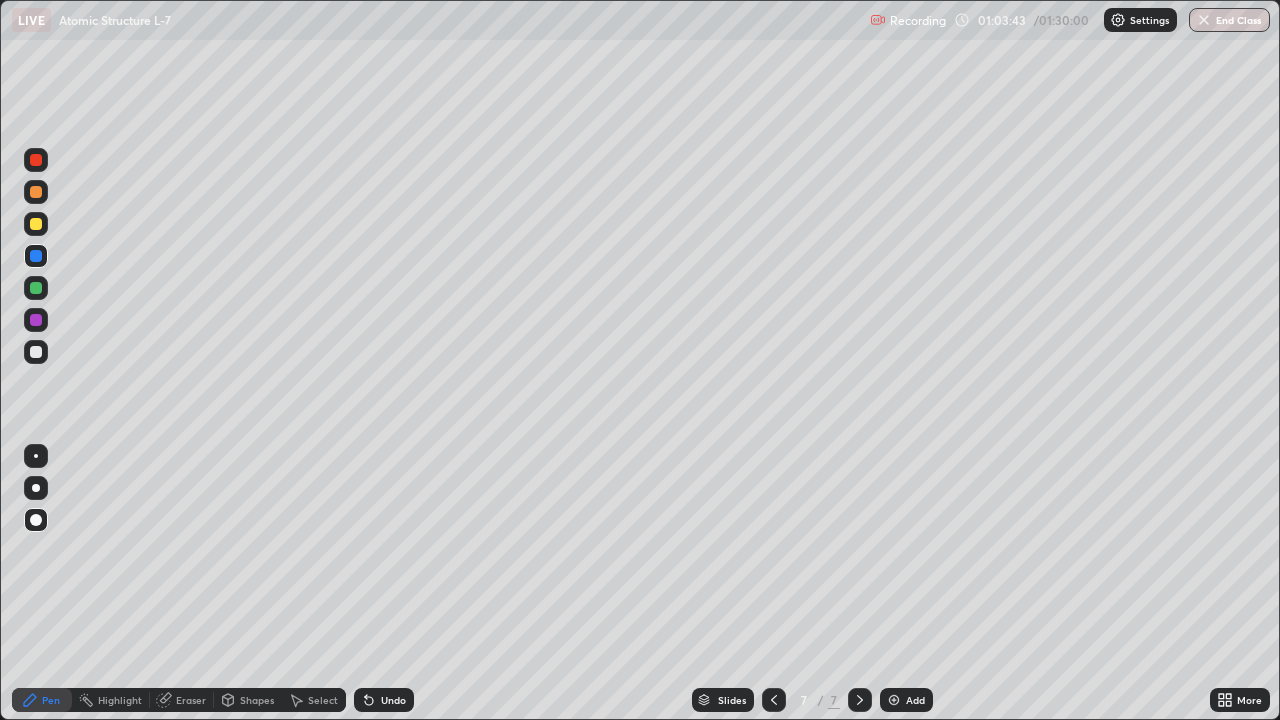 click at bounding box center [36, 456] 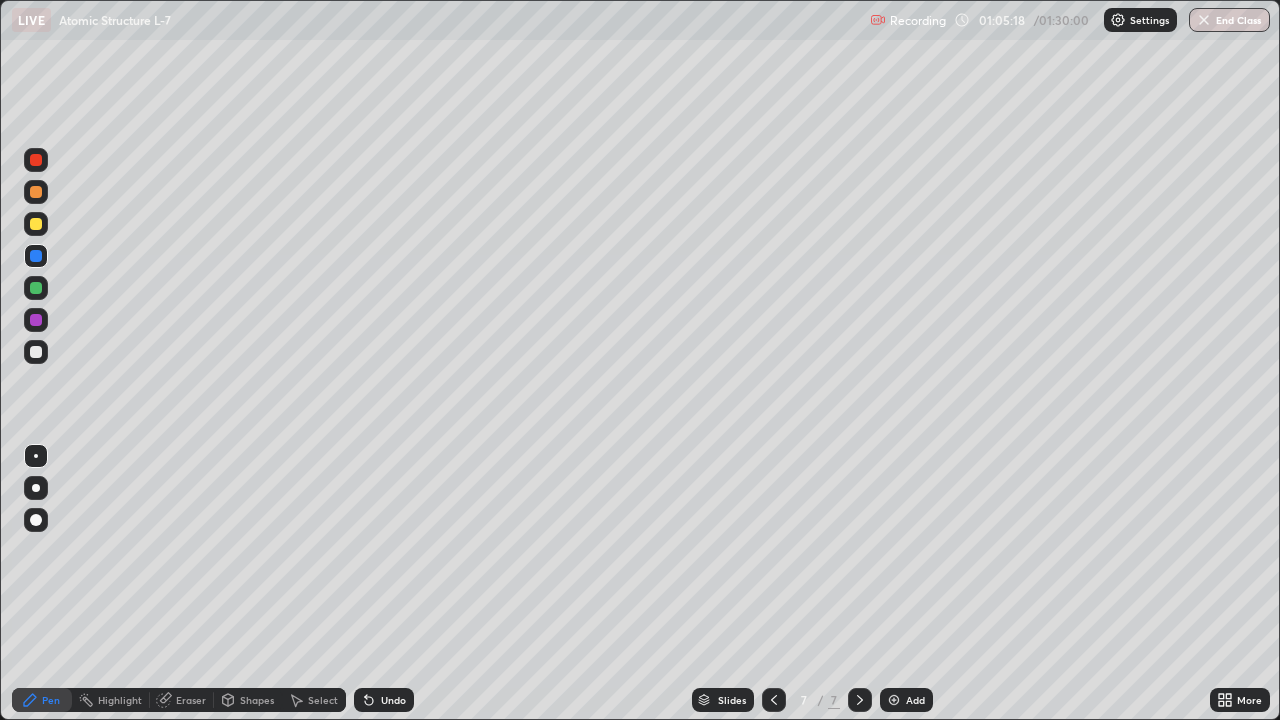 click at bounding box center [36, 352] 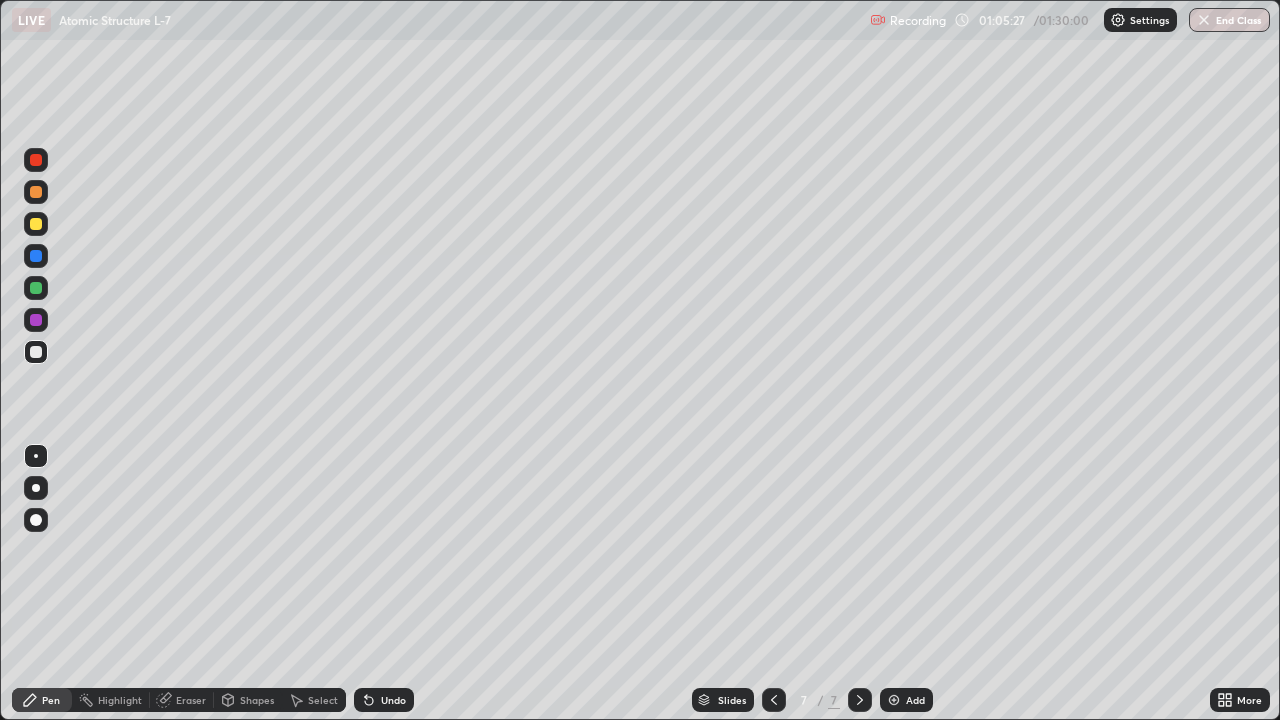 click at bounding box center (36, 160) 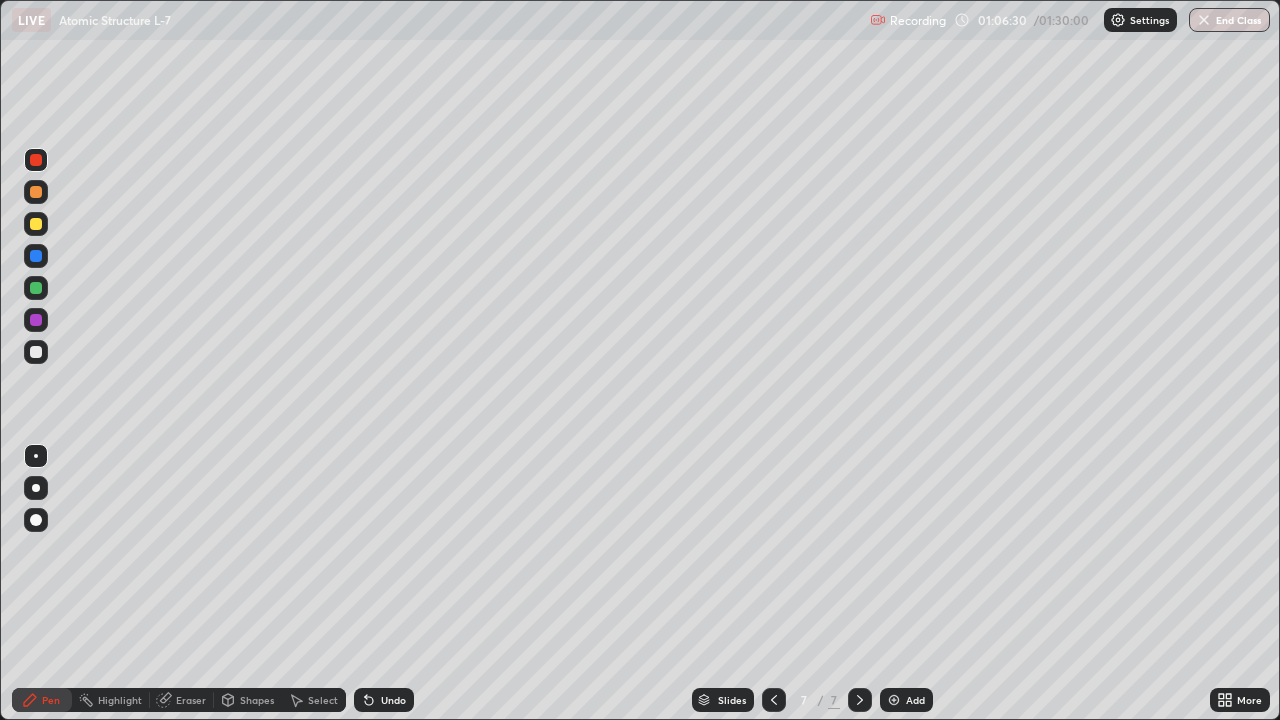 click at bounding box center [36, 352] 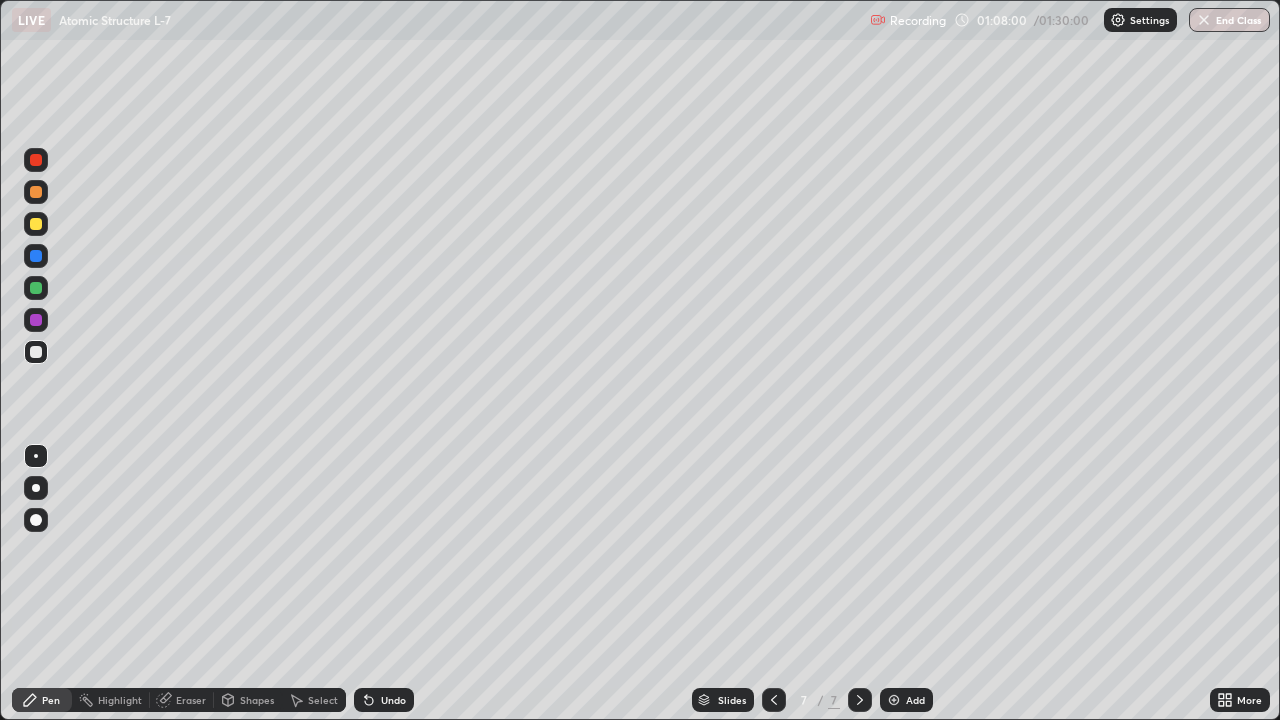 click at bounding box center [36, 224] 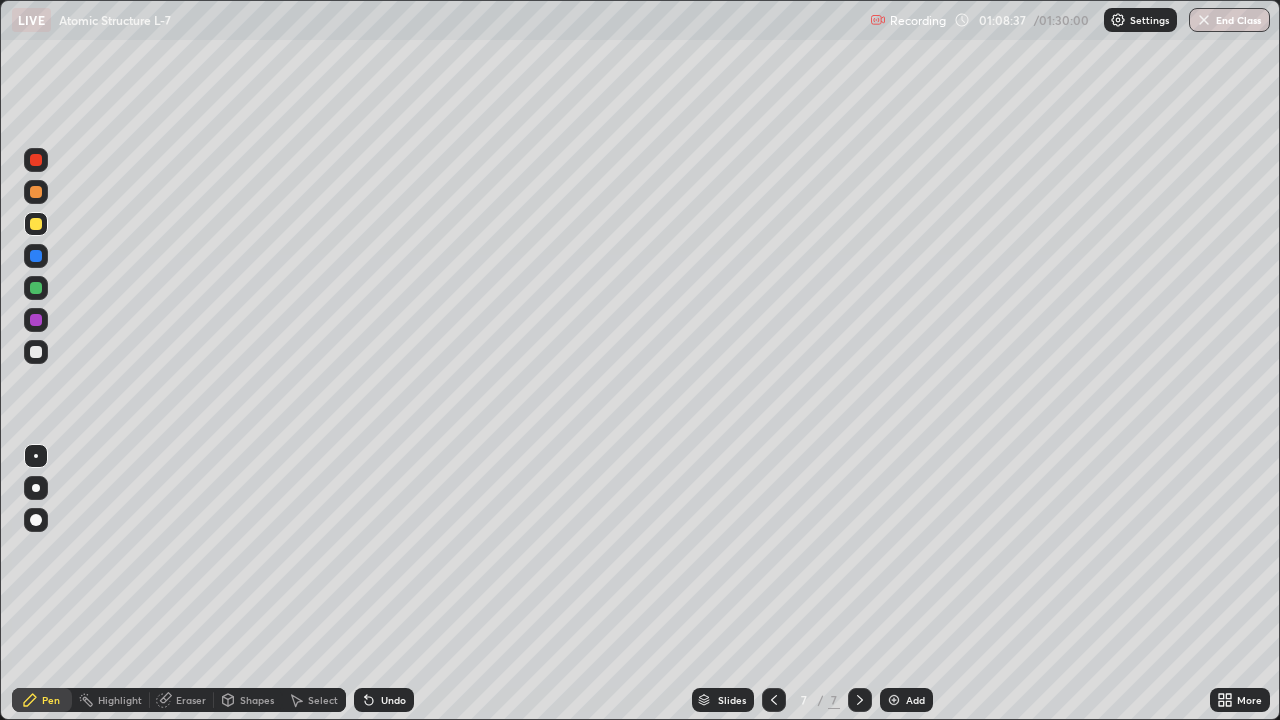click at bounding box center (36, 352) 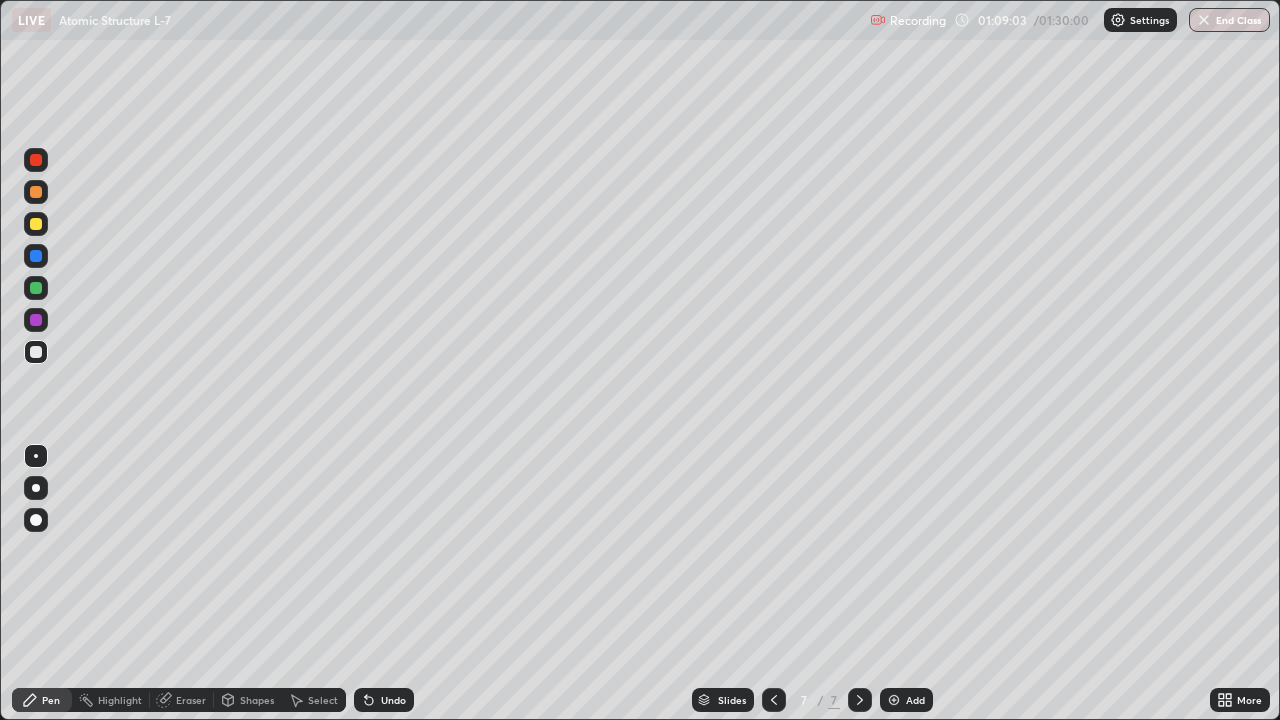 click at bounding box center (36, 320) 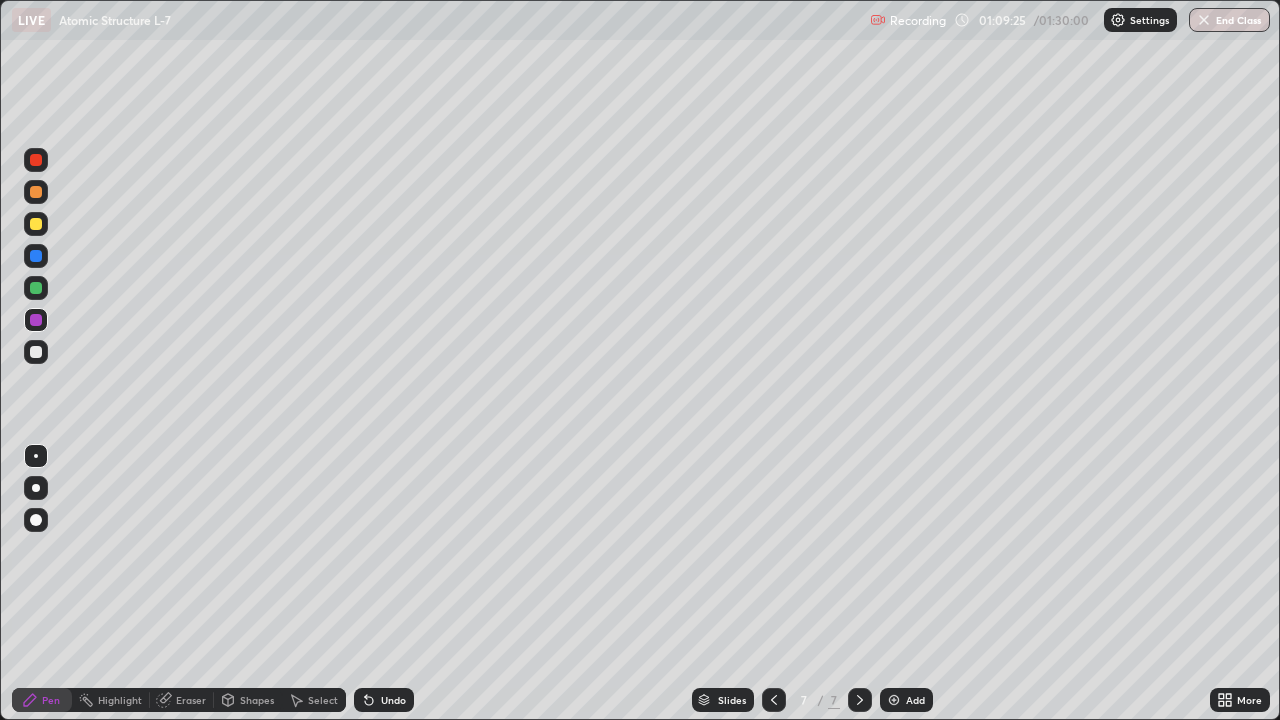 click at bounding box center (36, 192) 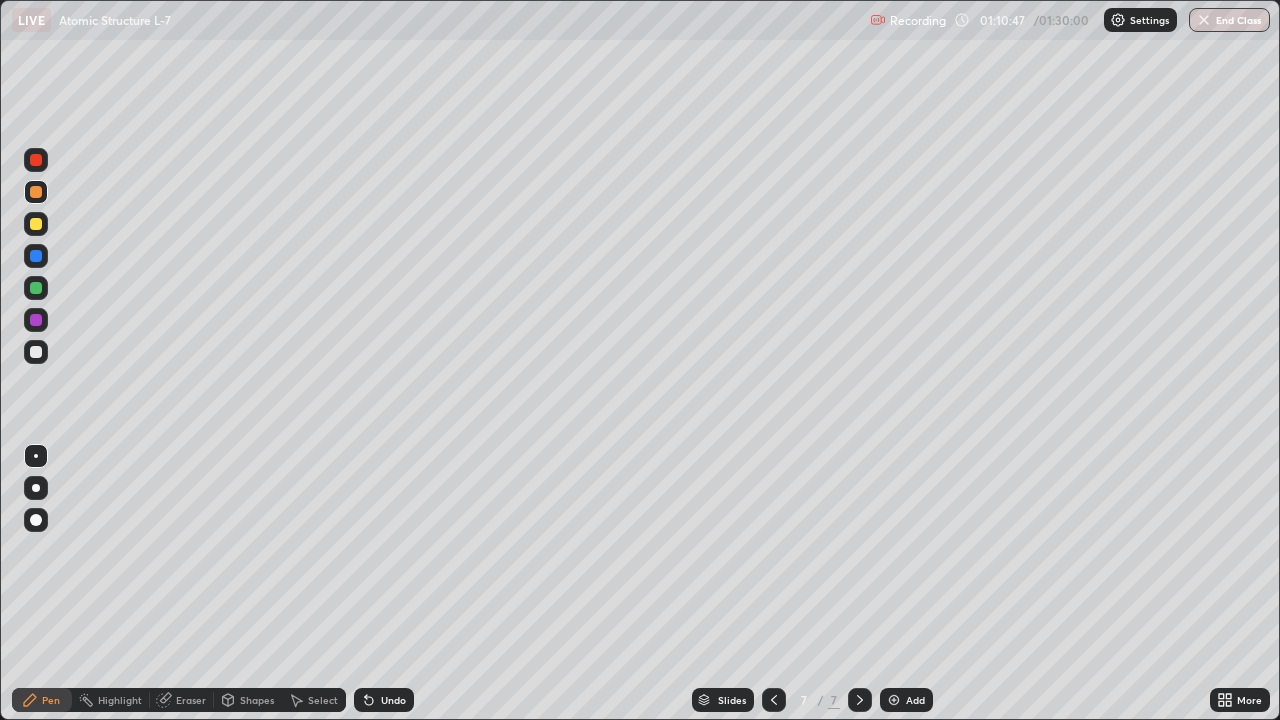 click at bounding box center [36, 288] 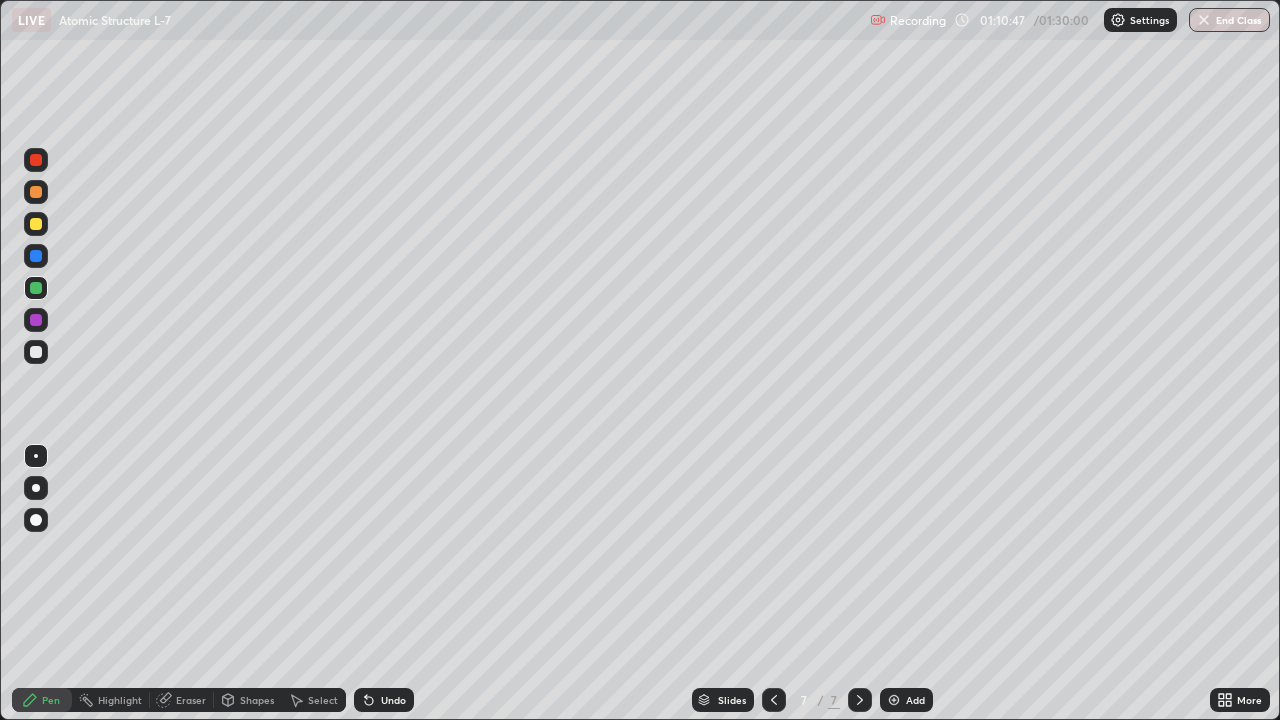 click at bounding box center [36, 352] 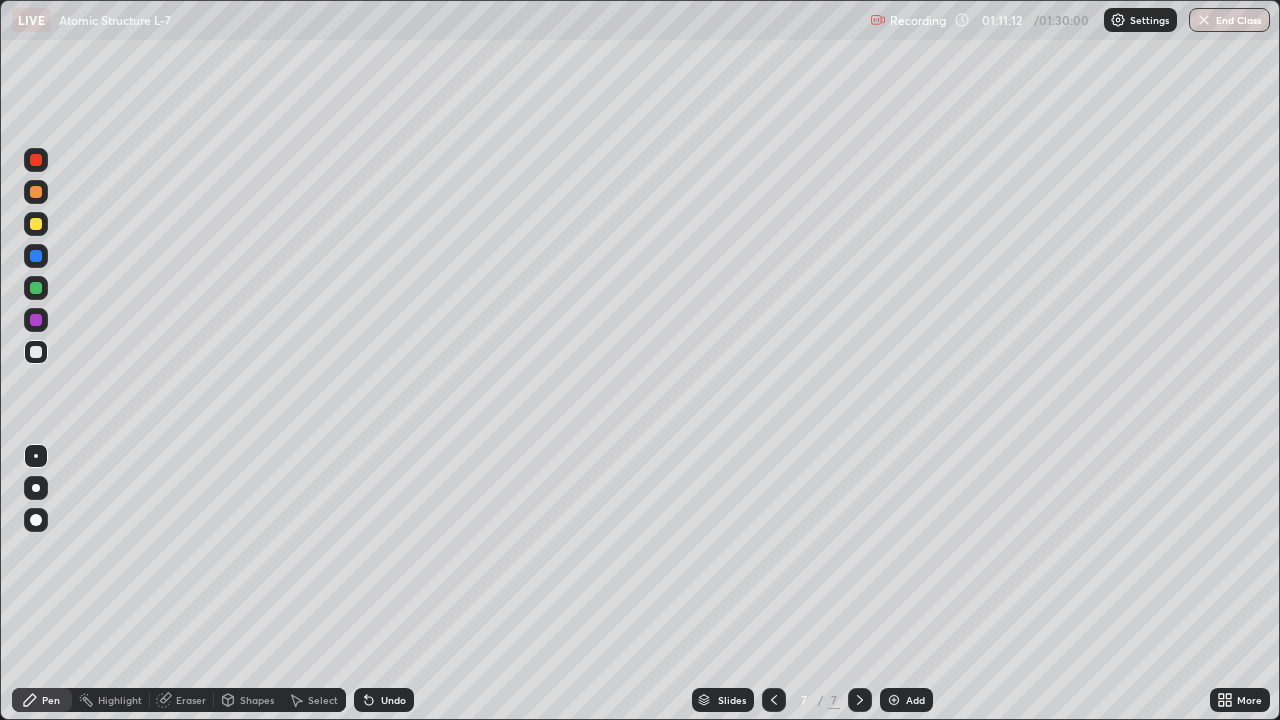 click at bounding box center (36, 160) 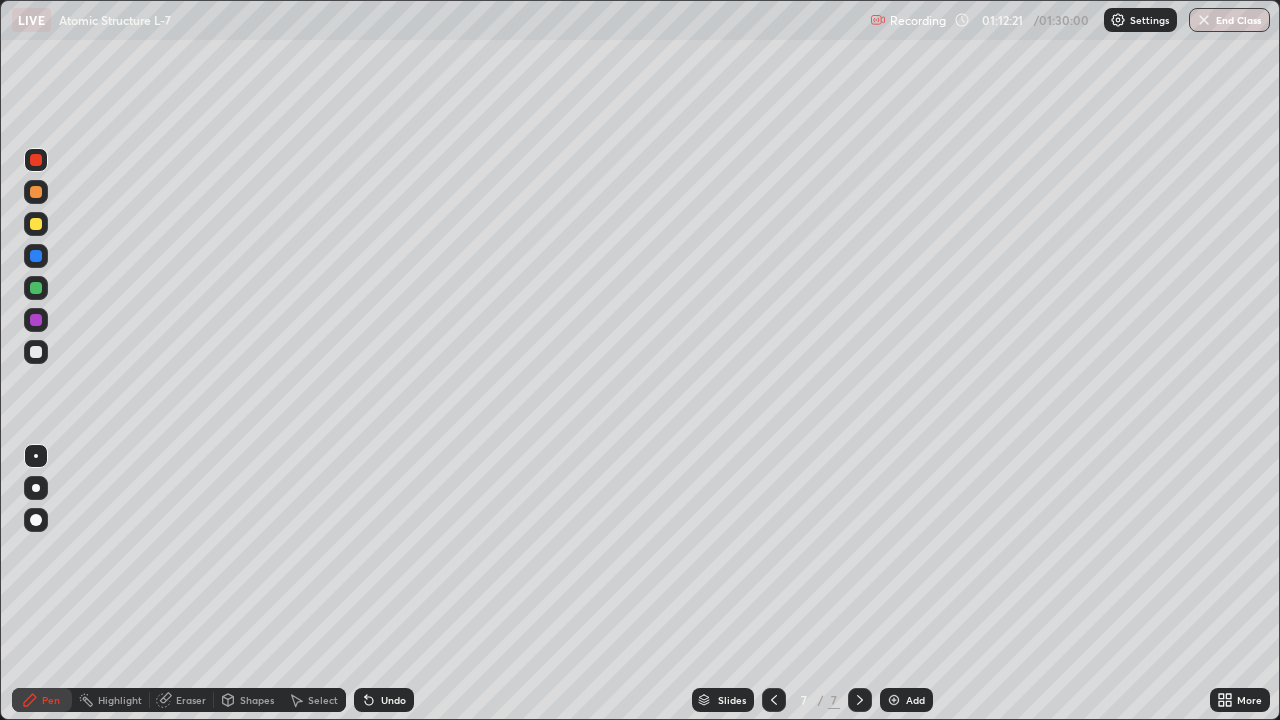 click at bounding box center [36, 352] 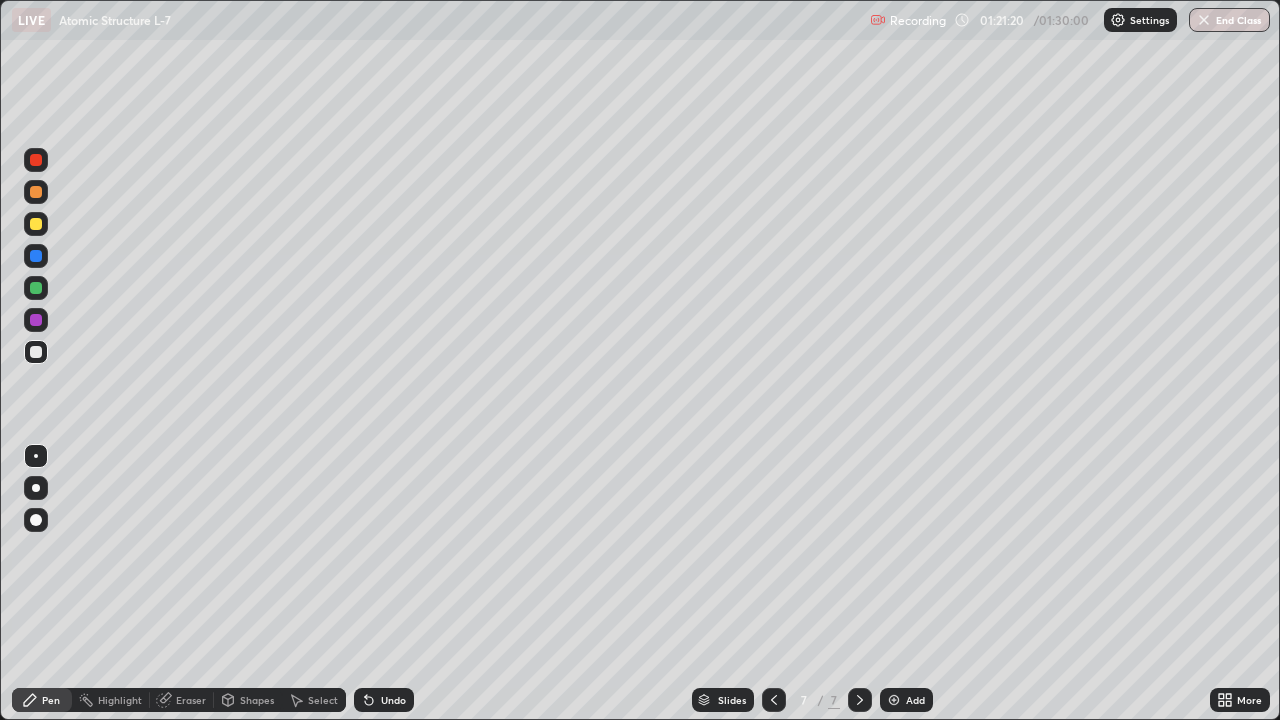 click on "Add" at bounding box center [906, 700] 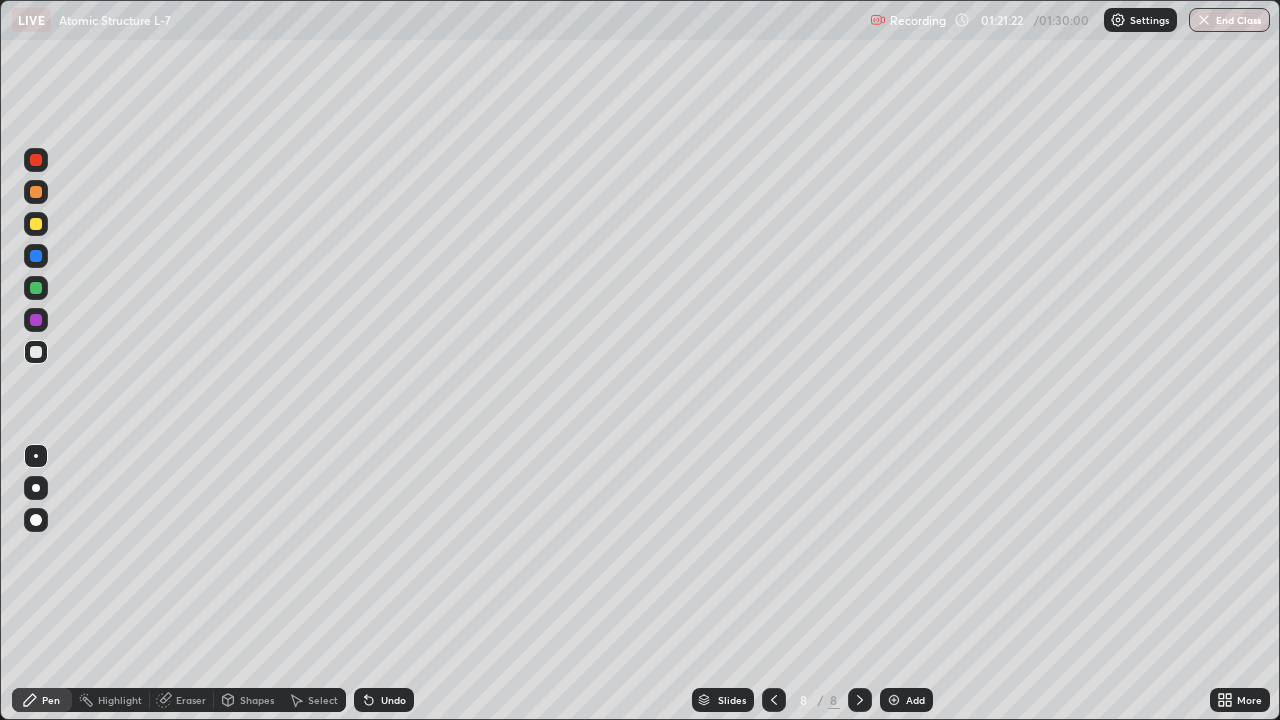 click at bounding box center [36, 160] 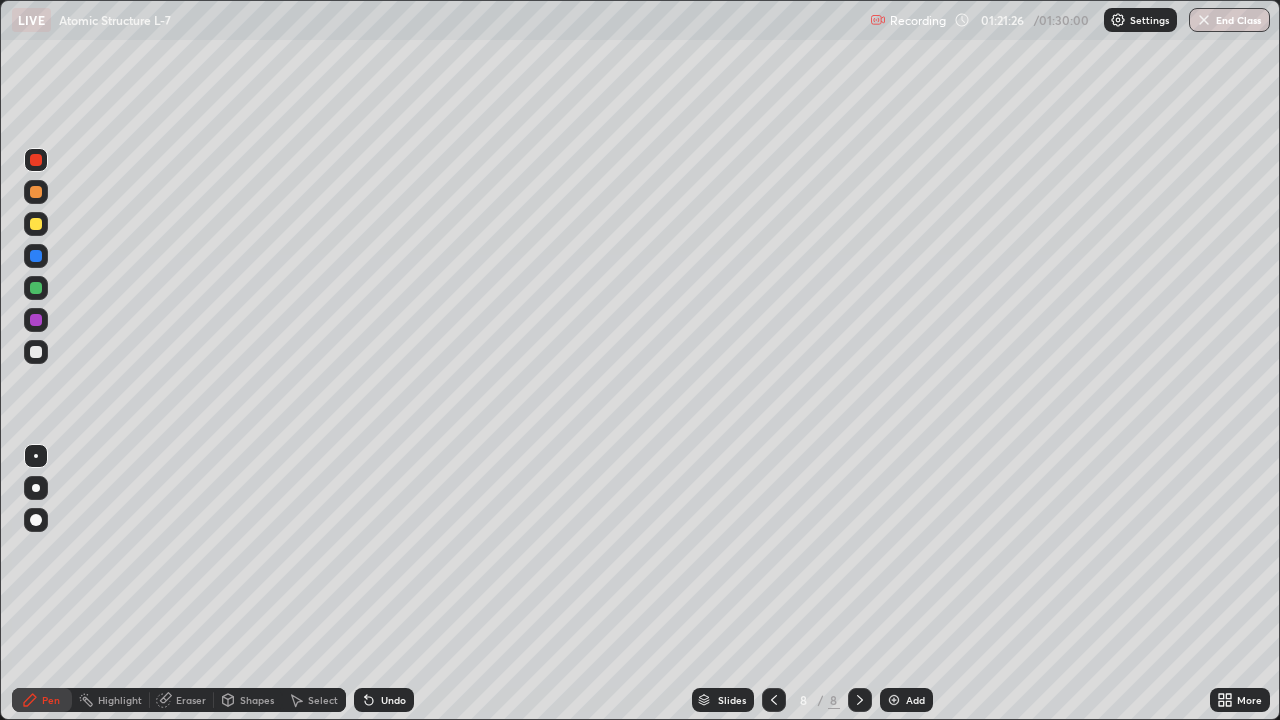 click at bounding box center [36, 320] 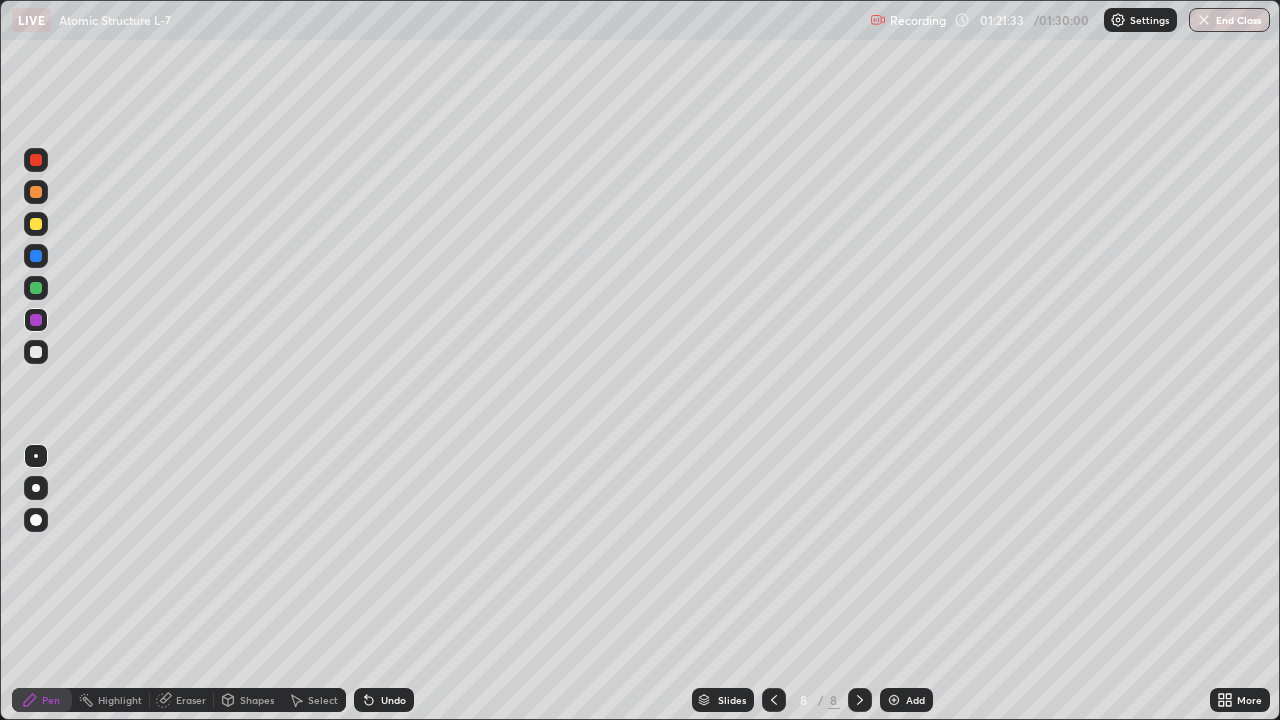 click at bounding box center (36, 352) 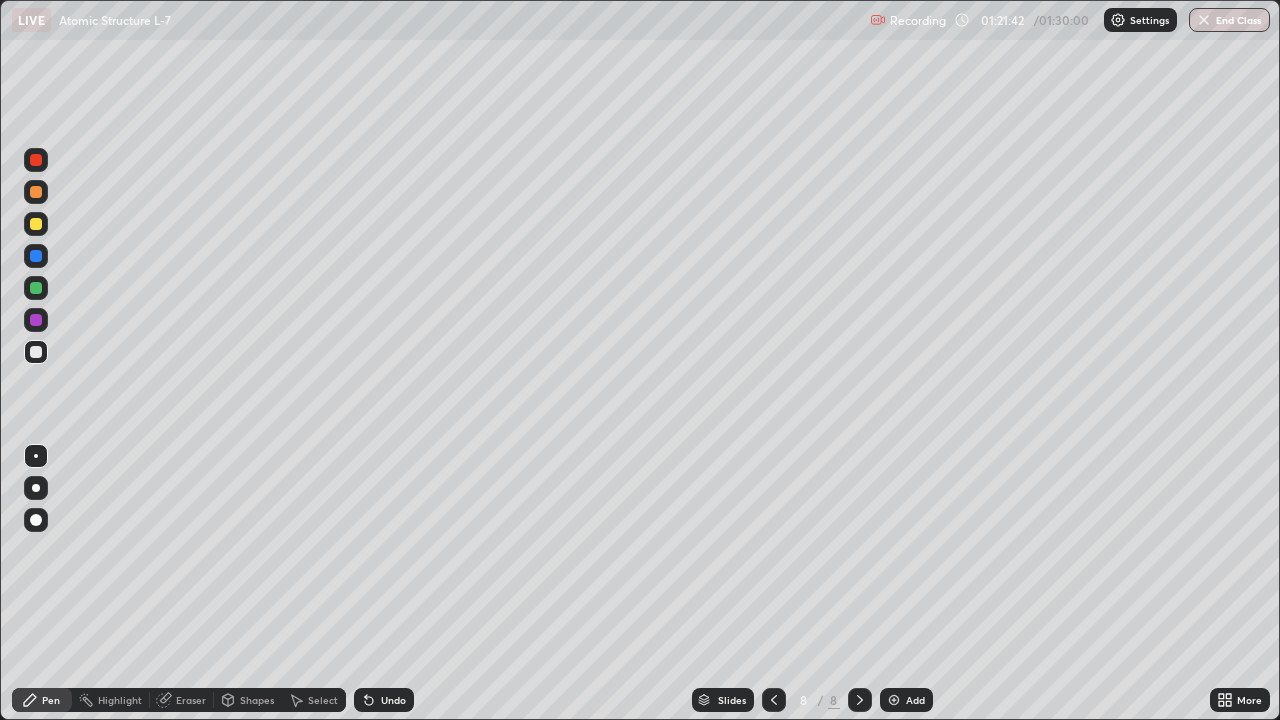 click at bounding box center (36, 288) 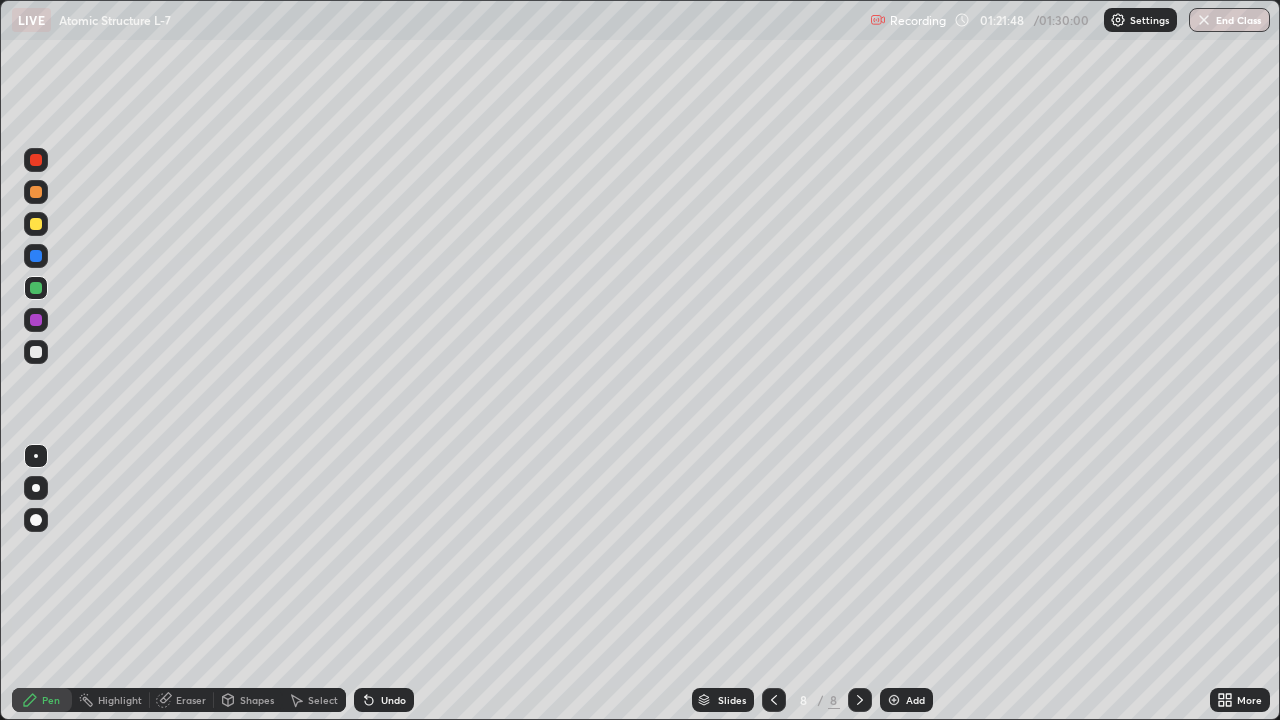 click at bounding box center [36, 352] 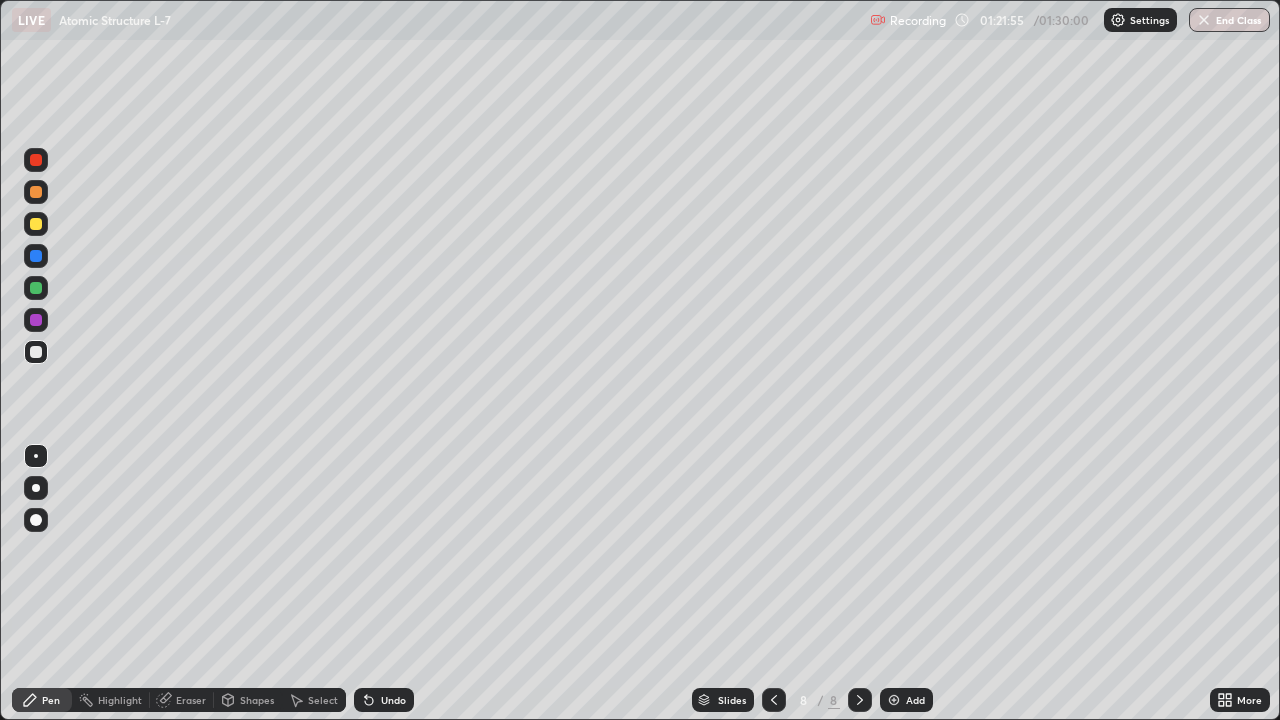 click at bounding box center (36, 320) 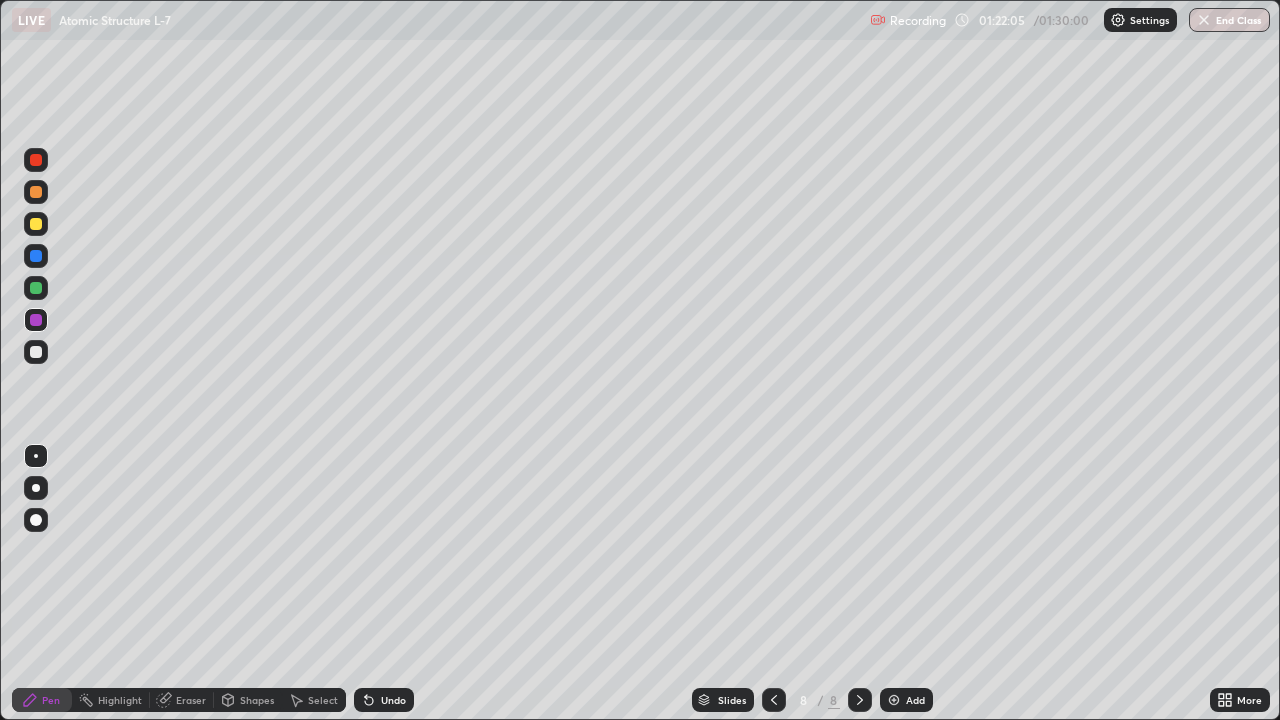 click at bounding box center [36, 288] 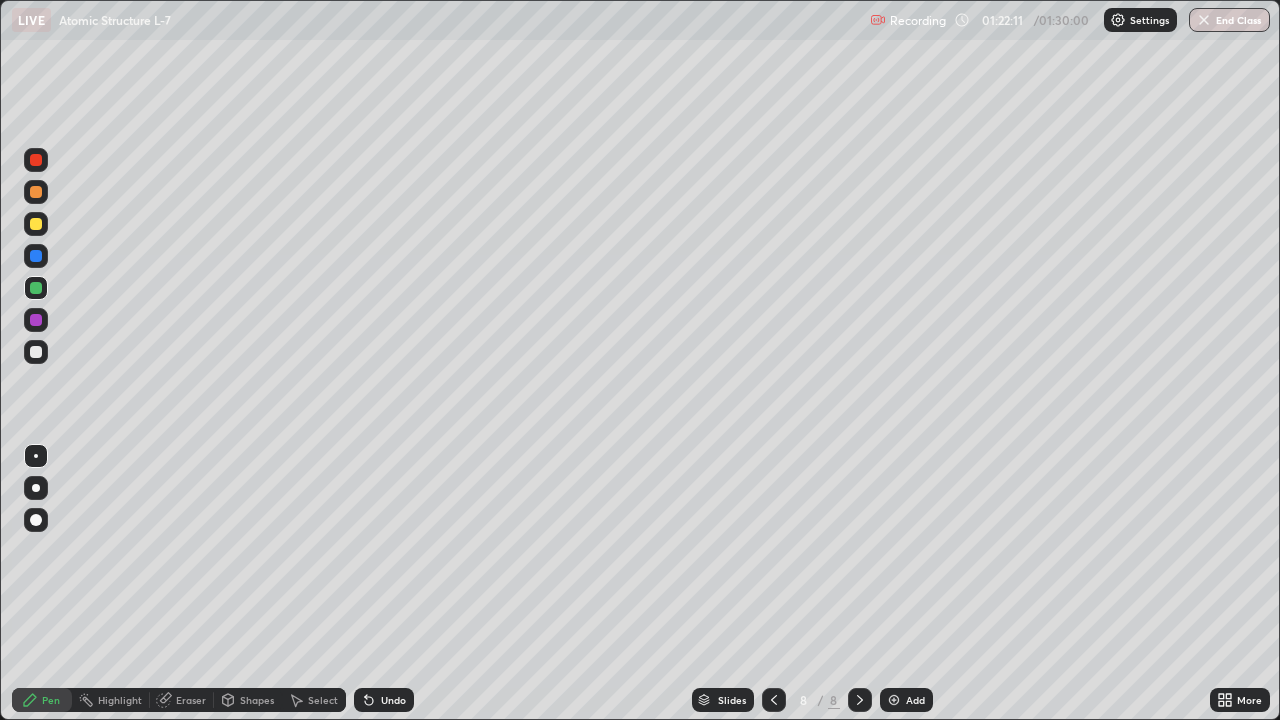 click at bounding box center (36, 224) 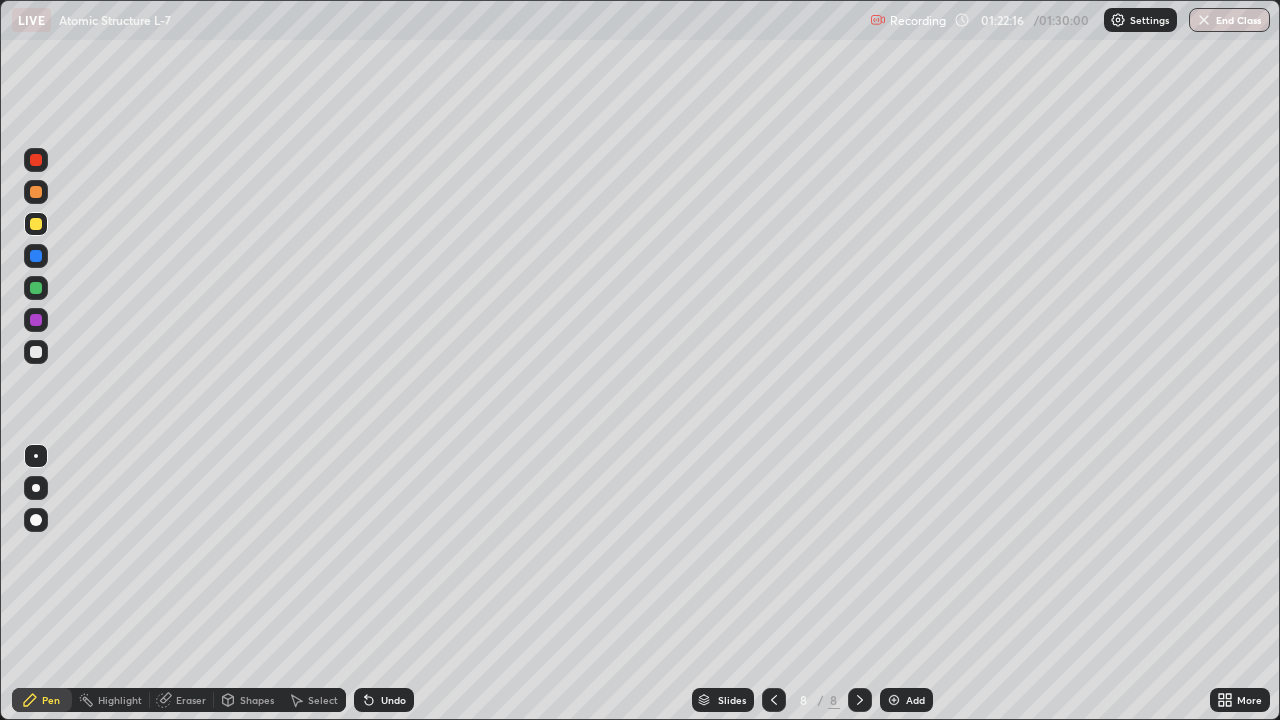 click at bounding box center [36, 192] 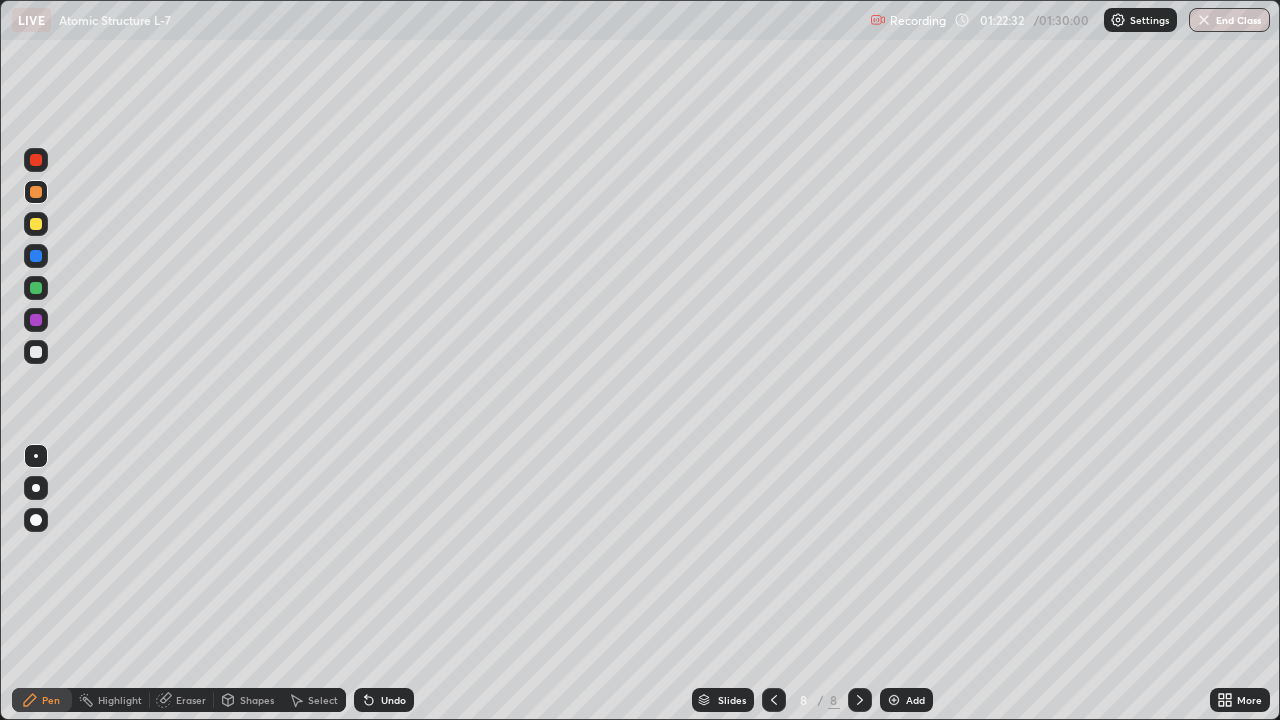 click at bounding box center (36, 352) 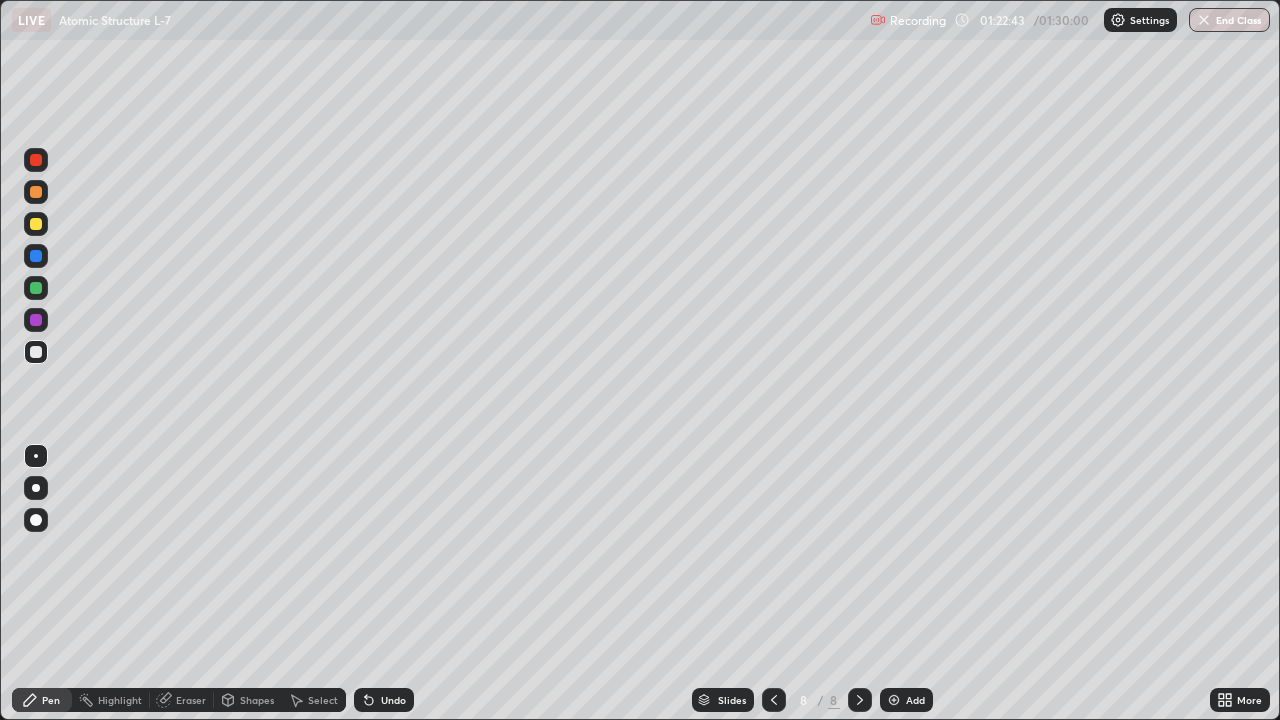 click at bounding box center (36, 160) 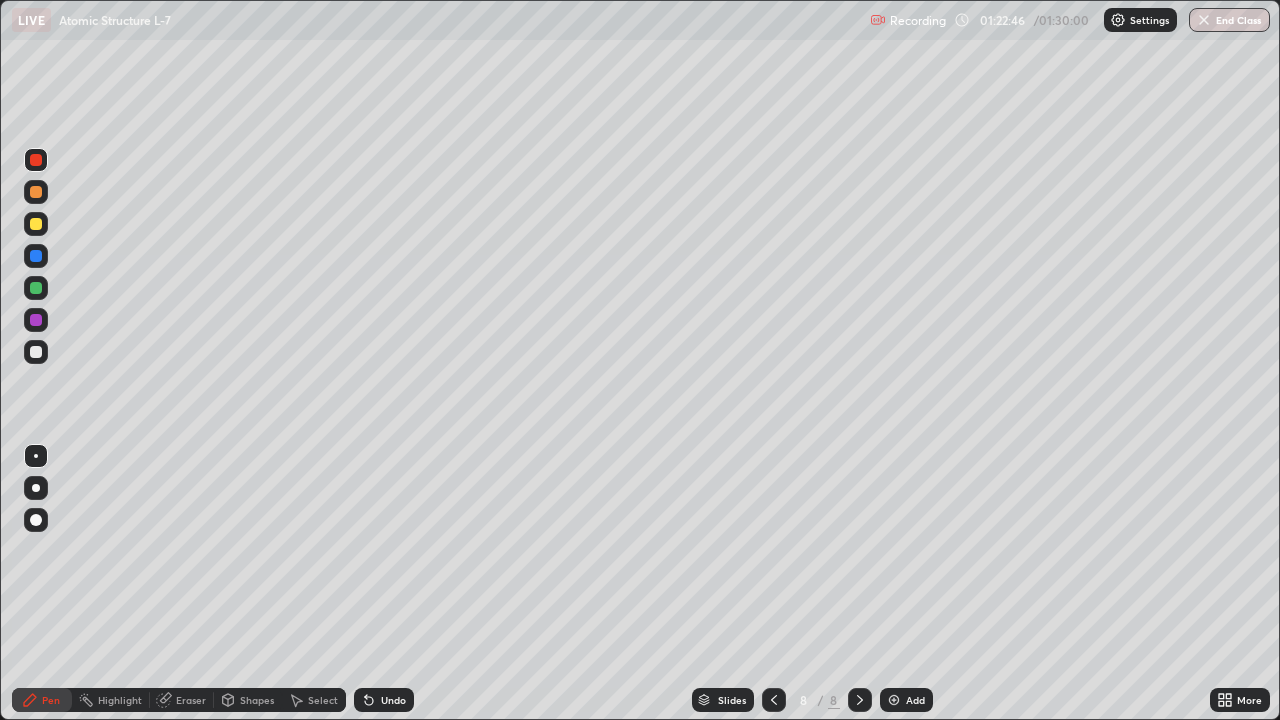 click at bounding box center [36, 320] 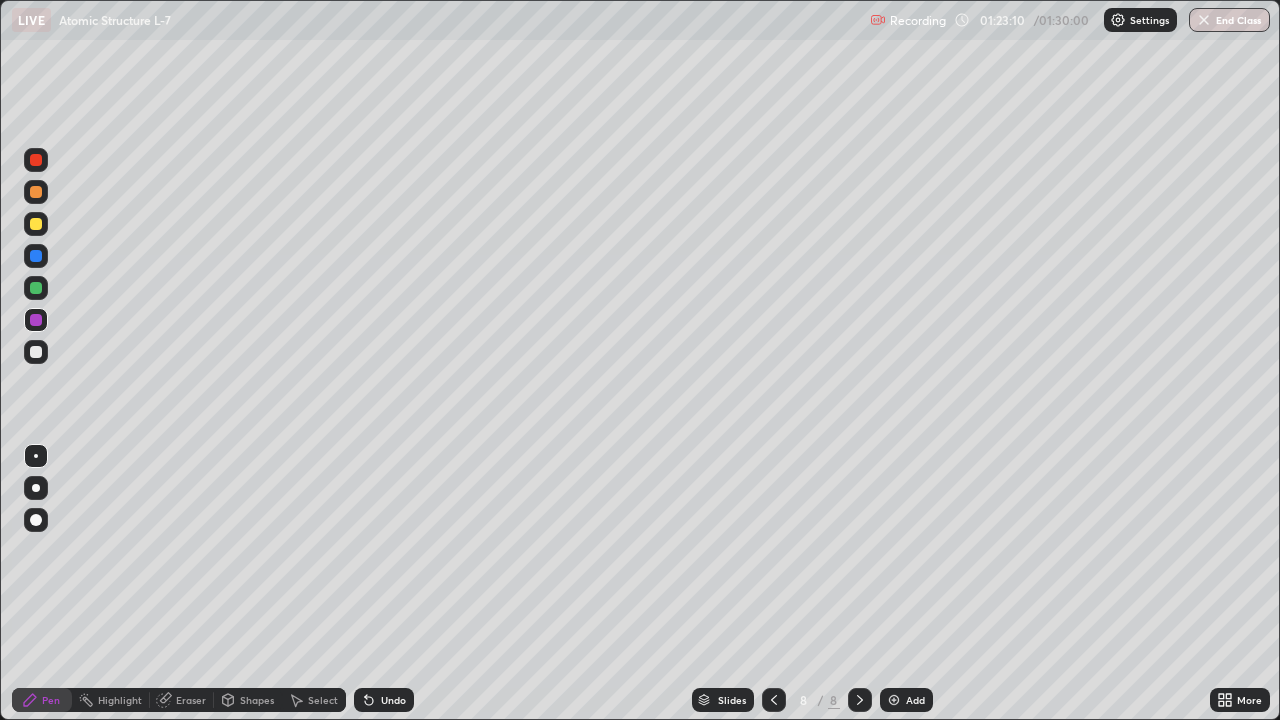click at bounding box center [36, 288] 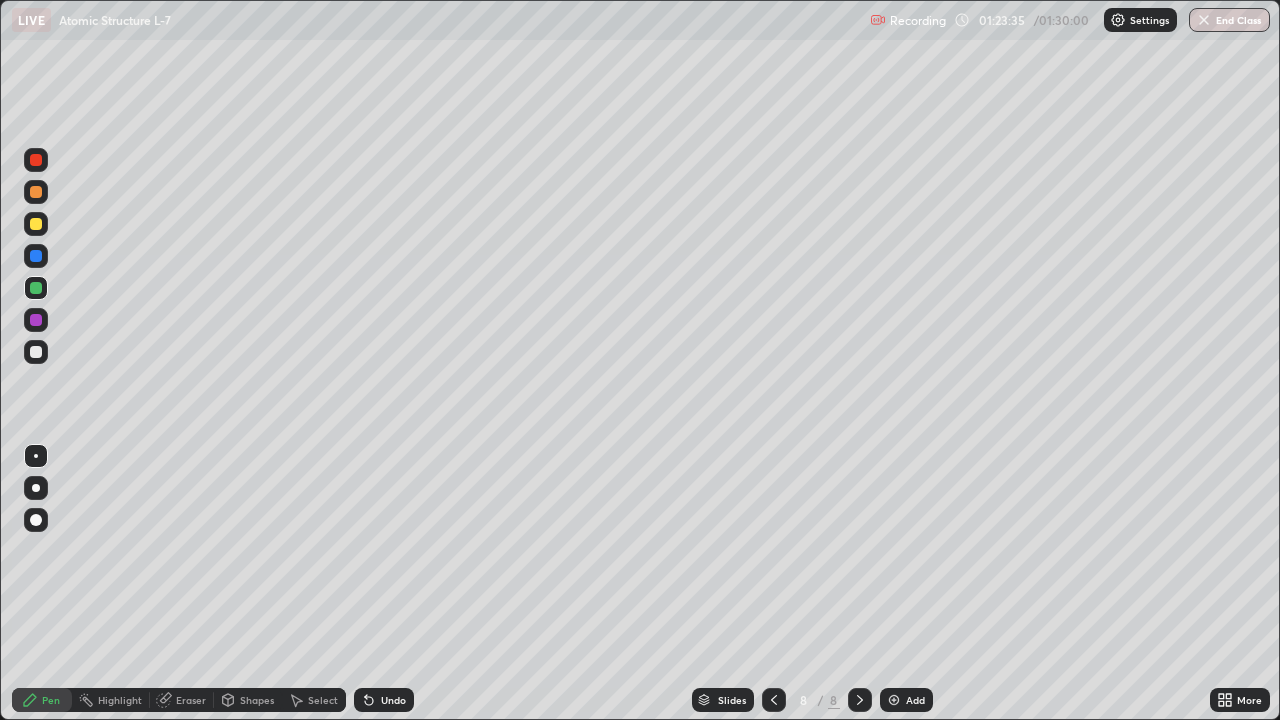 click at bounding box center (36, 352) 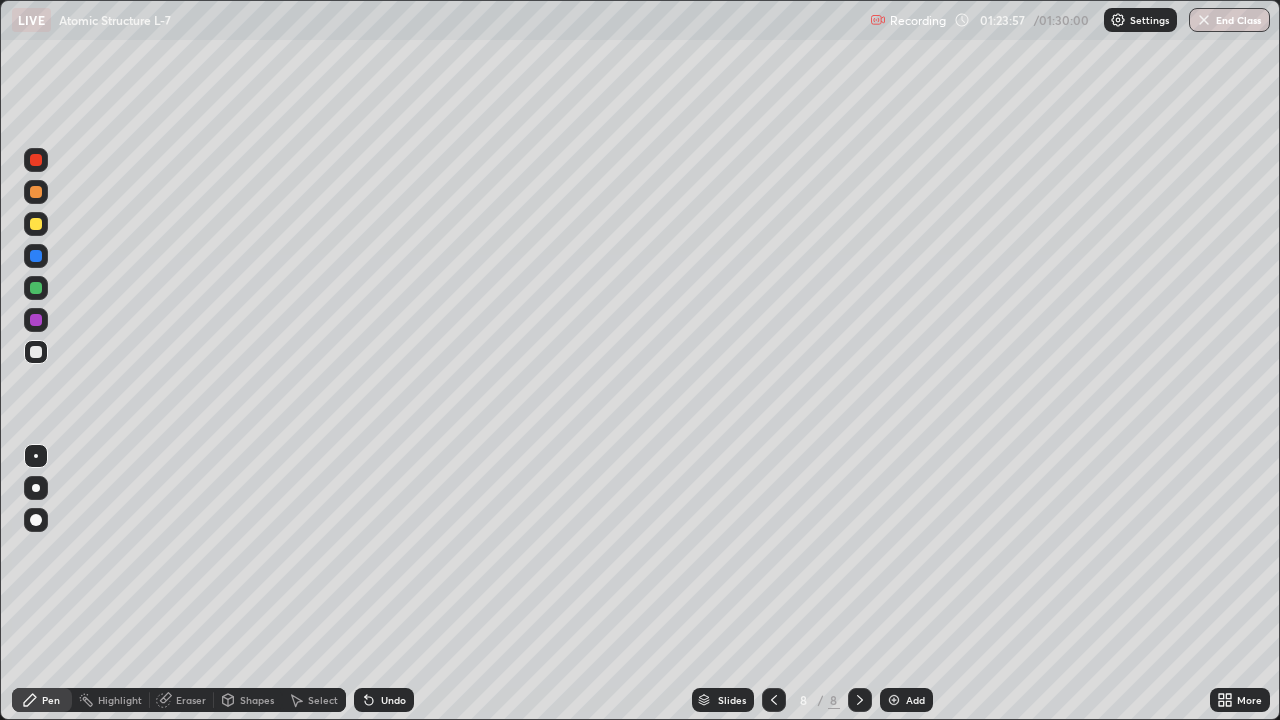 click on "Eraser" at bounding box center (191, 700) 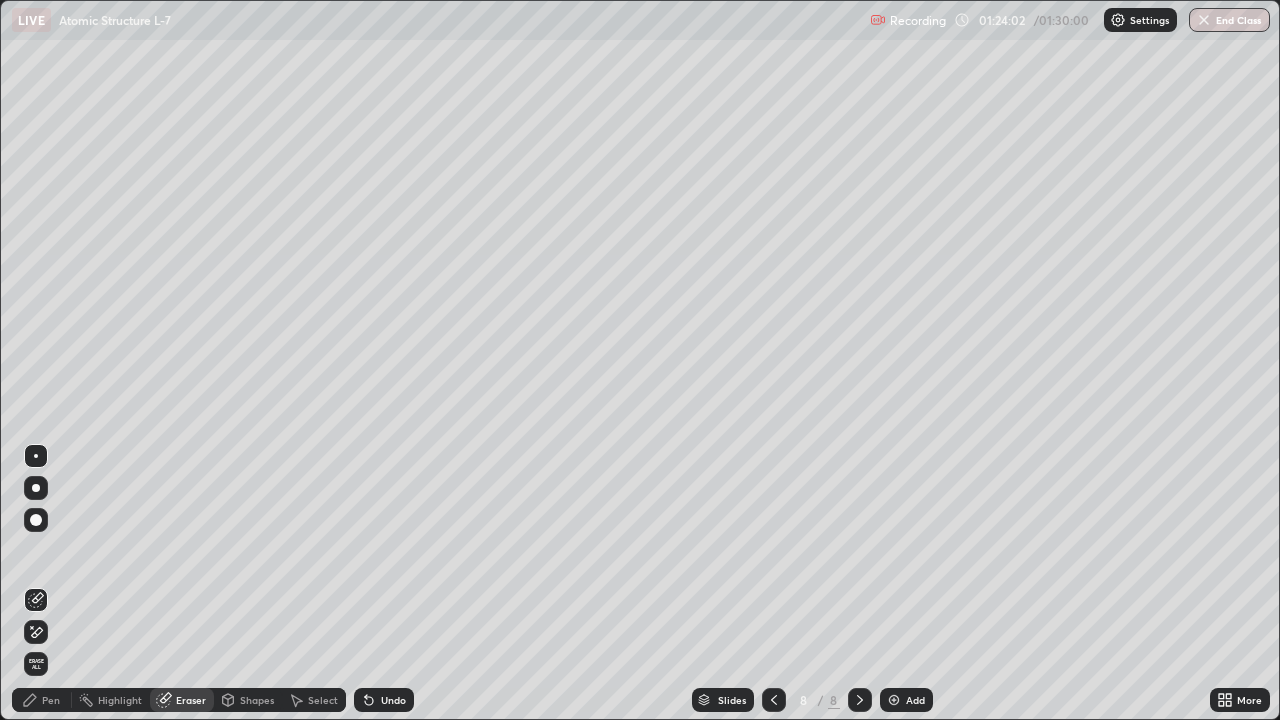 click on "Pen" at bounding box center [51, 700] 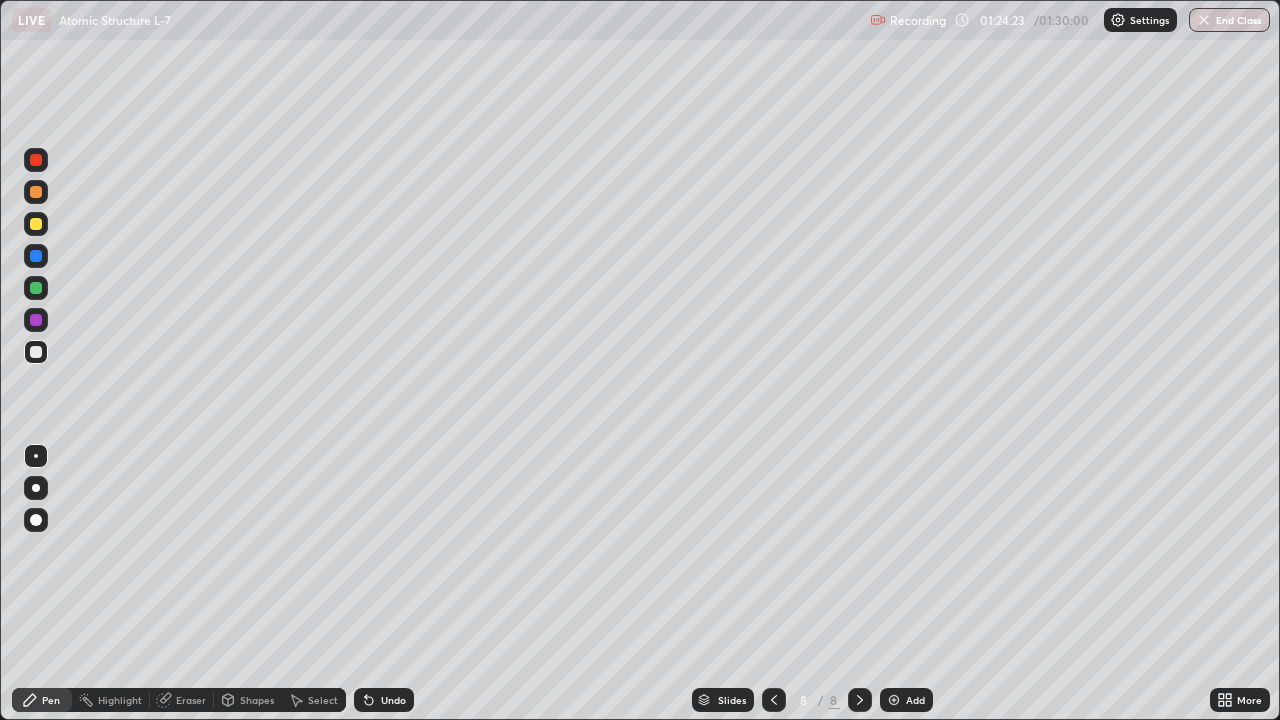 click at bounding box center (36, 320) 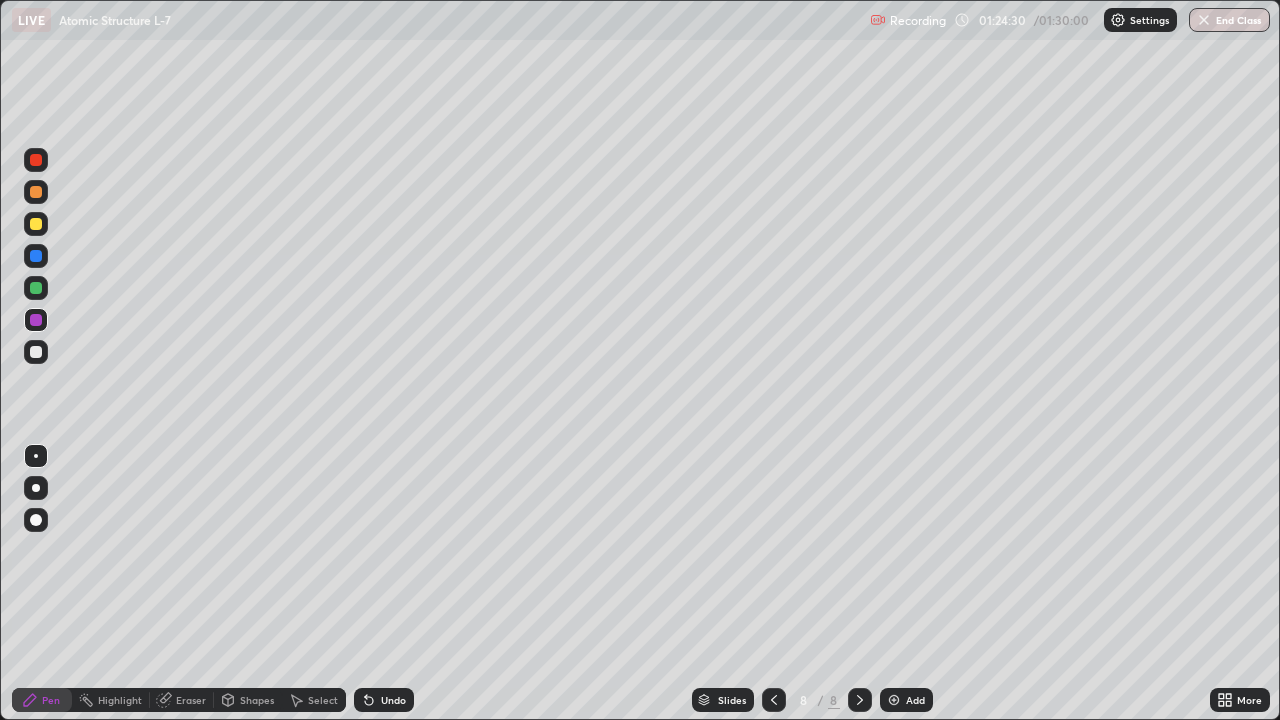 click at bounding box center (36, 352) 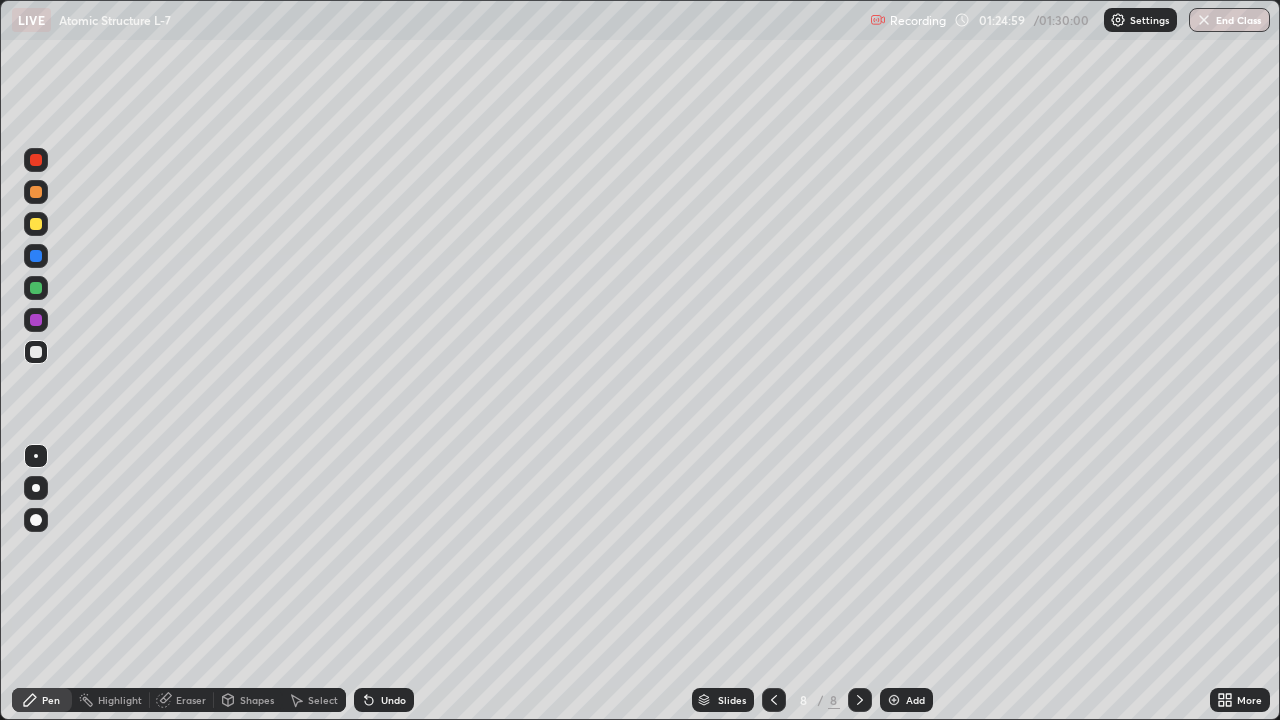 click on "LIVE Atomic Structure L-7" at bounding box center (437, 20) 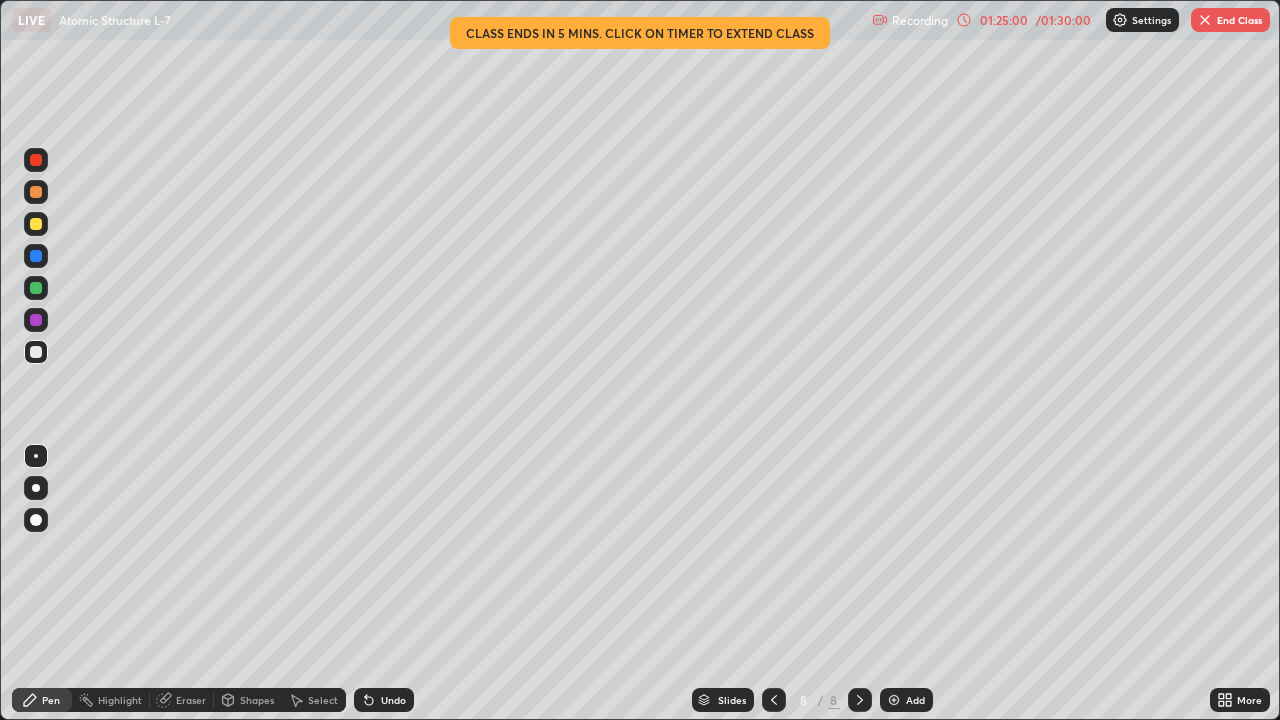 click at bounding box center (36, 320) 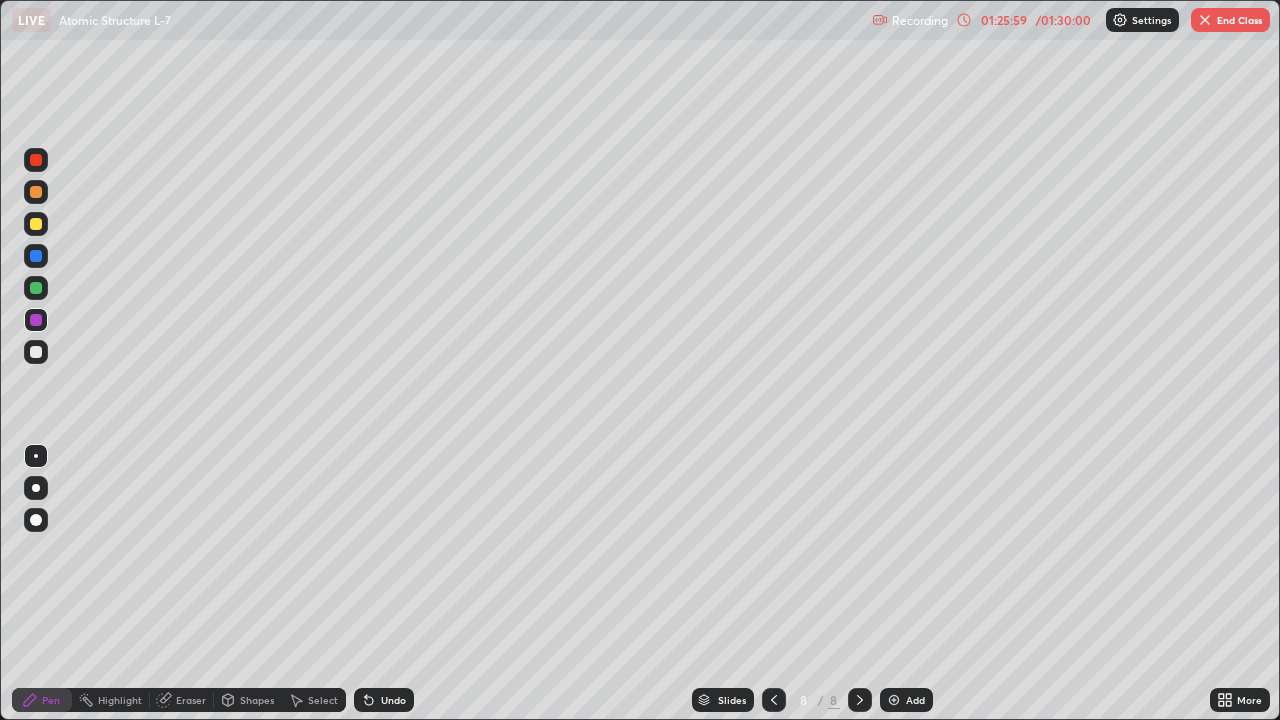 click at bounding box center (36, 256) 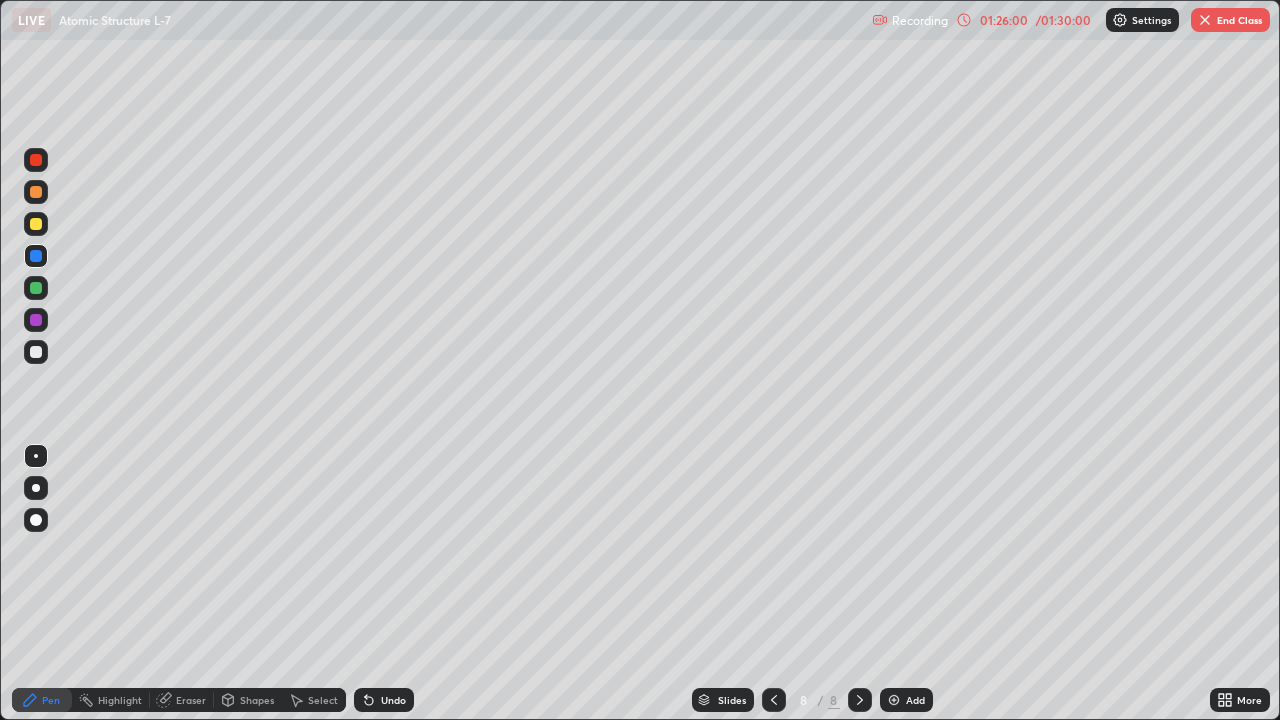 click at bounding box center [36, 320] 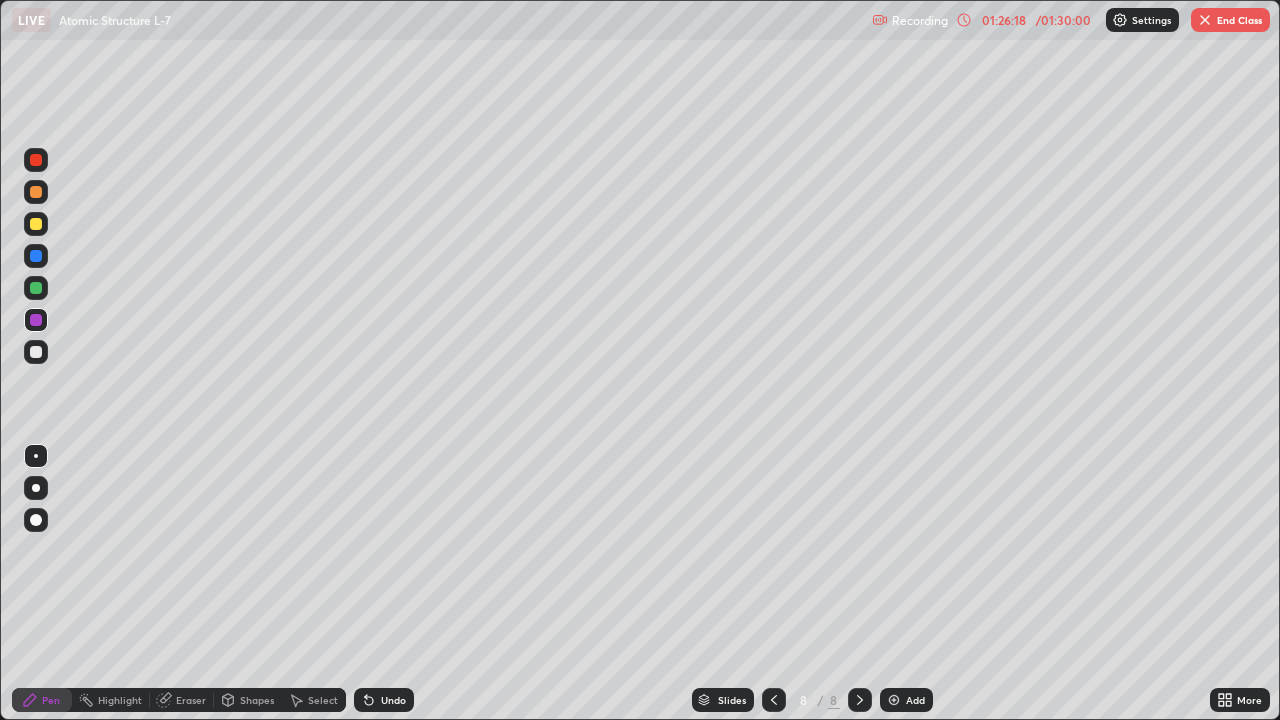 click at bounding box center (36, 288) 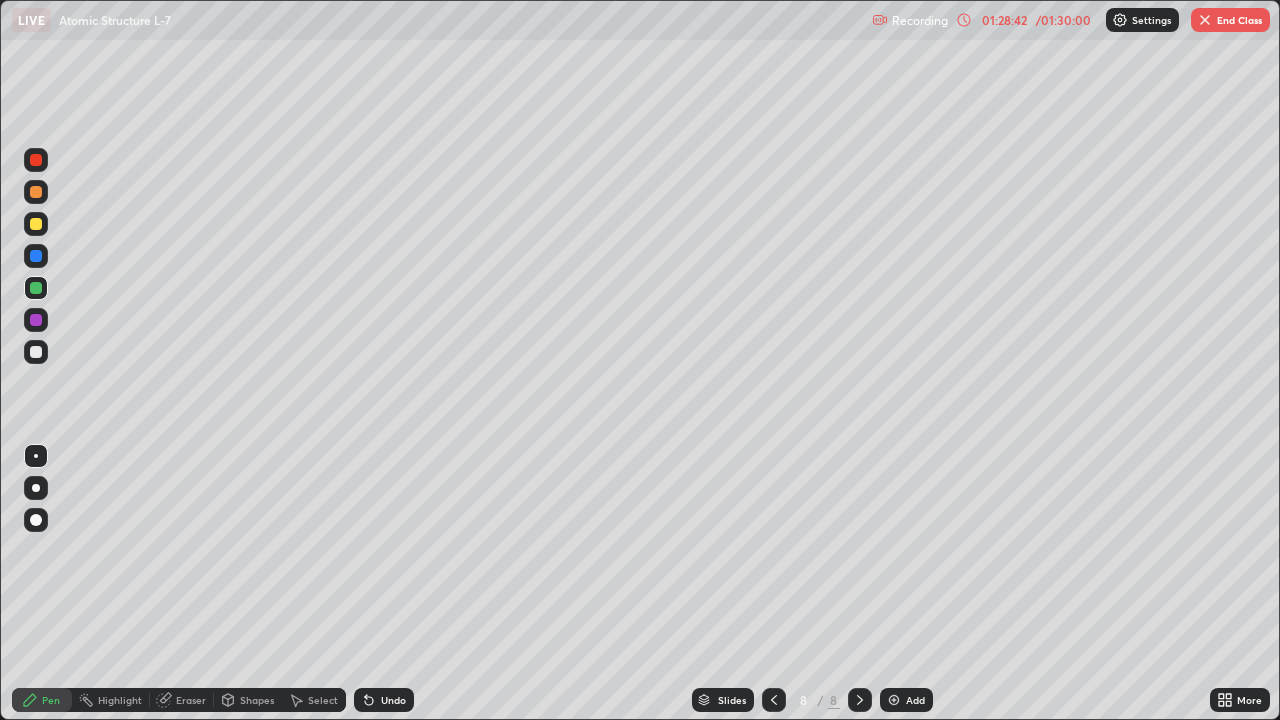 click at bounding box center [36, 352] 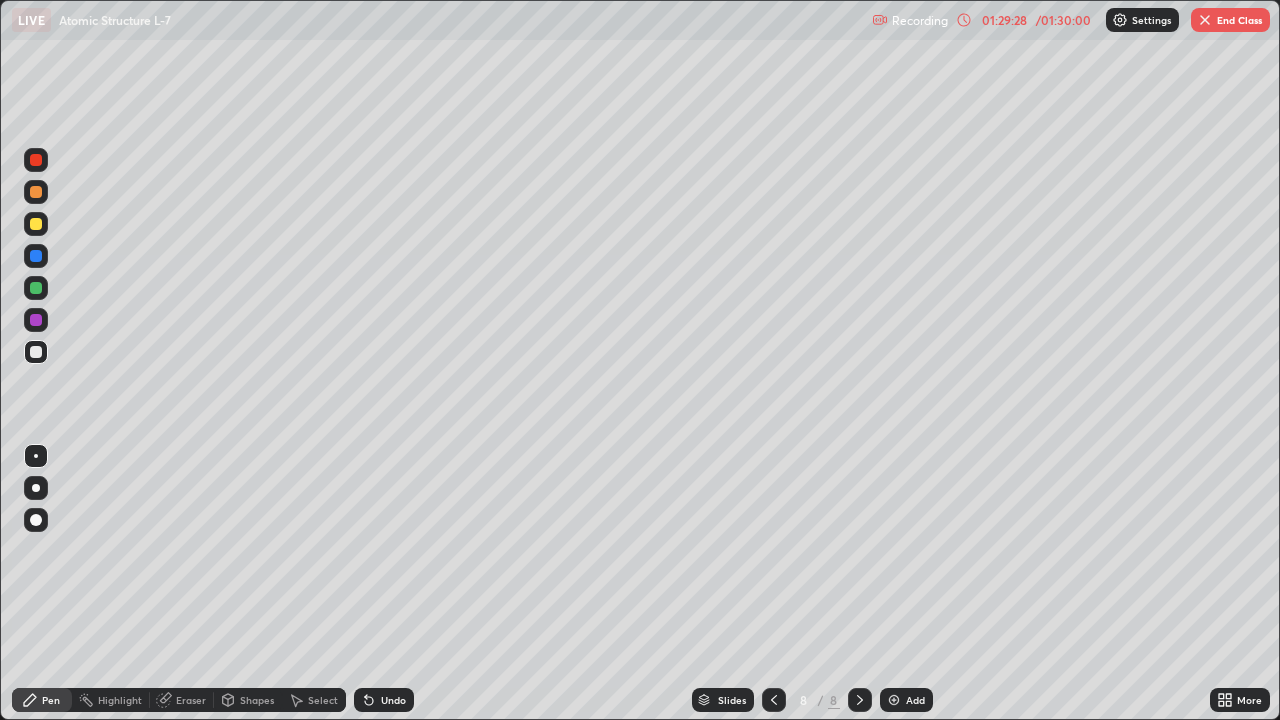 click at bounding box center (36, 288) 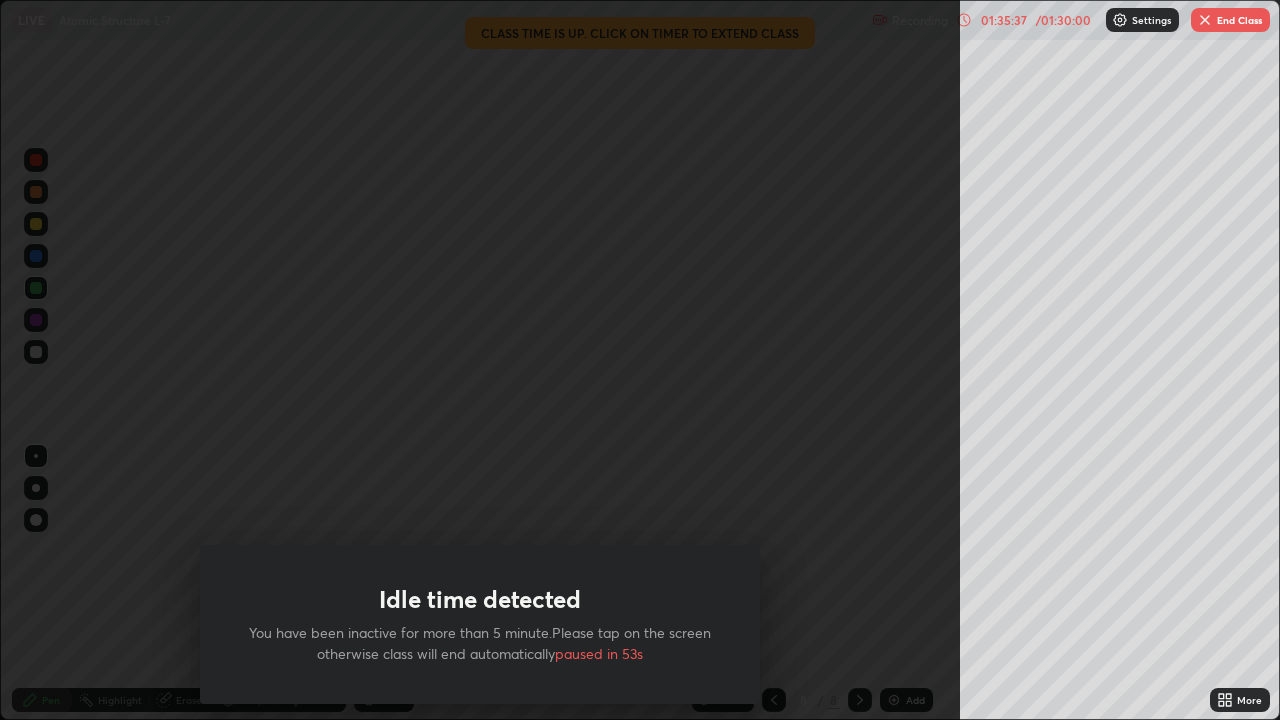 click on "End Class" at bounding box center (1230, 20) 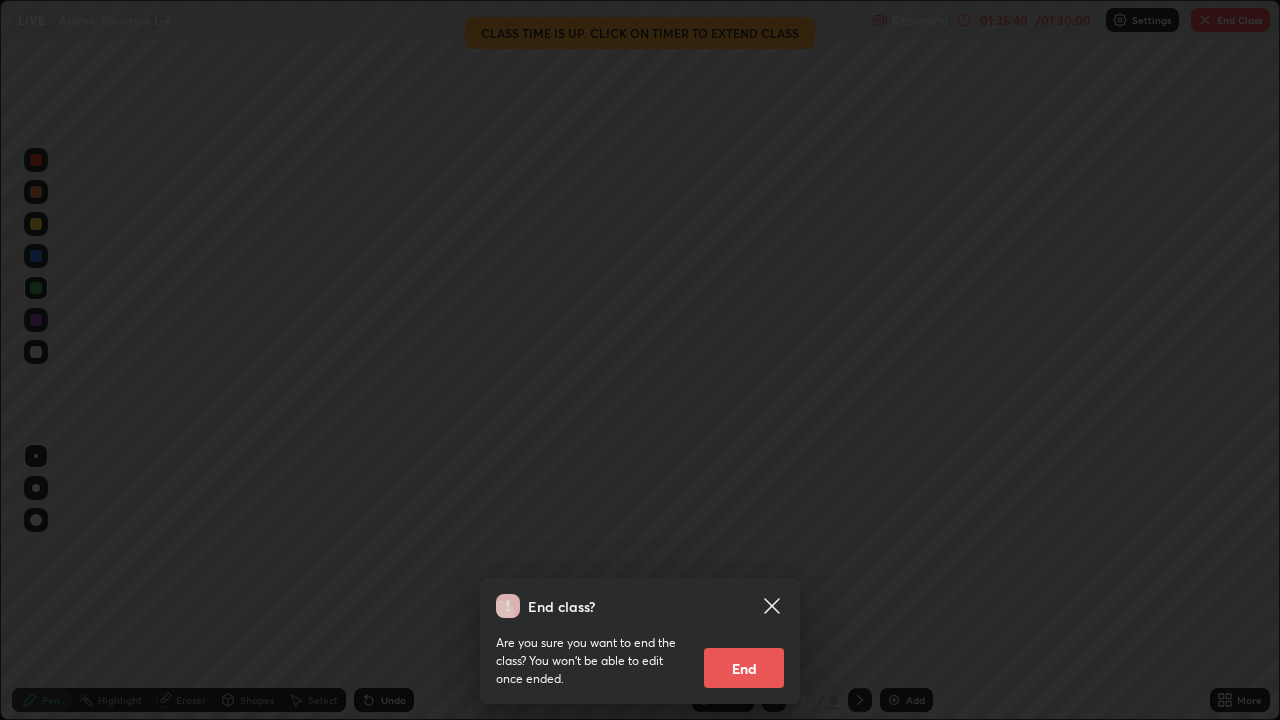 click on "End" at bounding box center (744, 668) 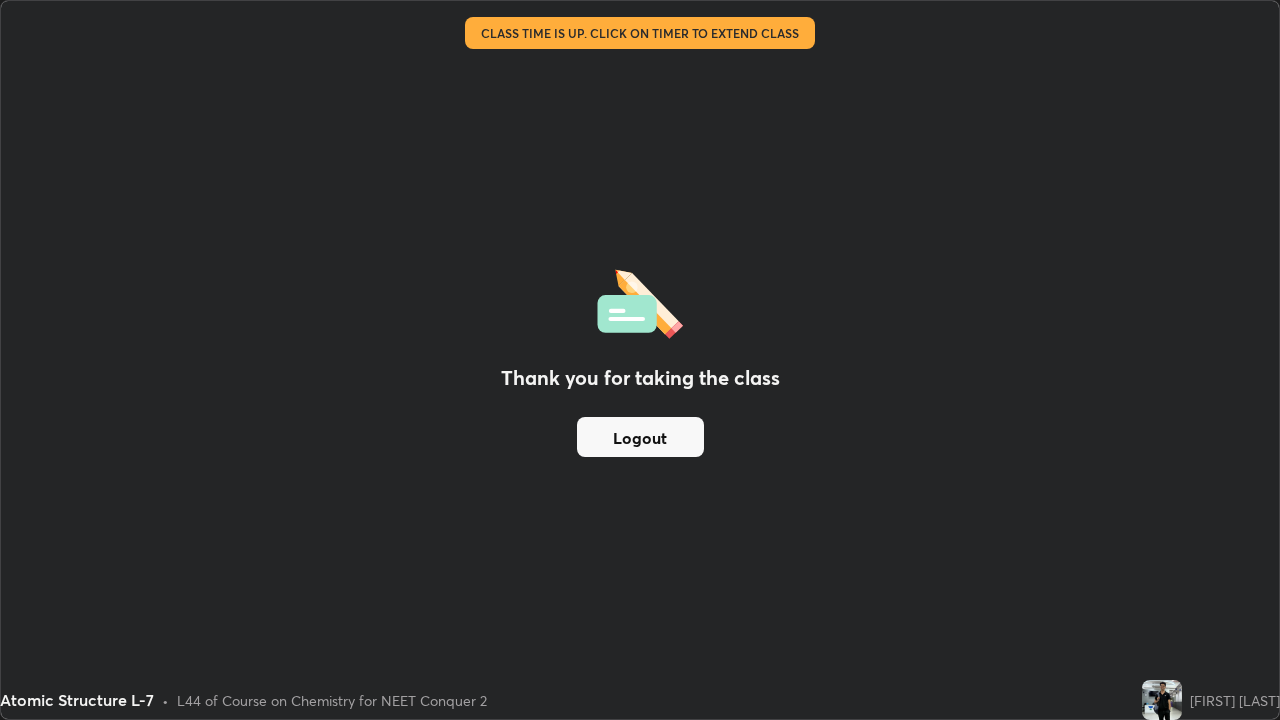 click on "Logout" at bounding box center [640, 437] 